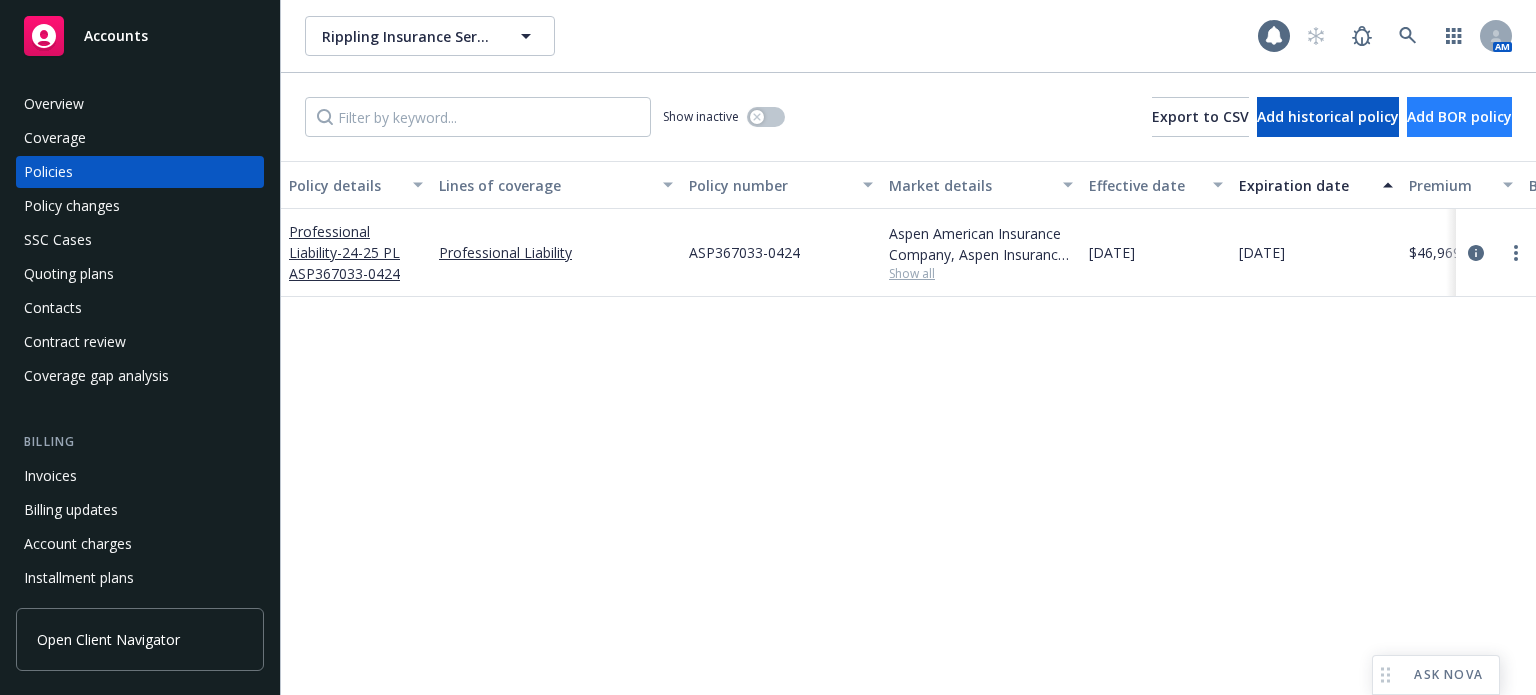 scroll, scrollTop: 0, scrollLeft: 0, axis: both 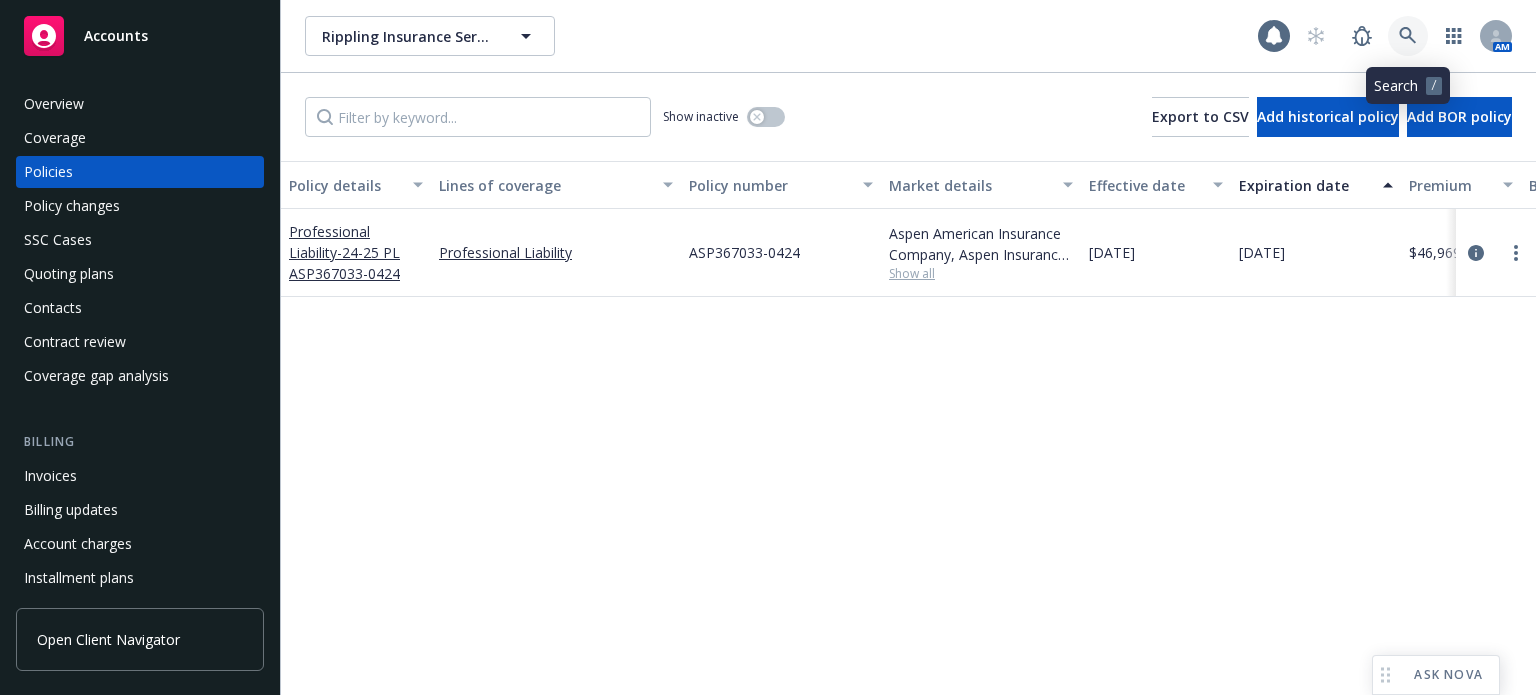 click at bounding box center (1408, 36) 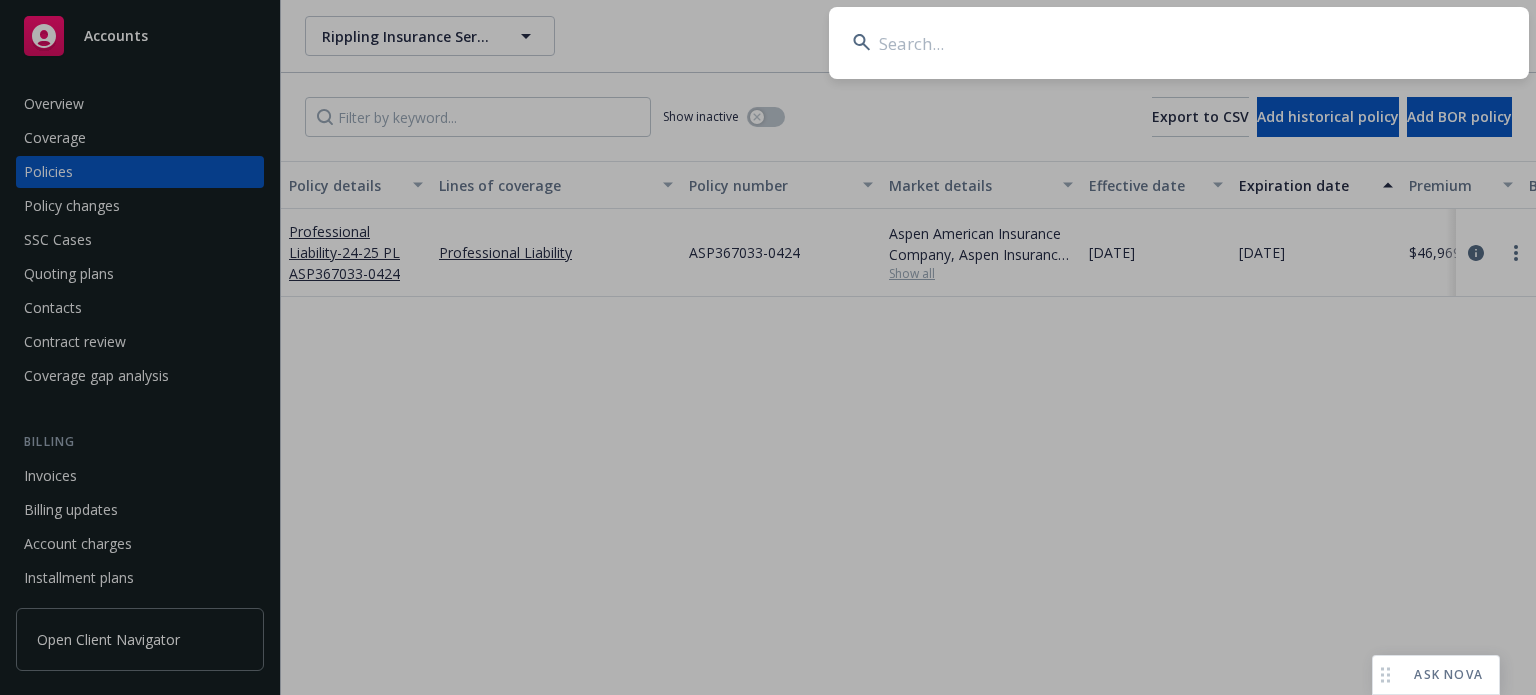 click at bounding box center (1179, 43) 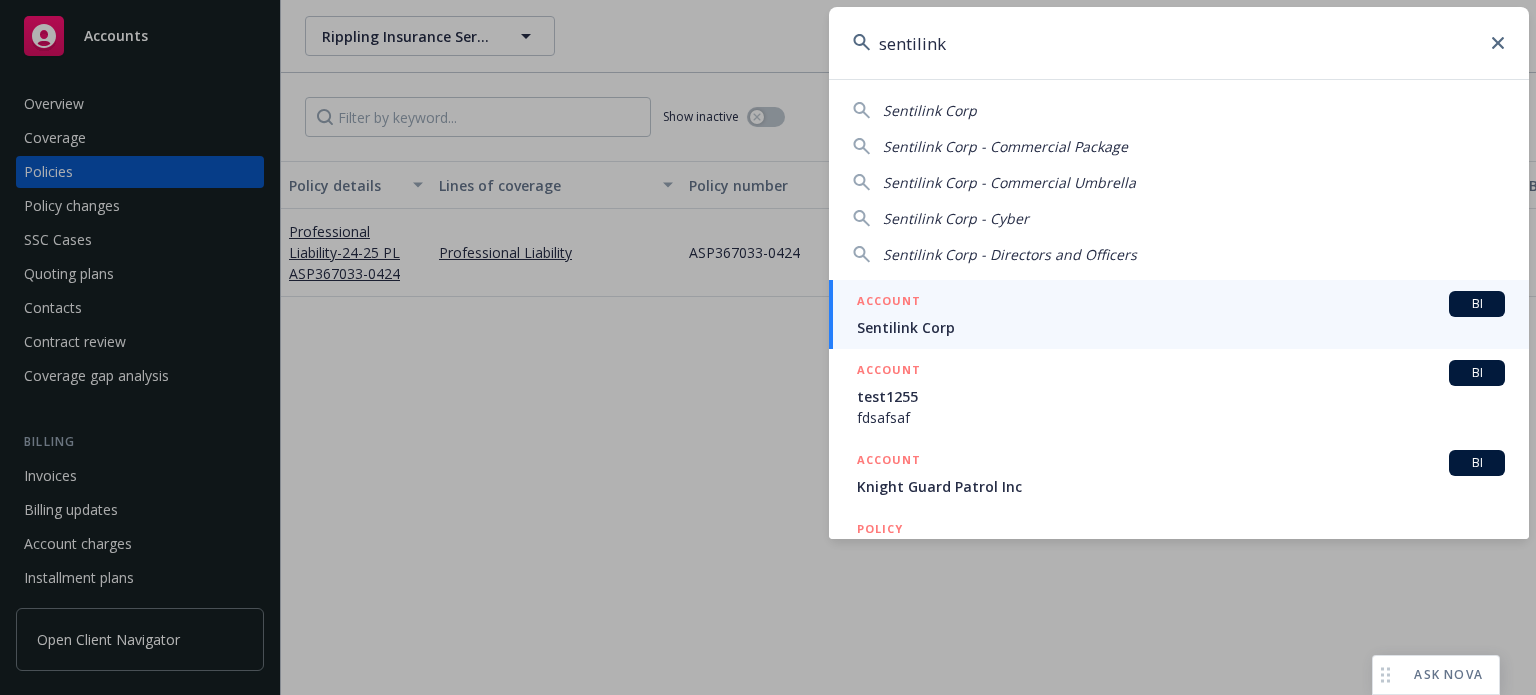 type on "sentilink" 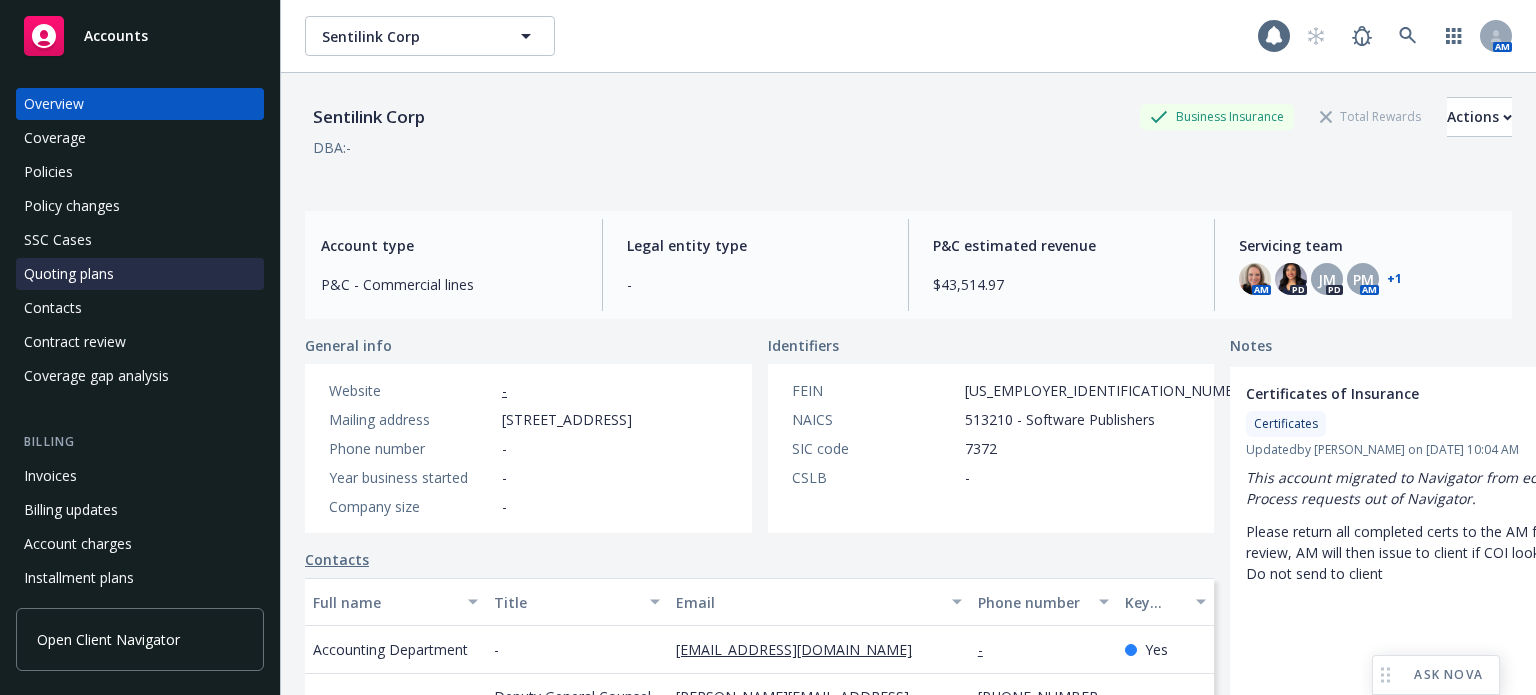 click on "Quoting plans" at bounding box center (140, 274) 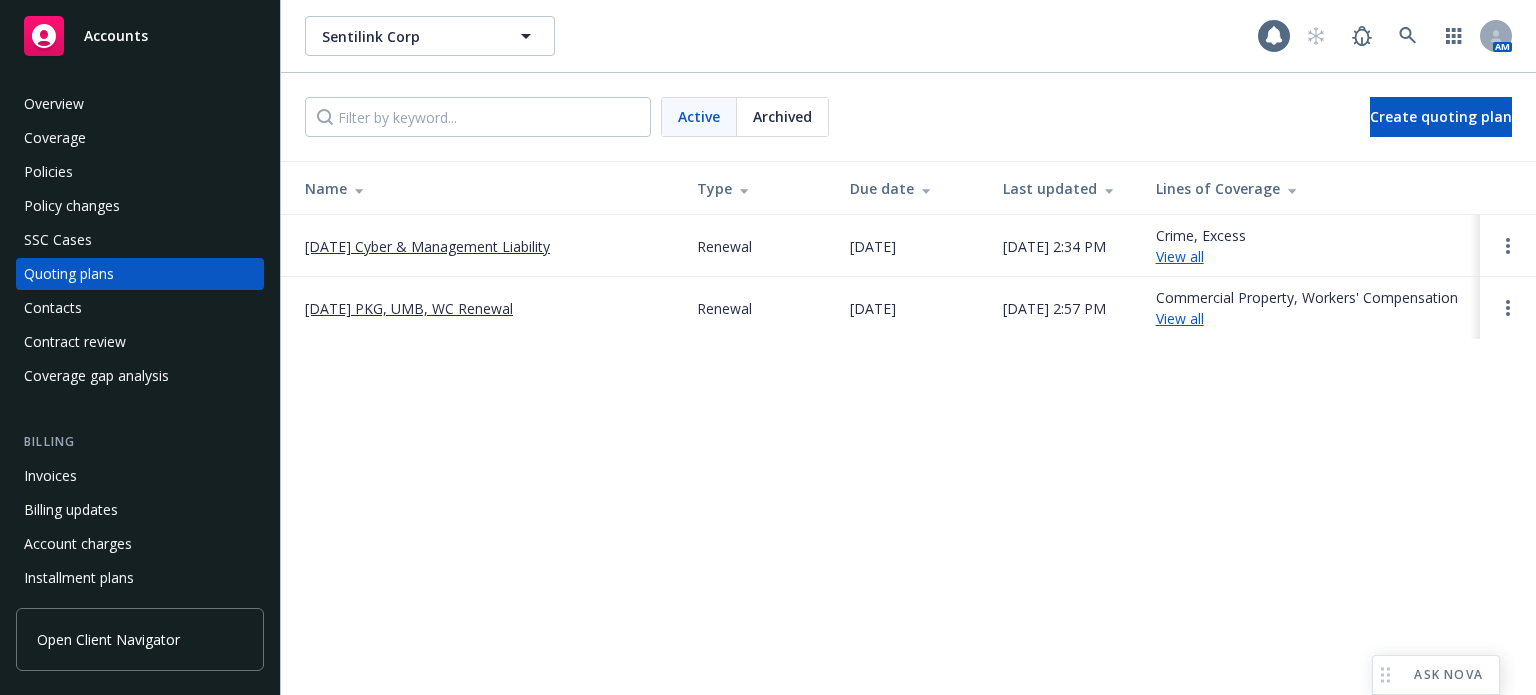 click on "7/25/2025 PKG, UMB, WC Renewal" at bounding box center [409, 308] 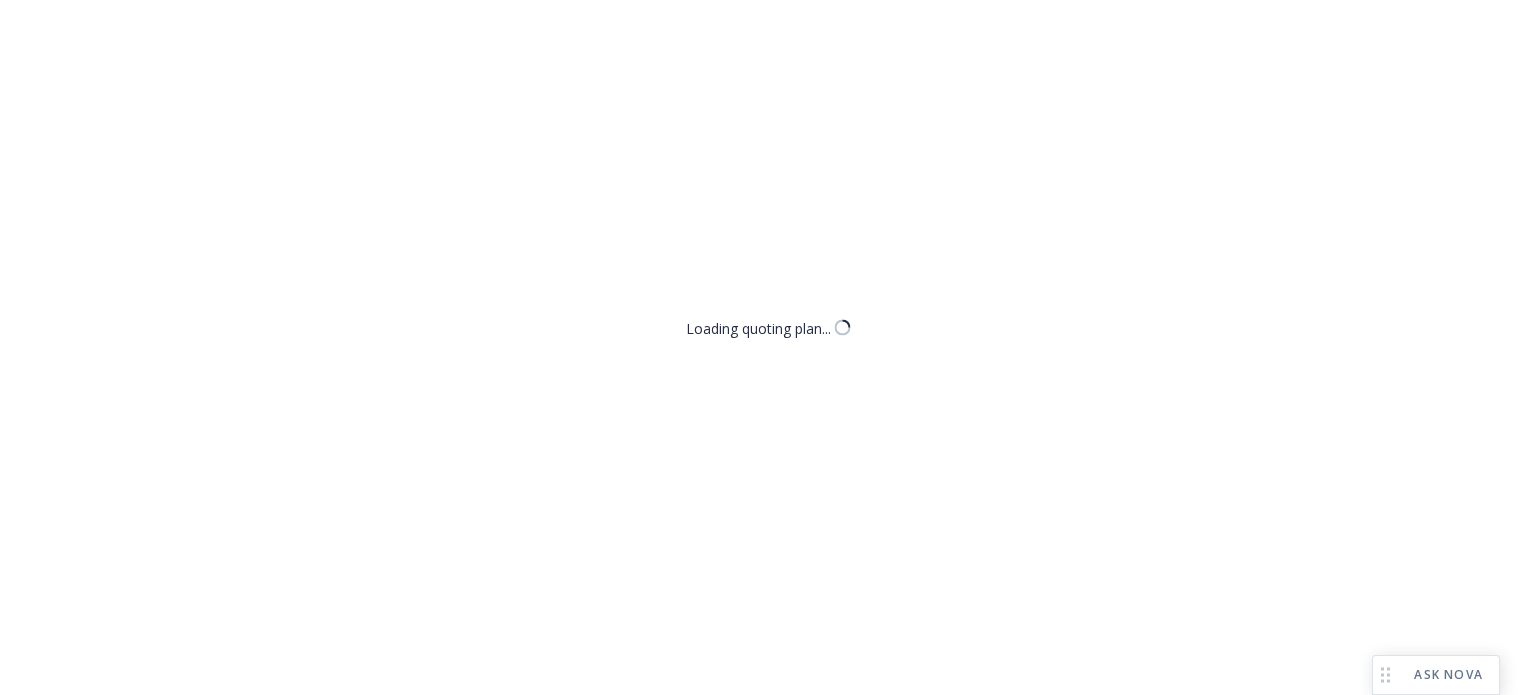 scroll, scrollTop: 0, scrollLeft: 0, axis: both 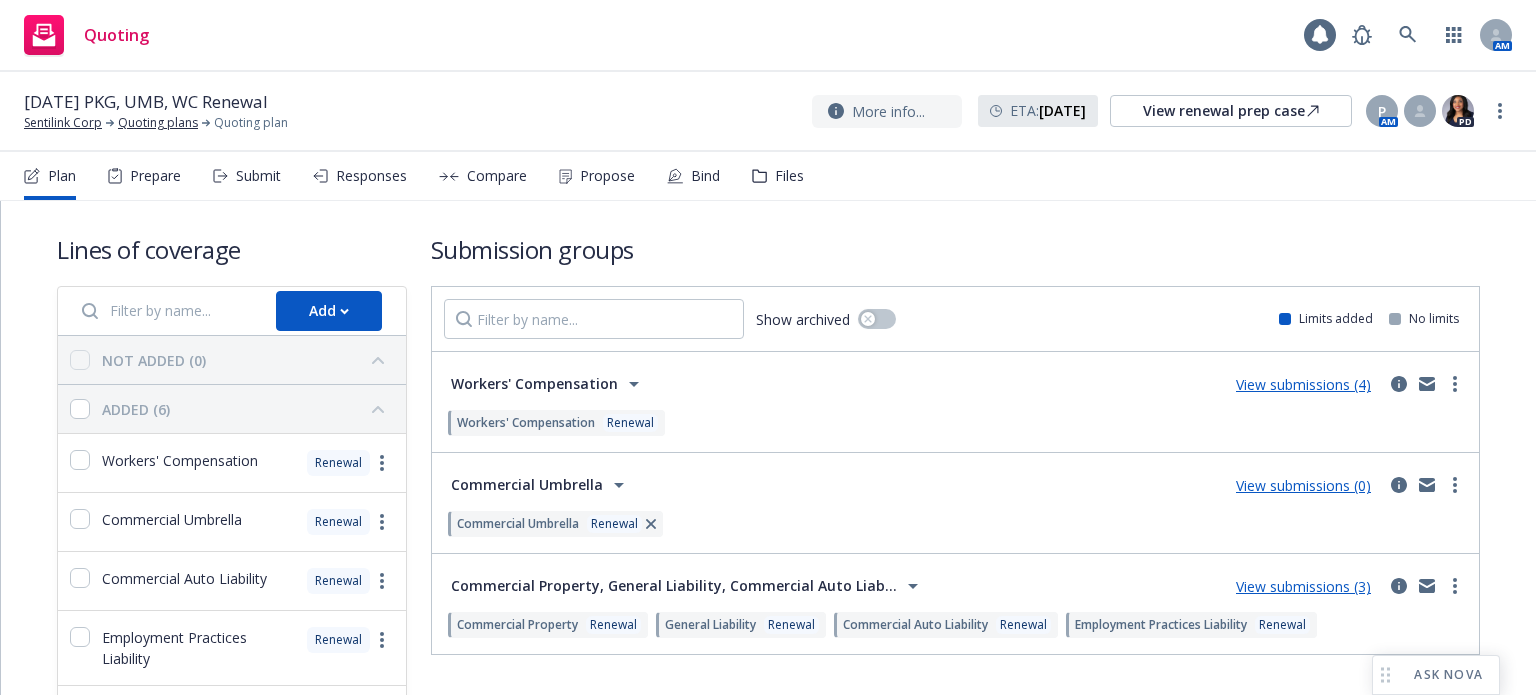 click on "View submissions (0)" at bounding box center (1303, 485) 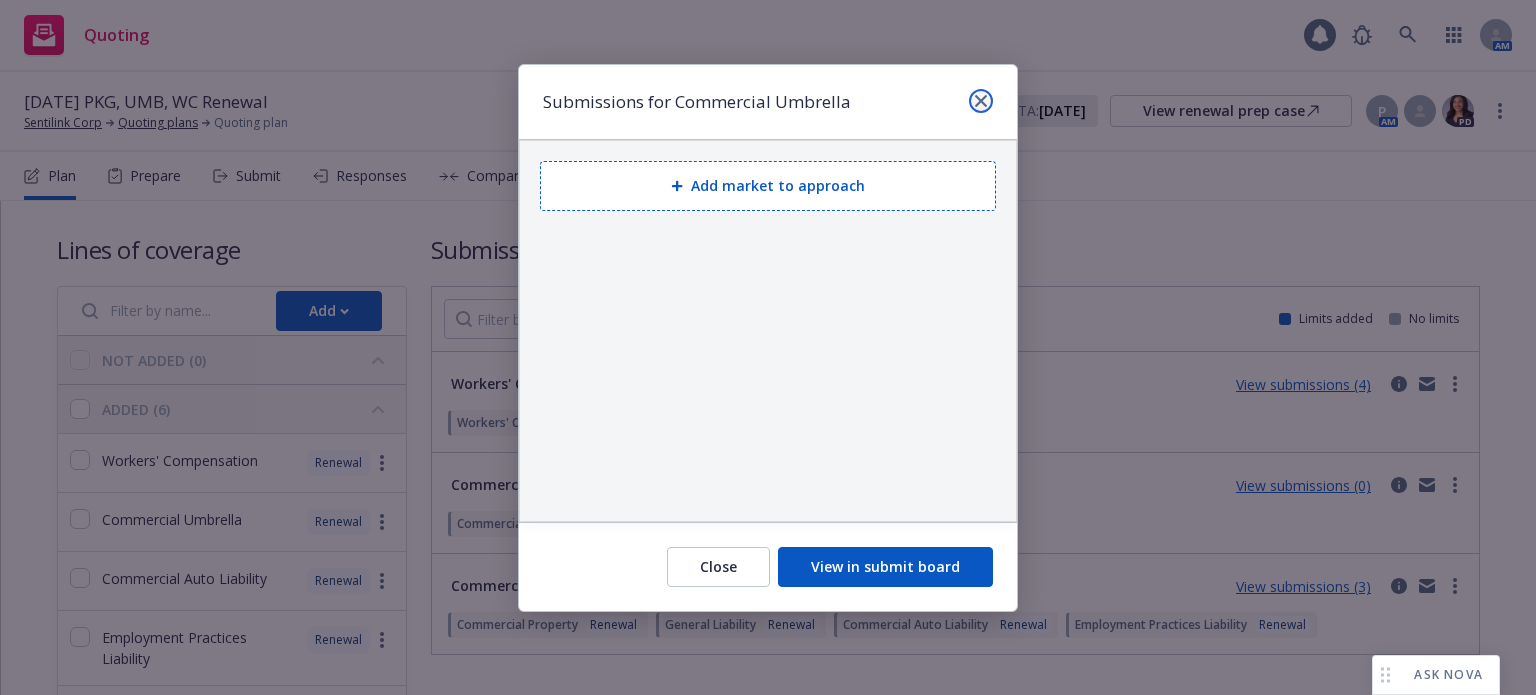 click 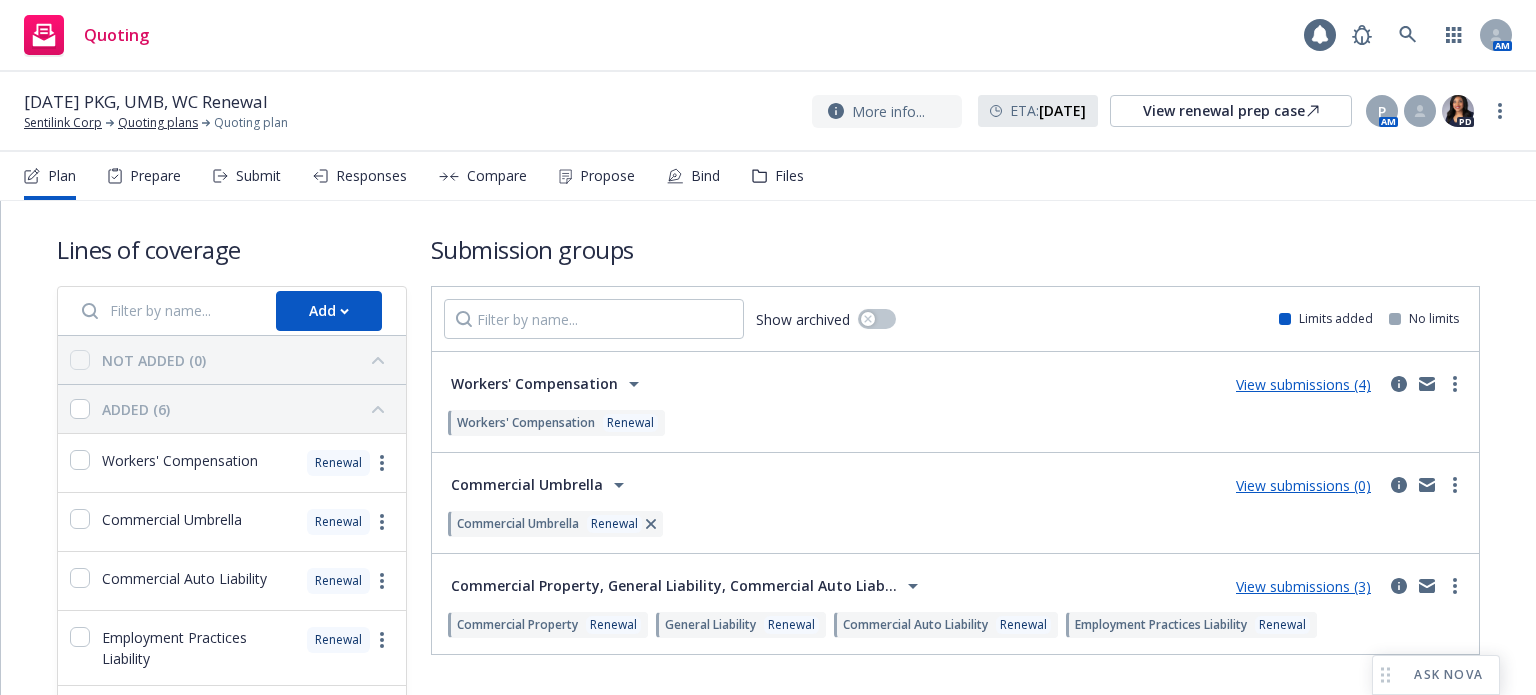 click on "View submissions (4)" at bounding box center [1303, 384] 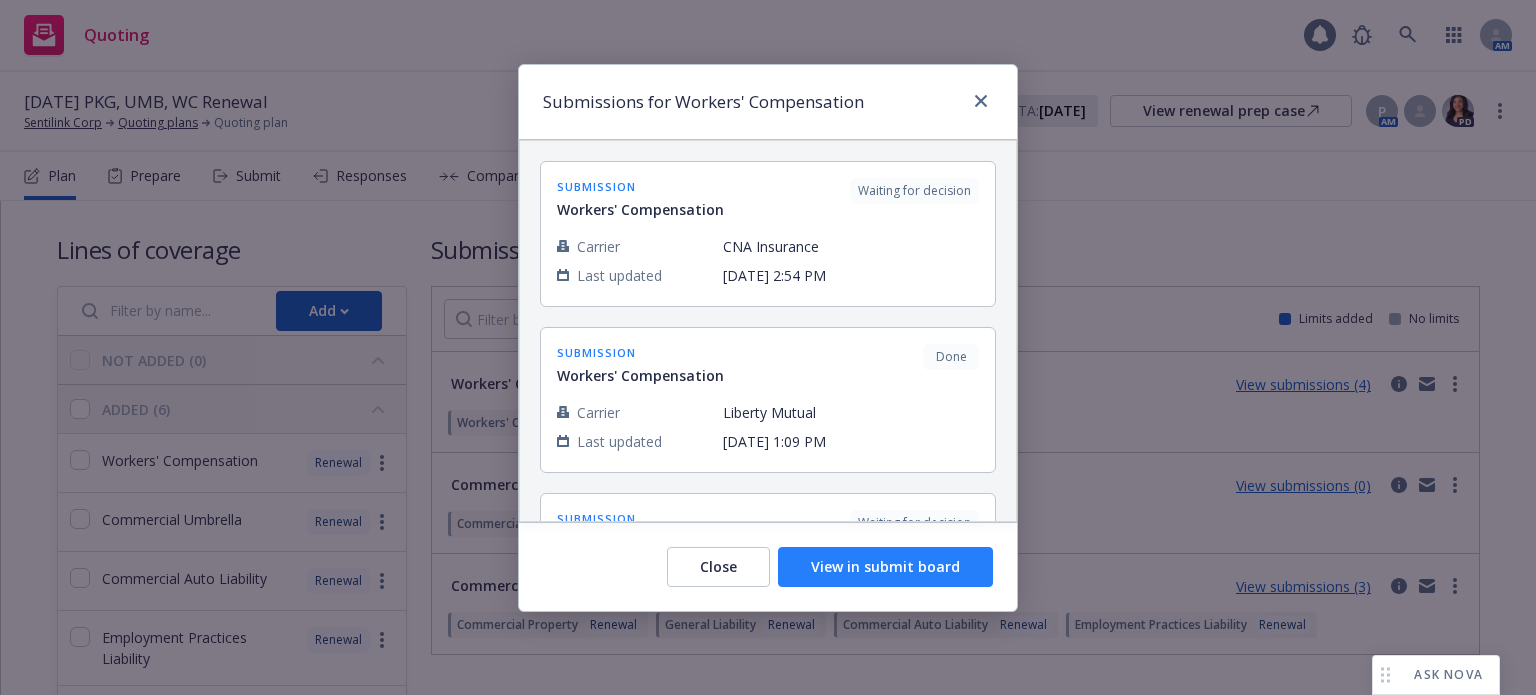click on "View in submit board" at bounding box center [885, 567] 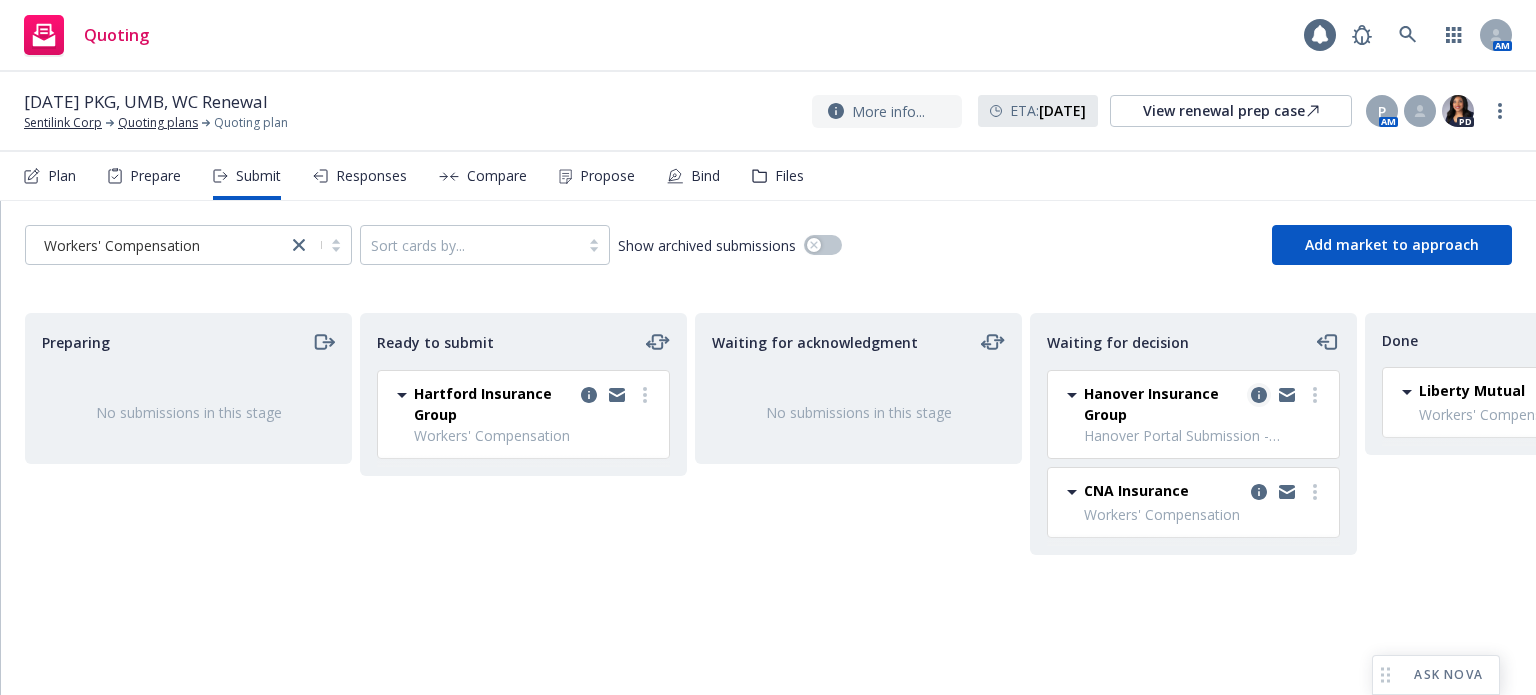 click 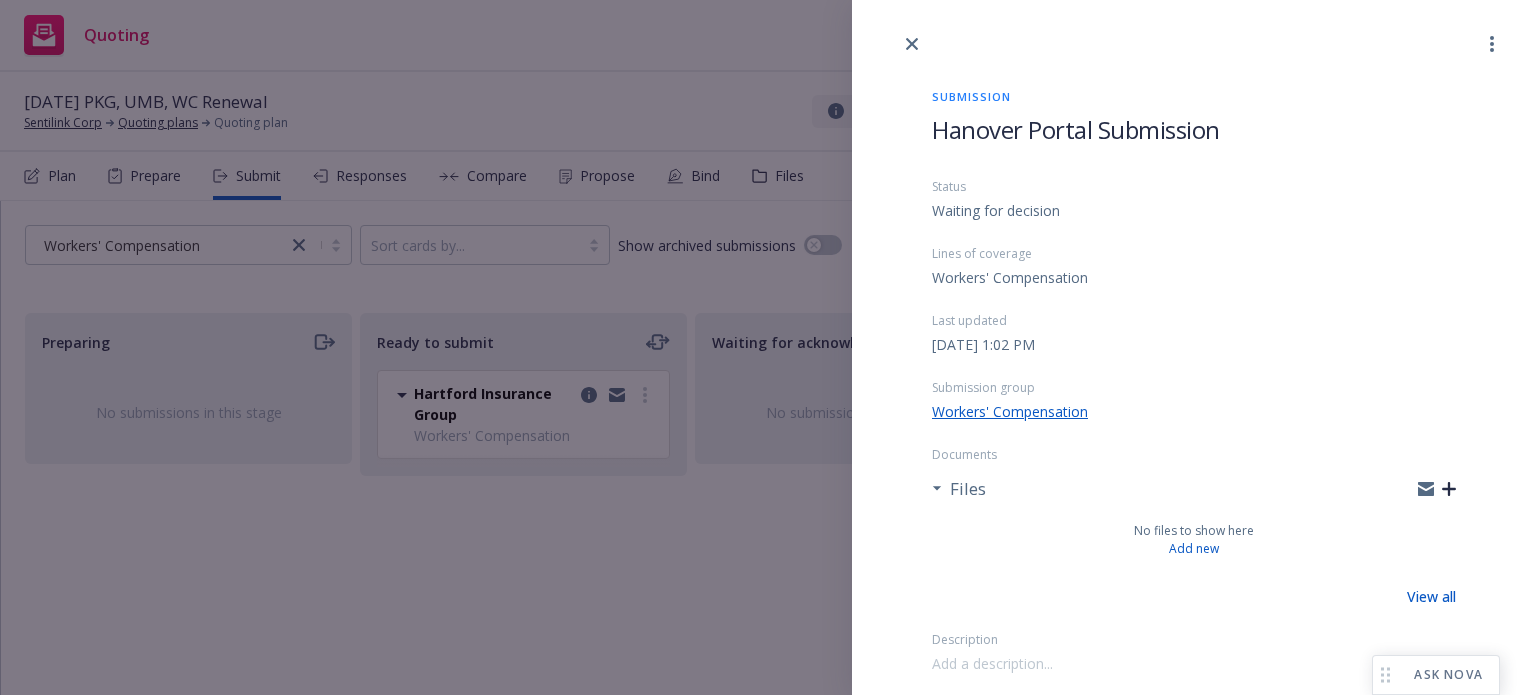 click 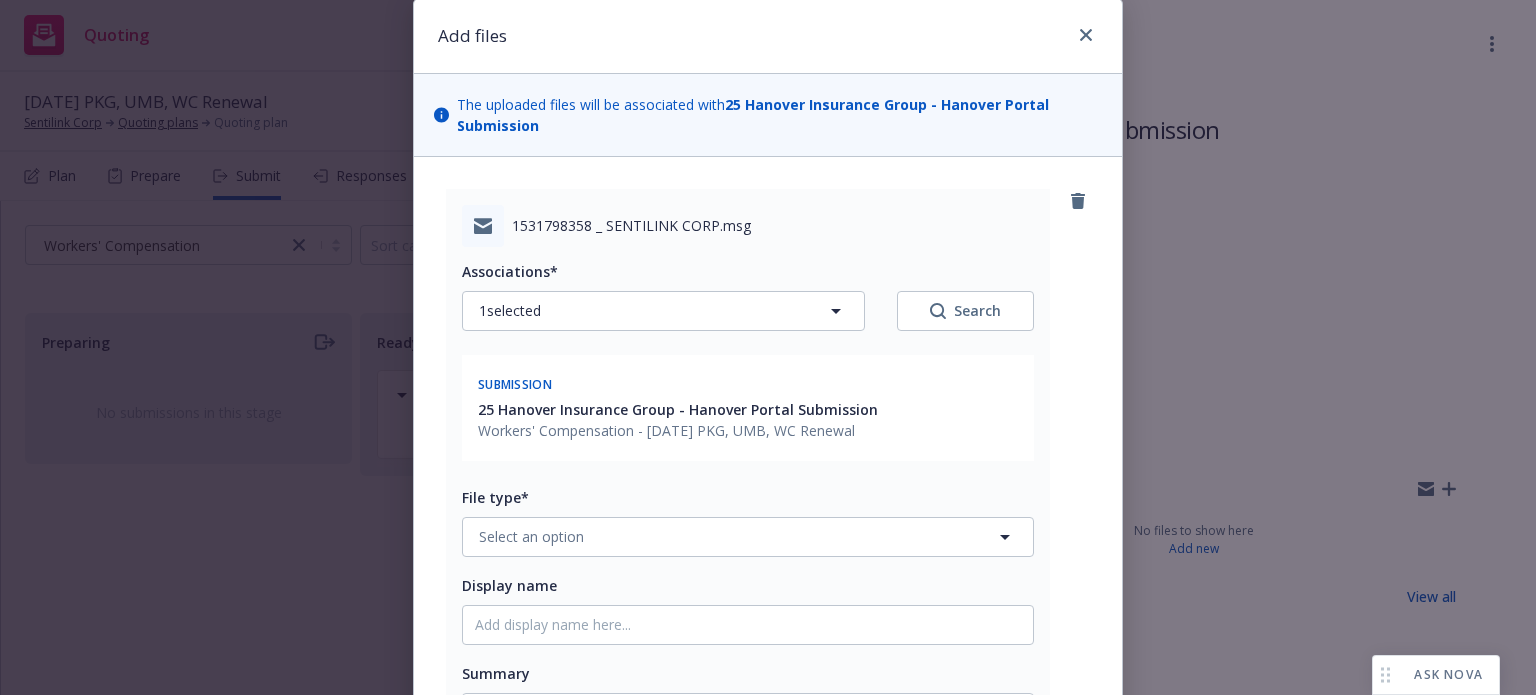 scroll, scrollTop: 100, scrollLeft: 0, axis: vertical 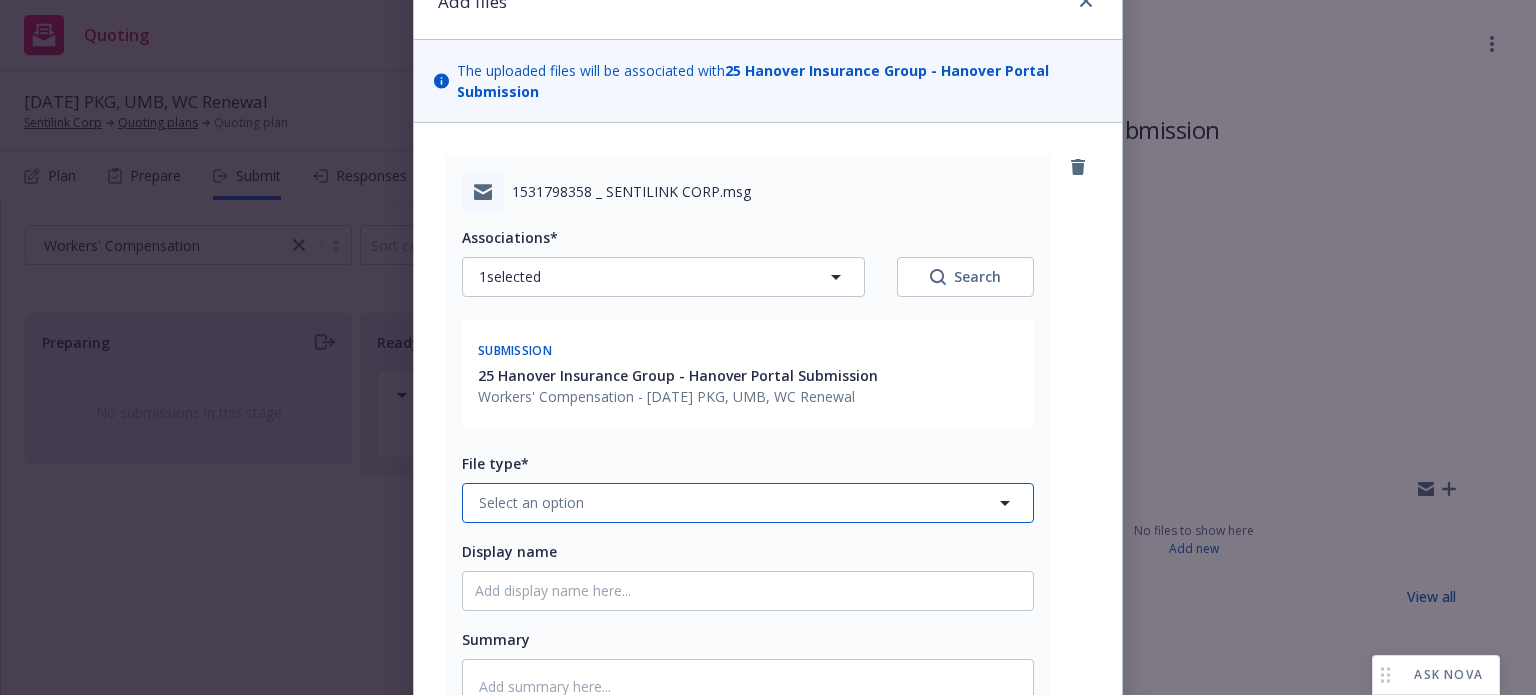 click on "Select an option" at bounding box center (748, 503) 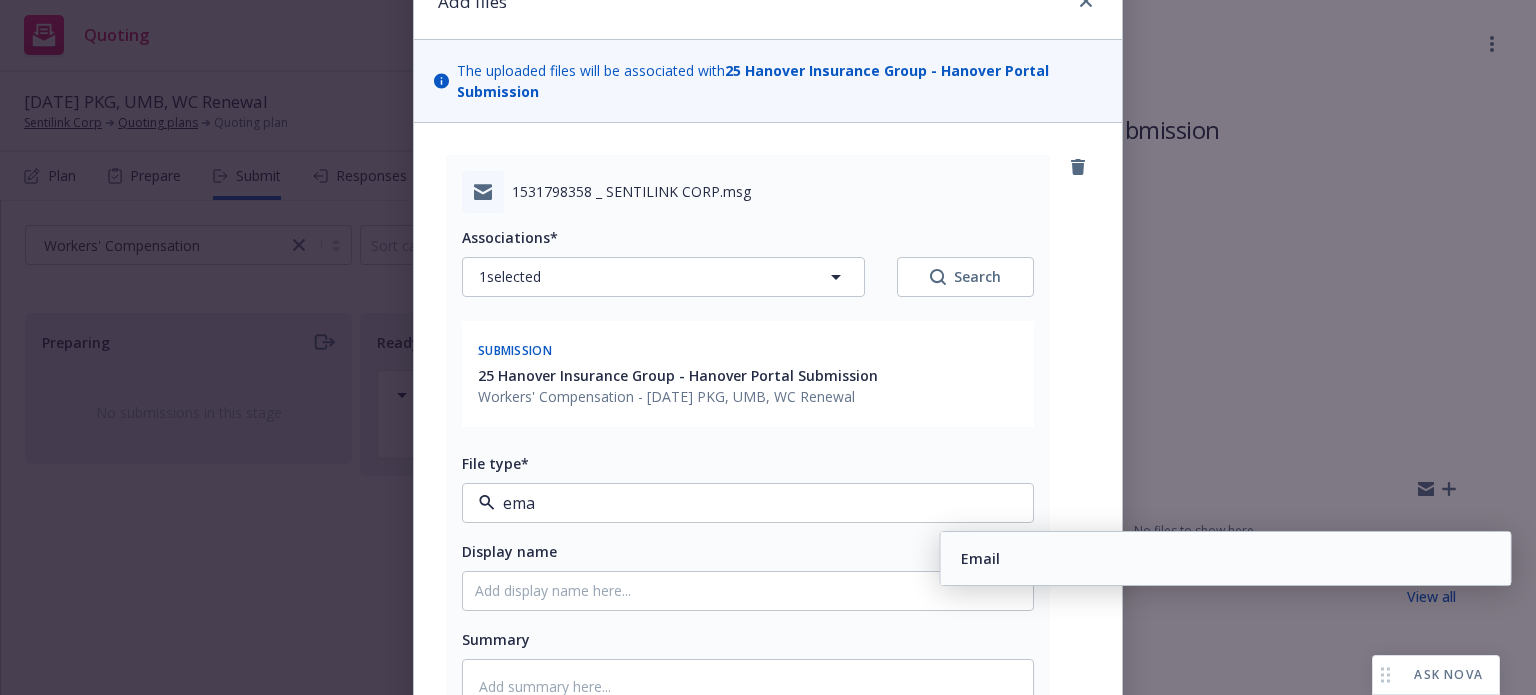 type on "emai" 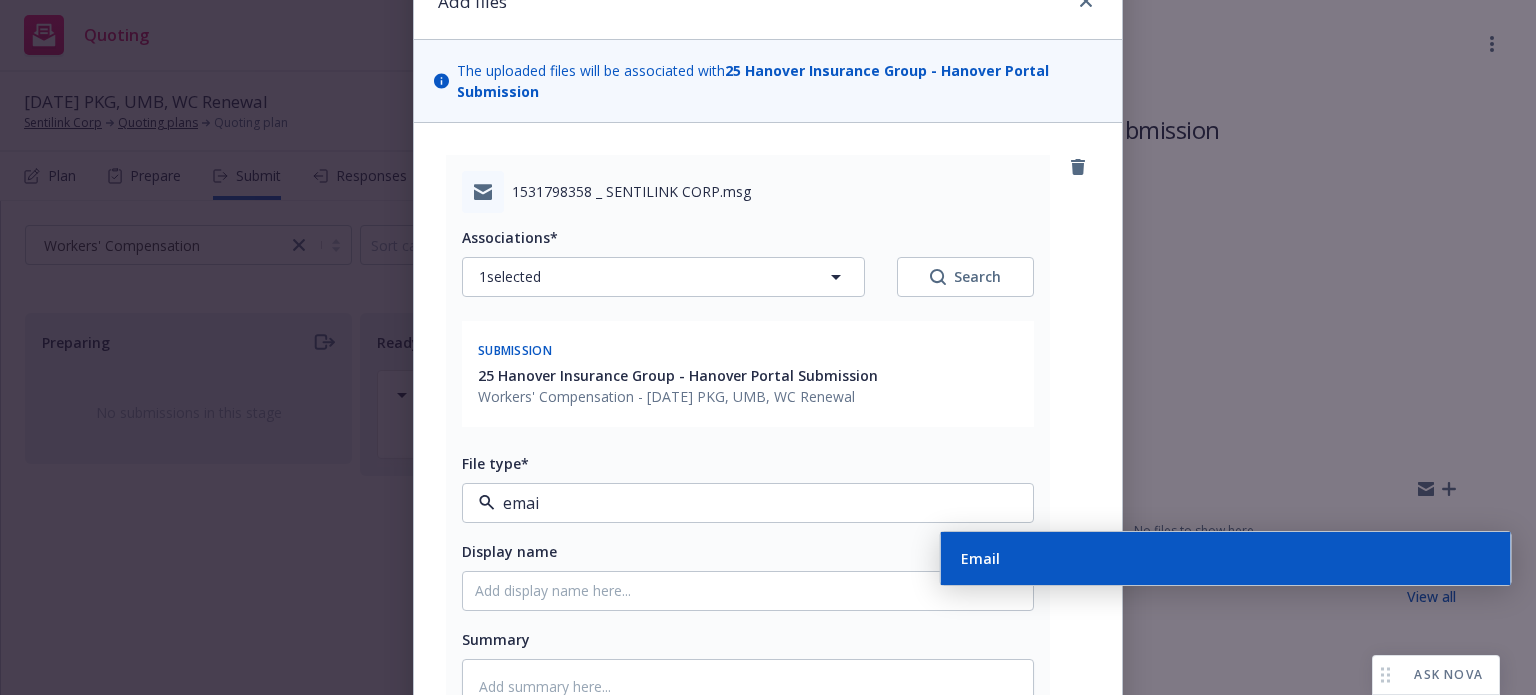 click on "Email" at bounding box center (1226, 558) 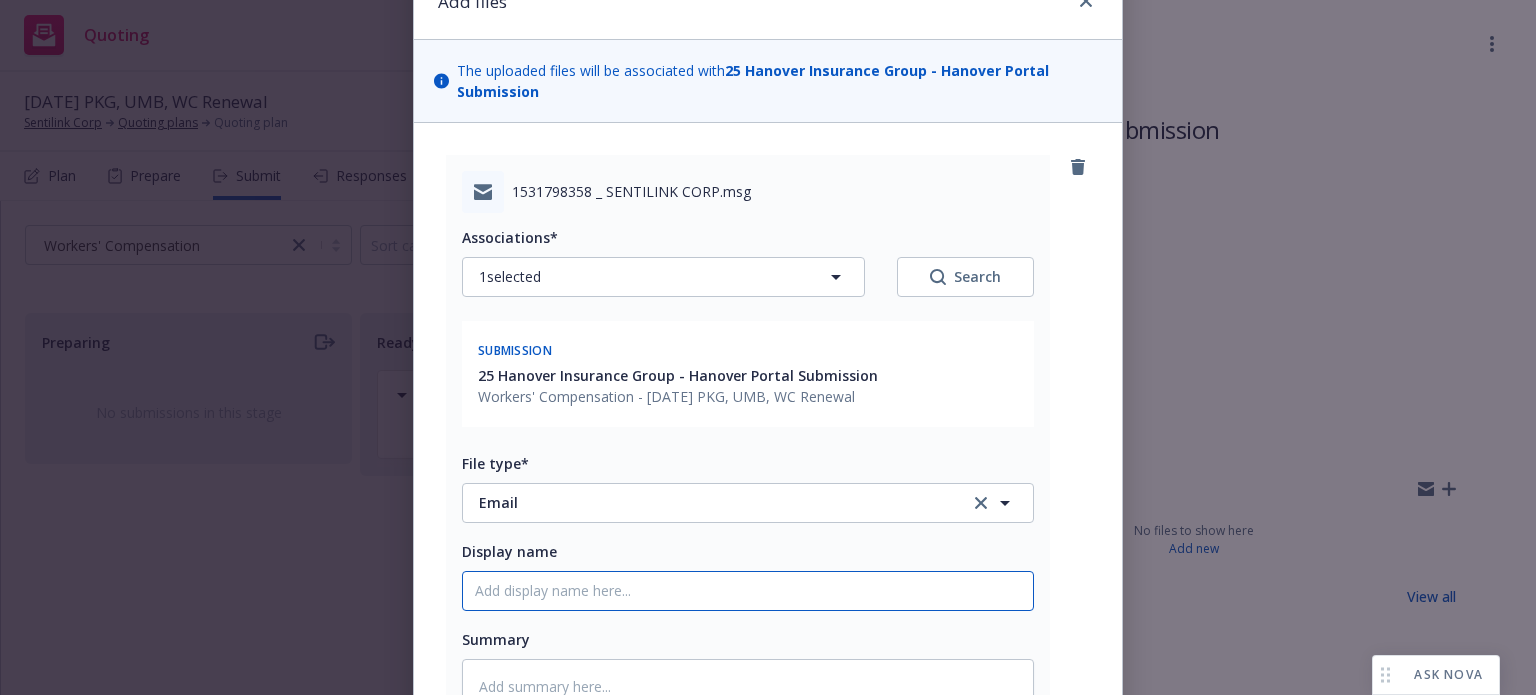 click on "Display name" at bounding box center [748, 591] 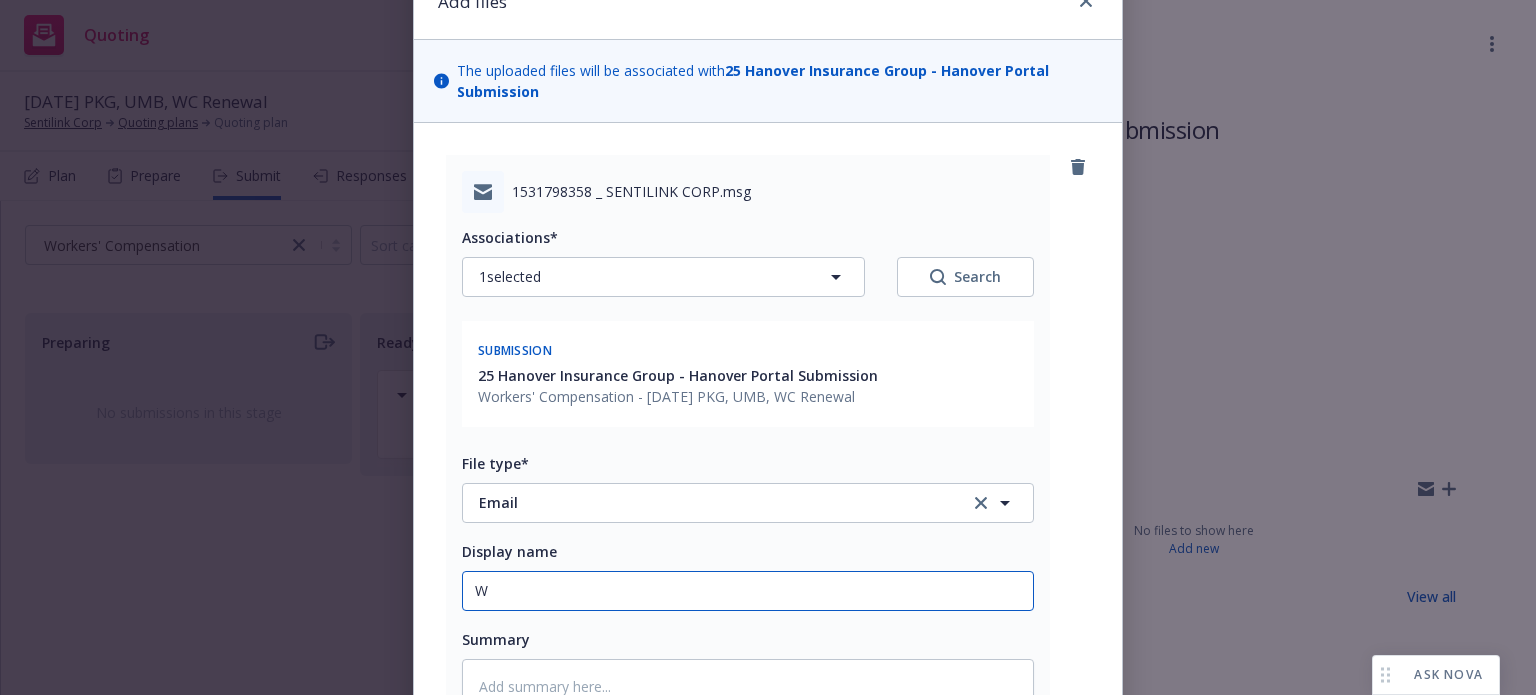 type on "x" 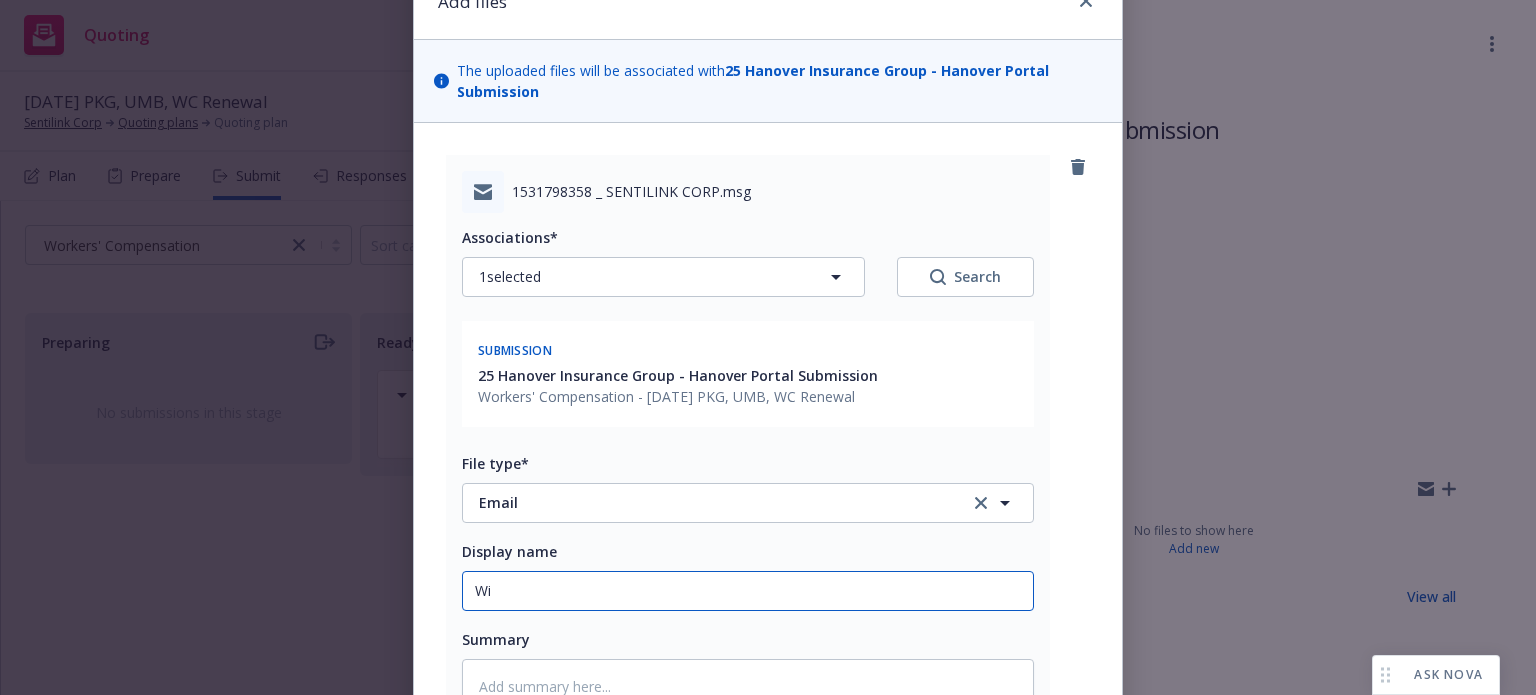 type on "x" 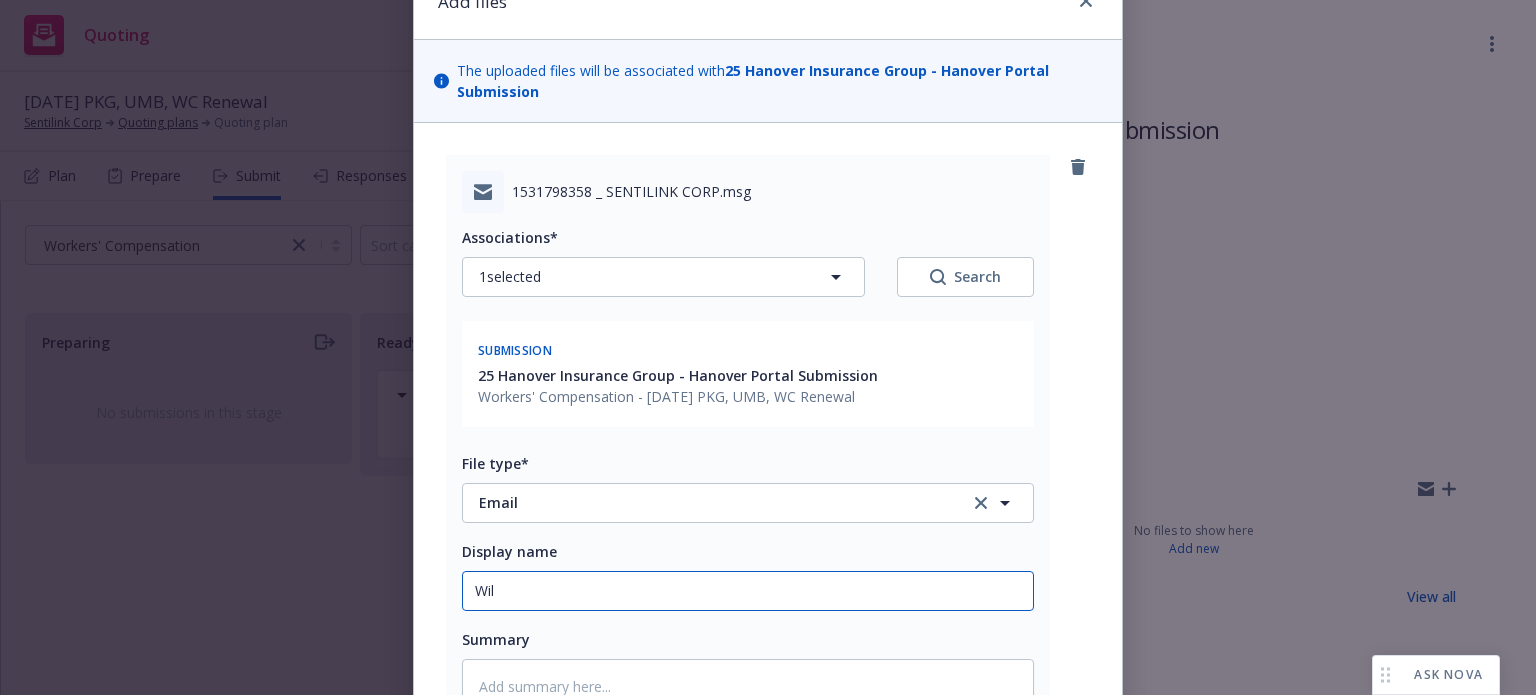 type on "x" 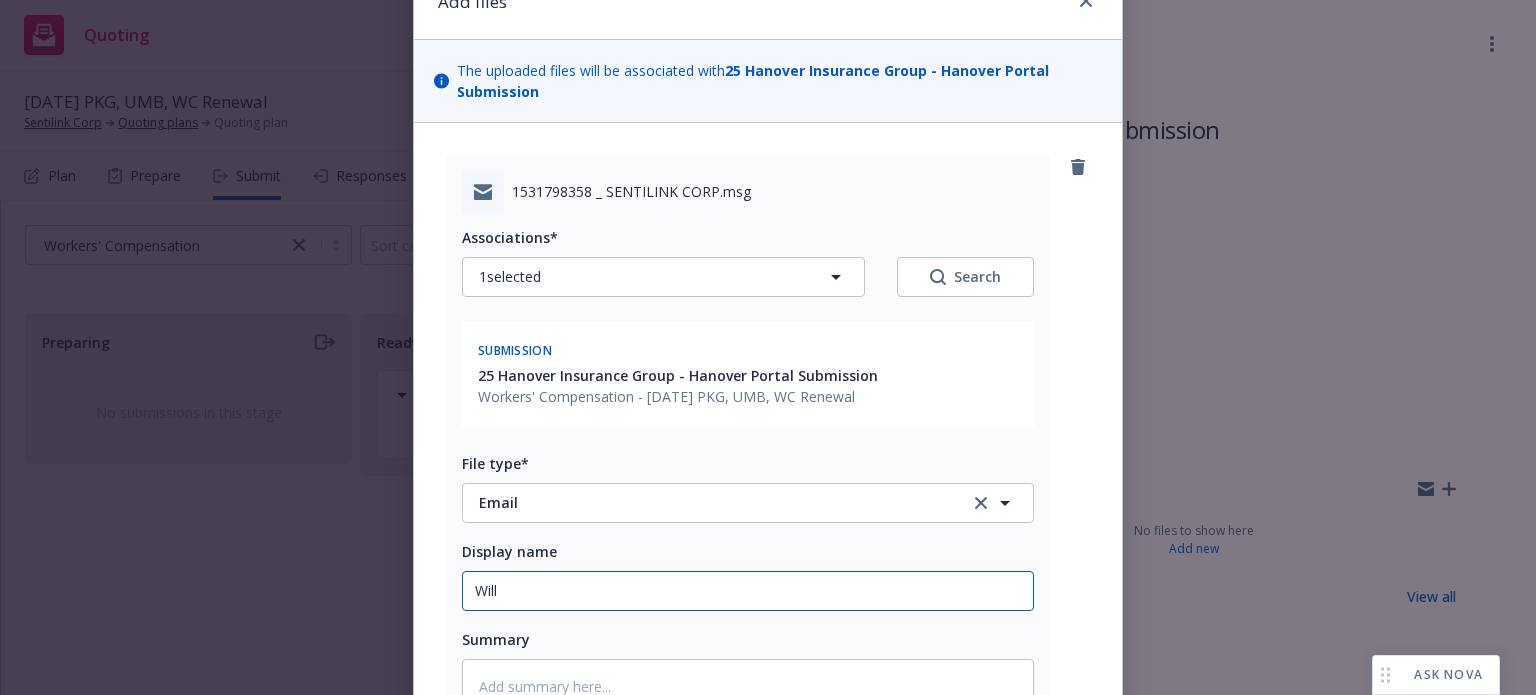 type on "x" 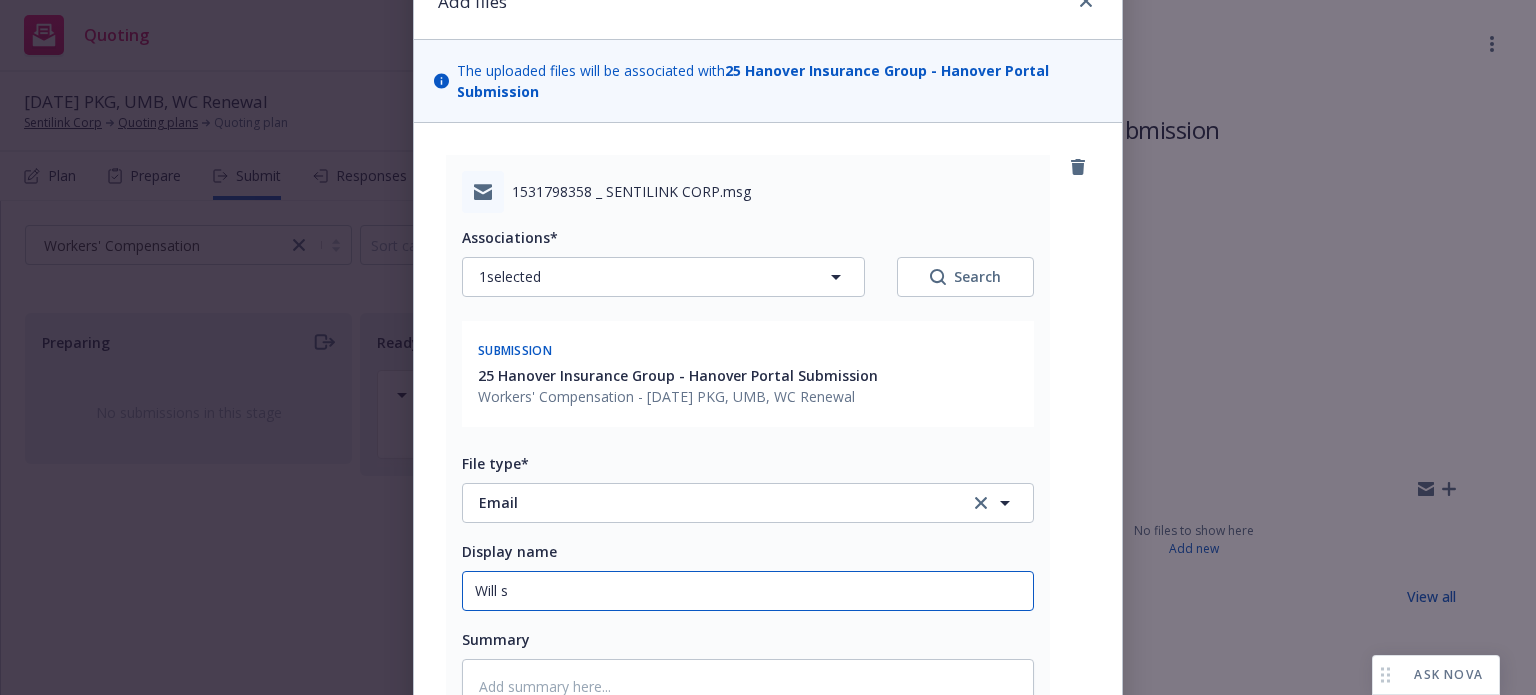 type on "x" 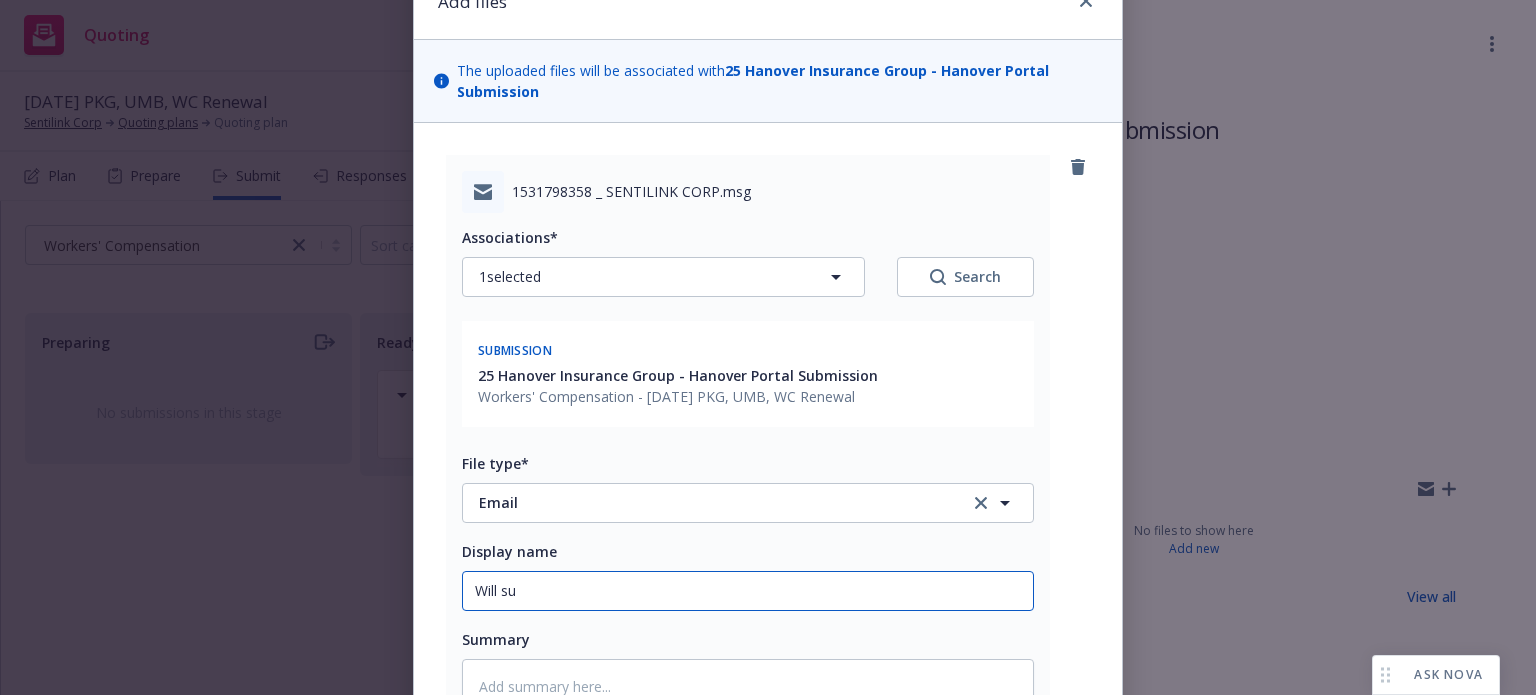type on "x" 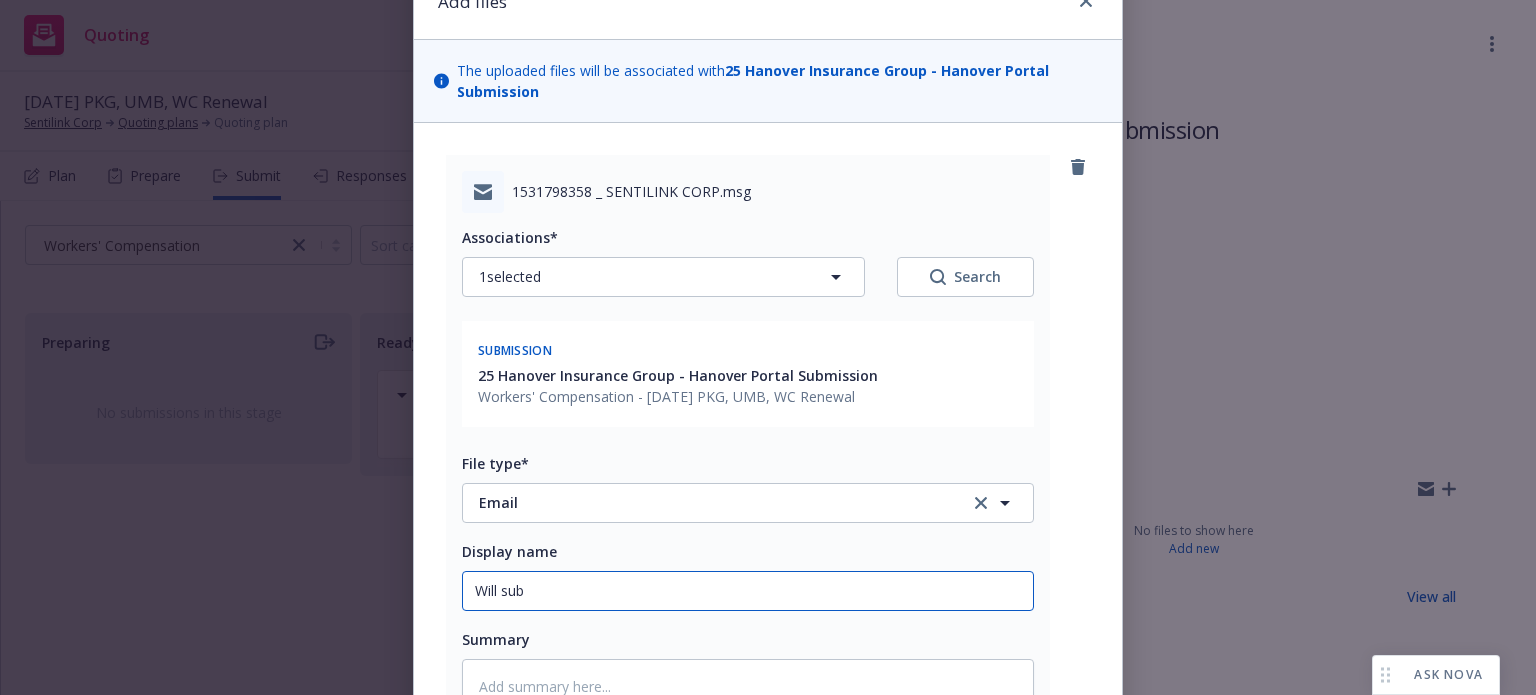 type on "x" 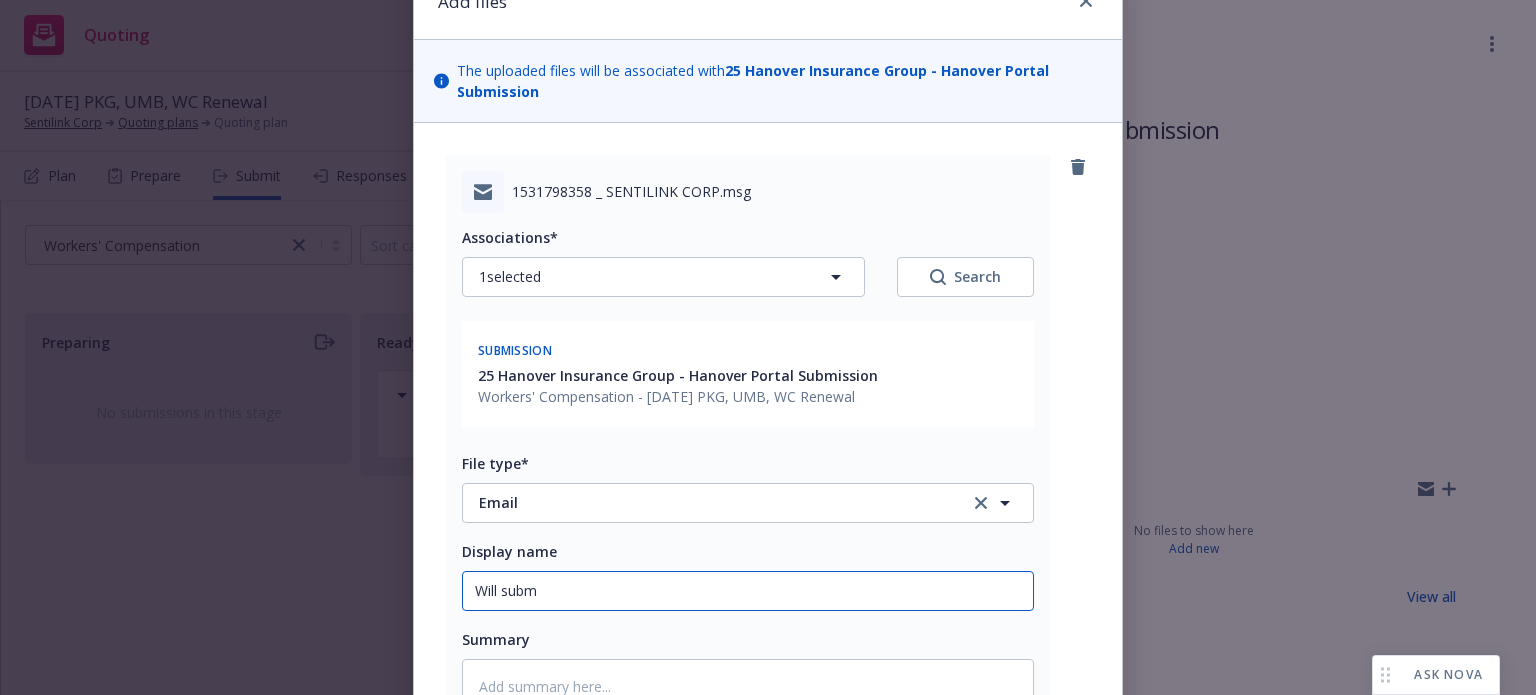 type on "x" 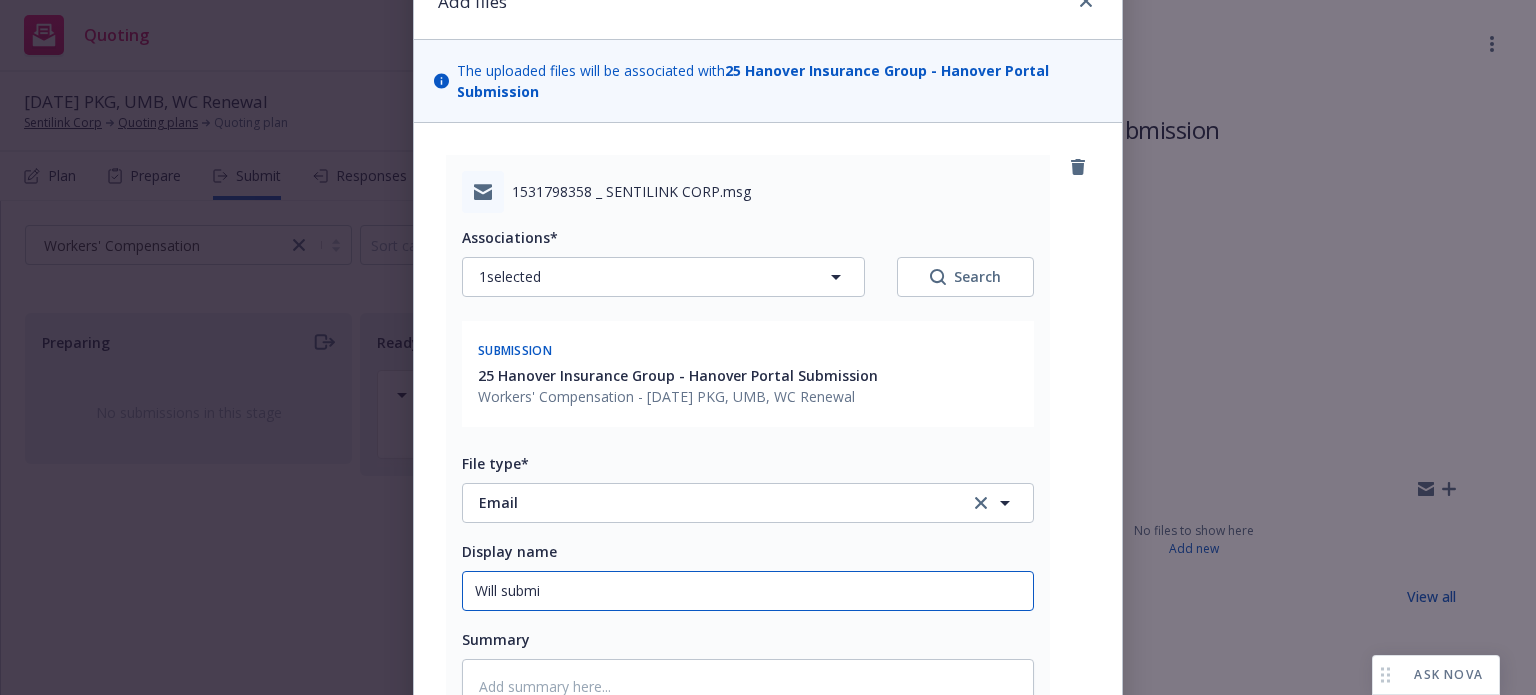 type on "Will submit" 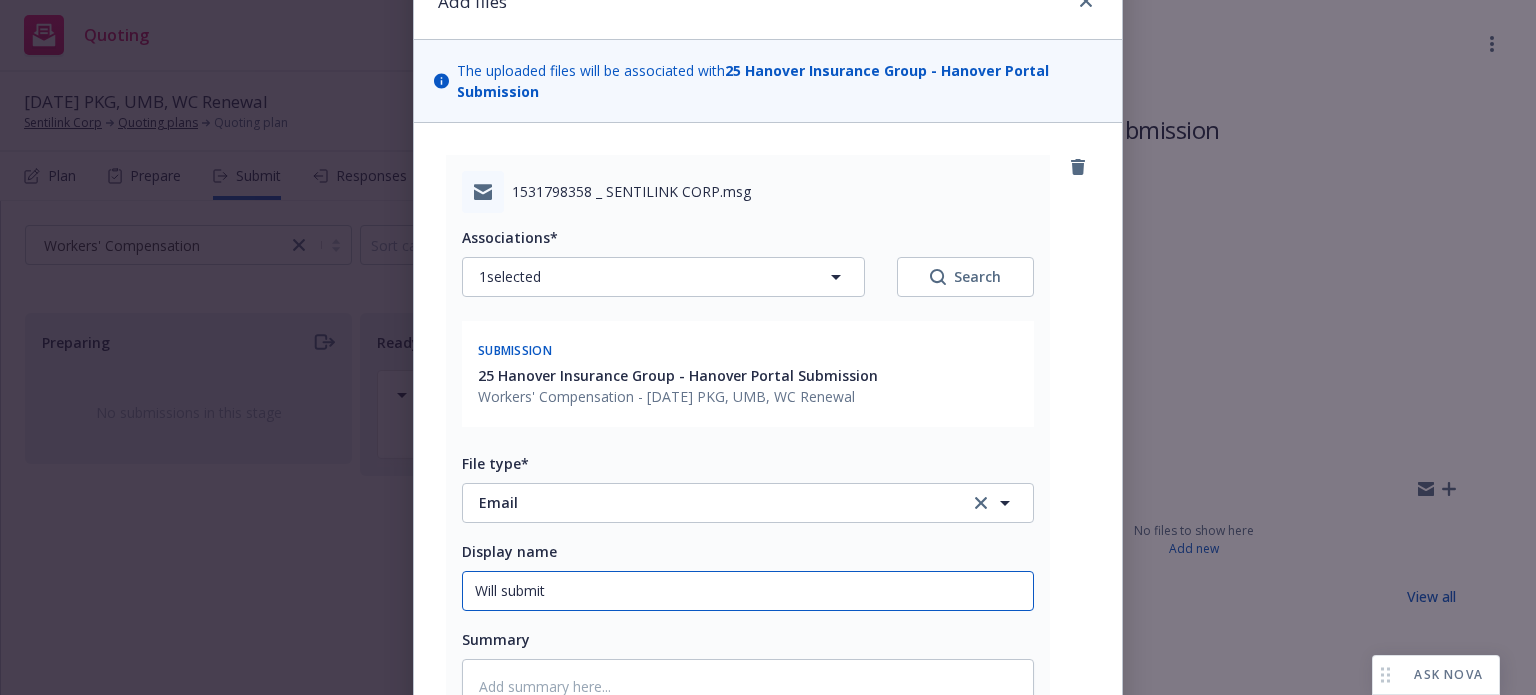 type on "x" 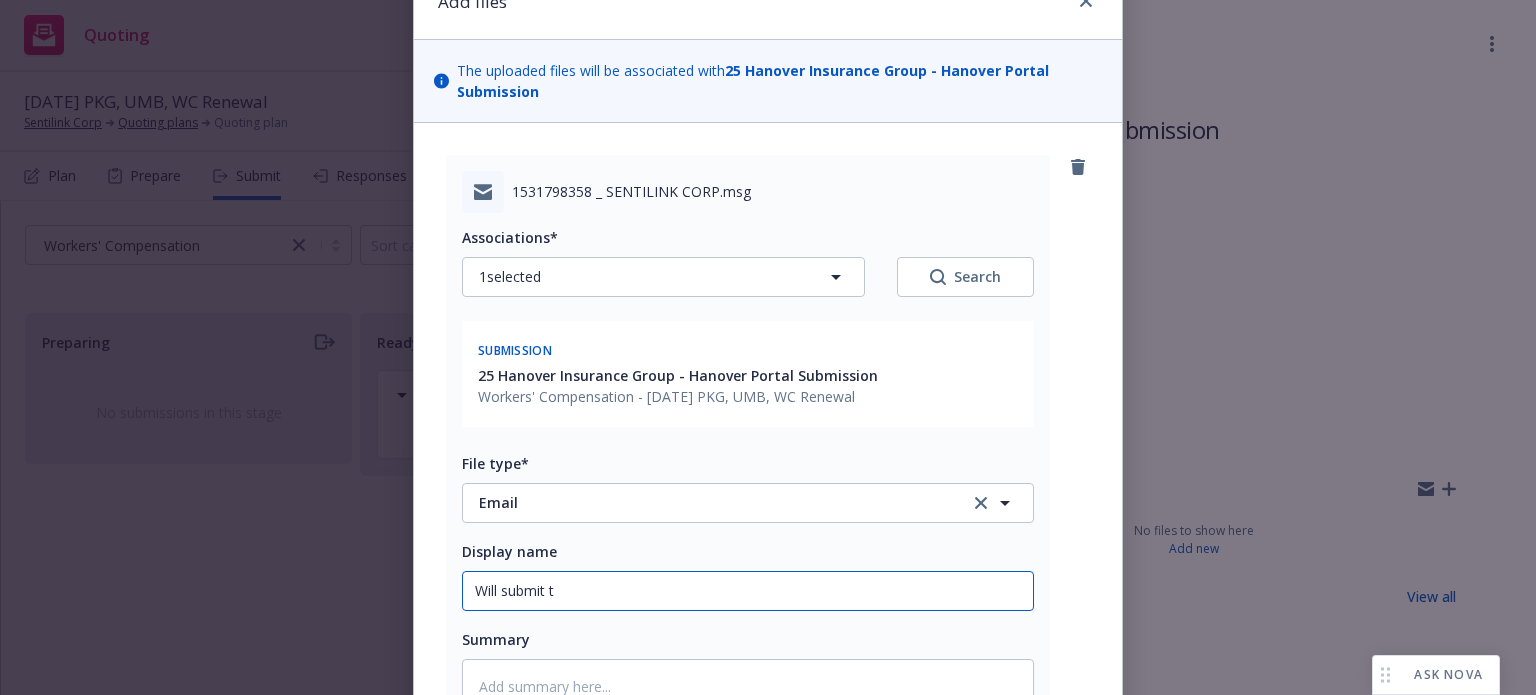 type on "x" 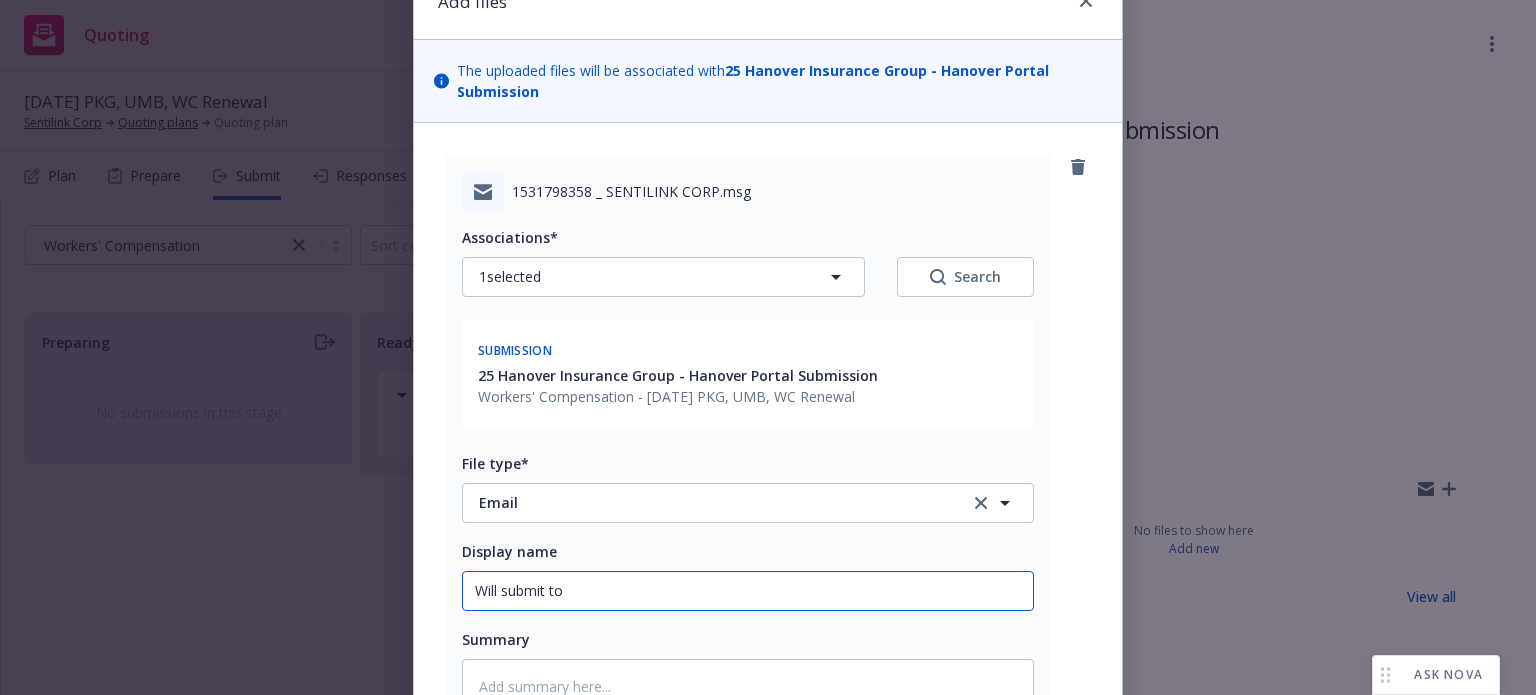 type on "x" 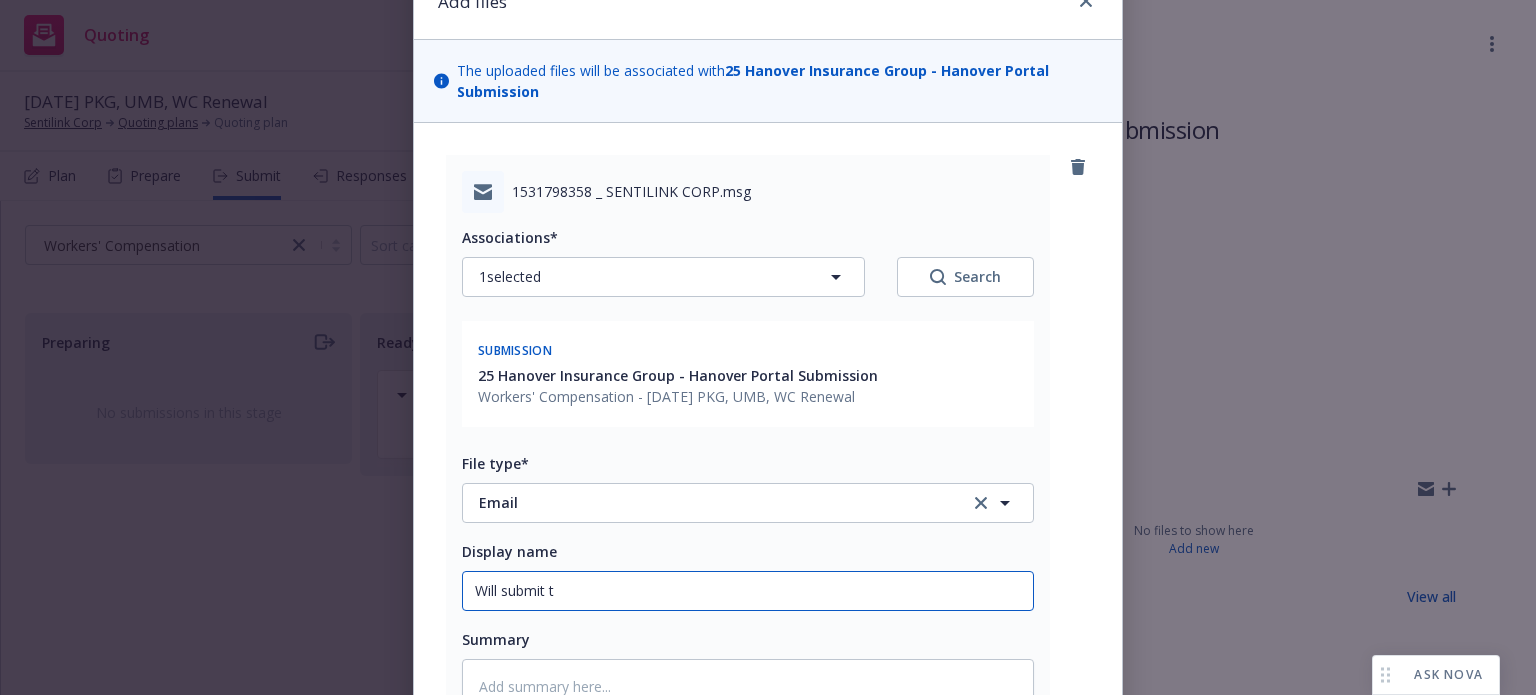 type on "x" 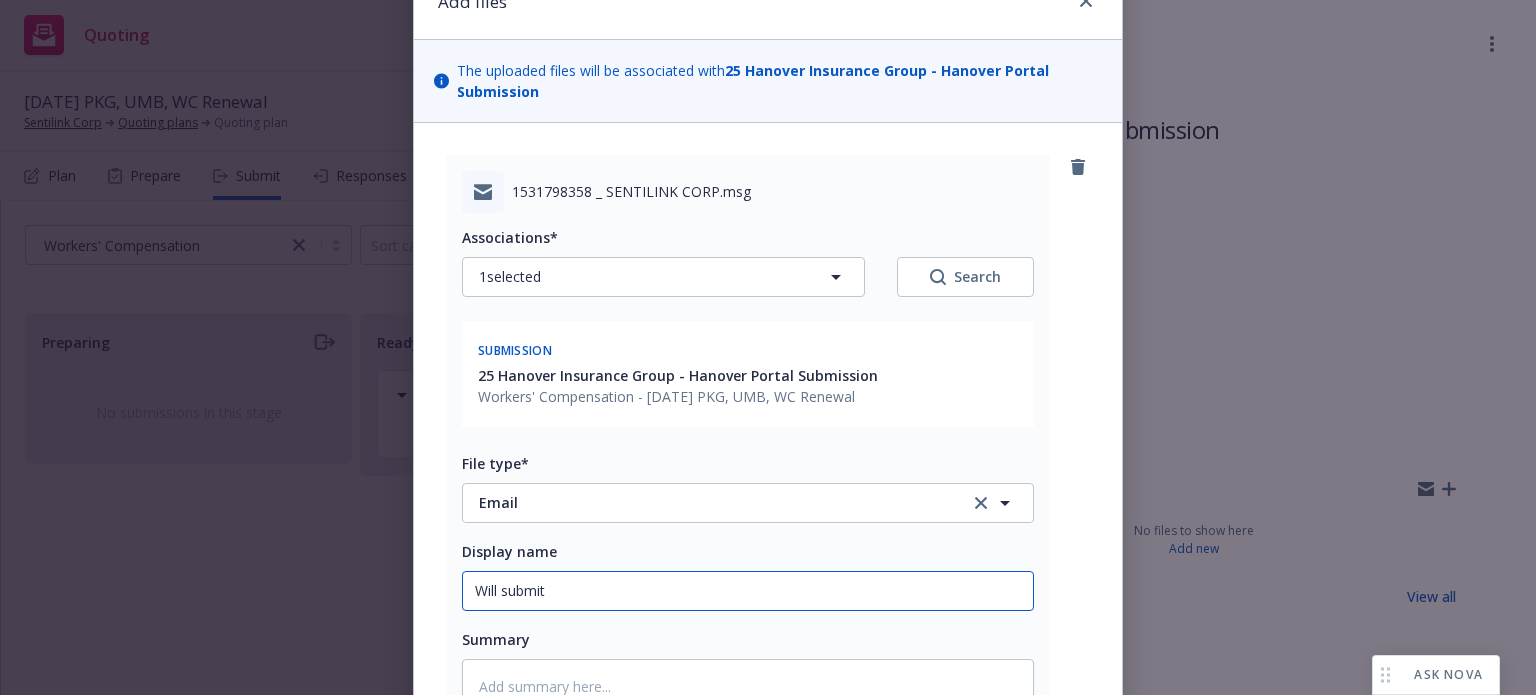 type on "x" 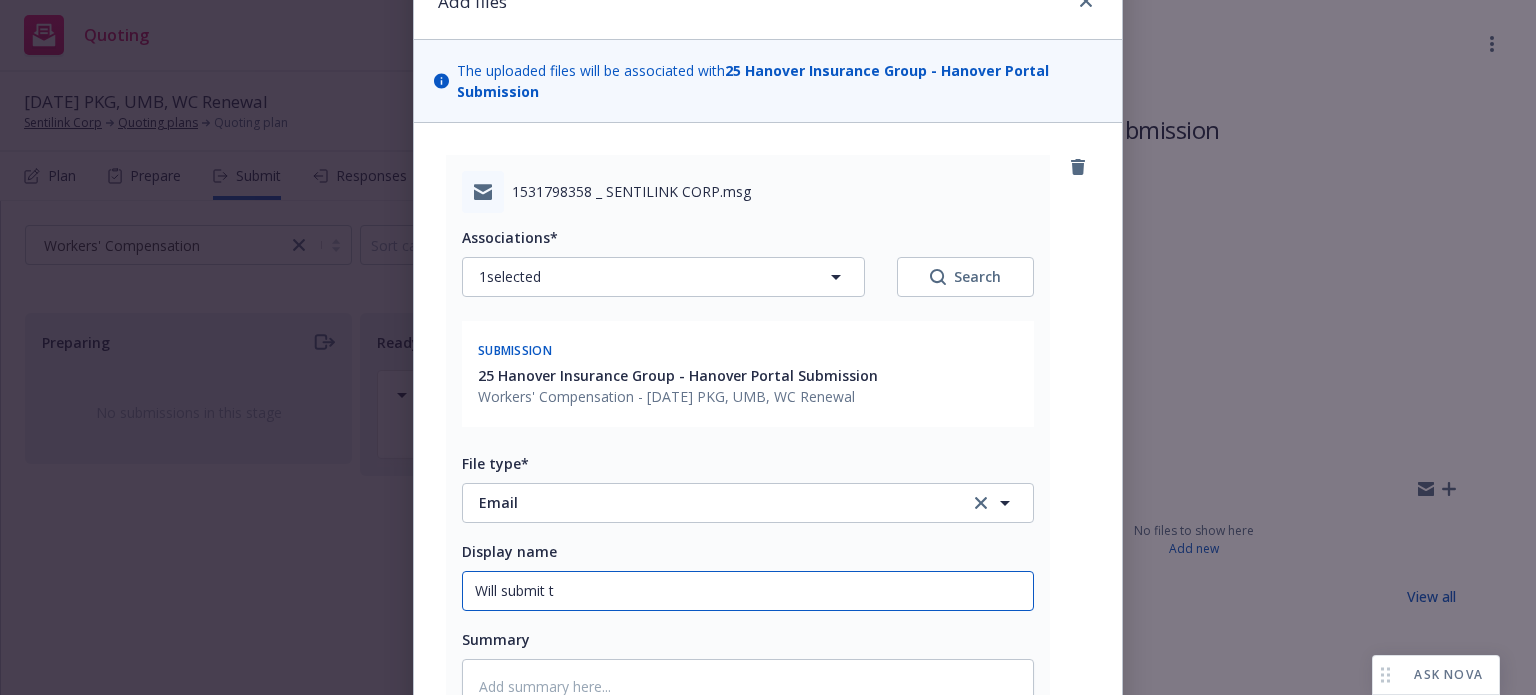 type on "x" 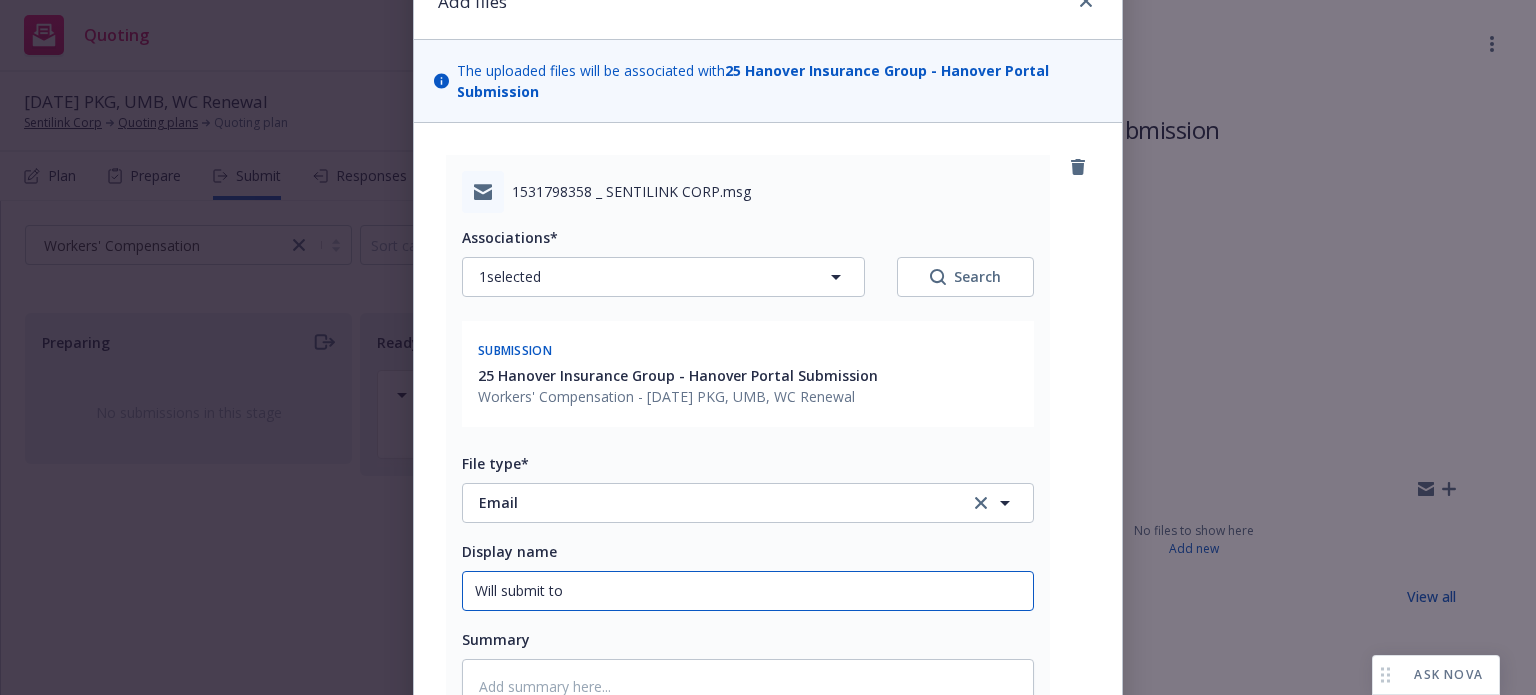 type on "x" 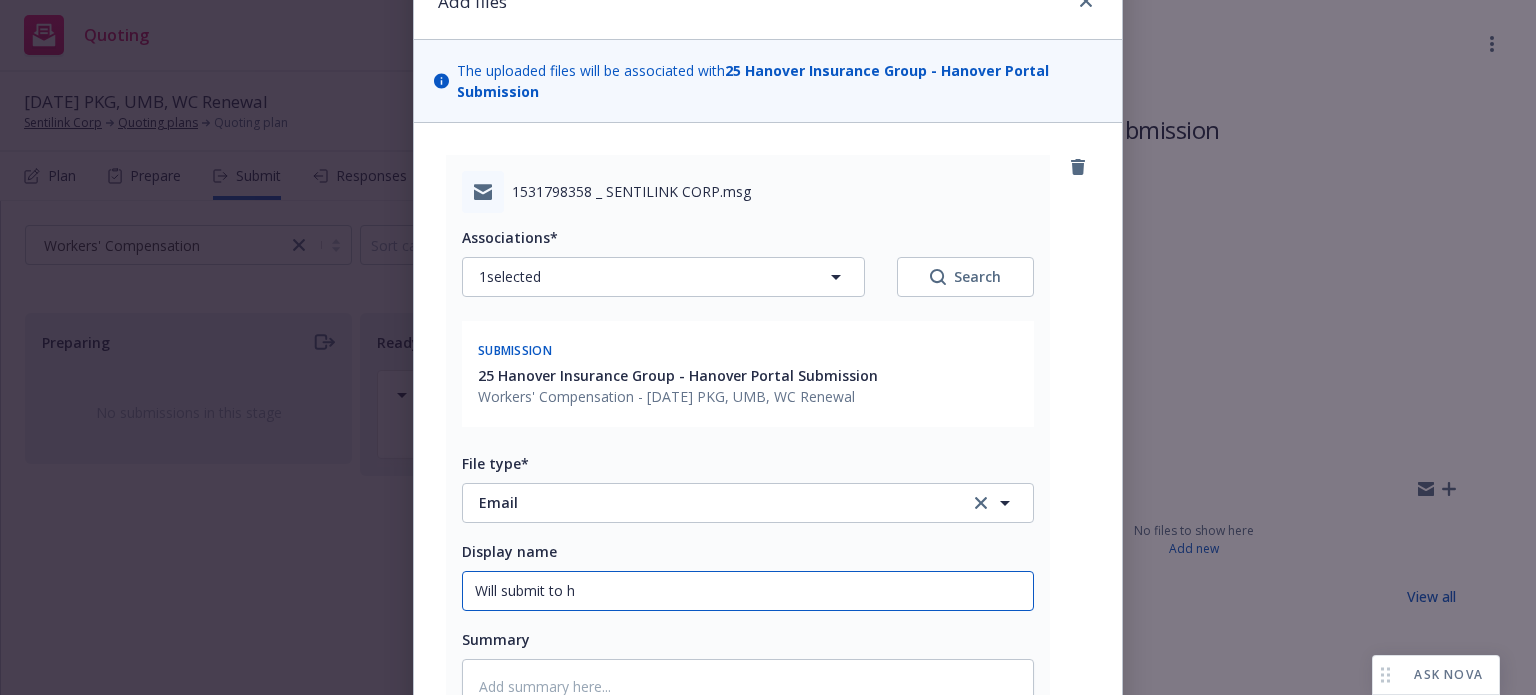 type on "x" 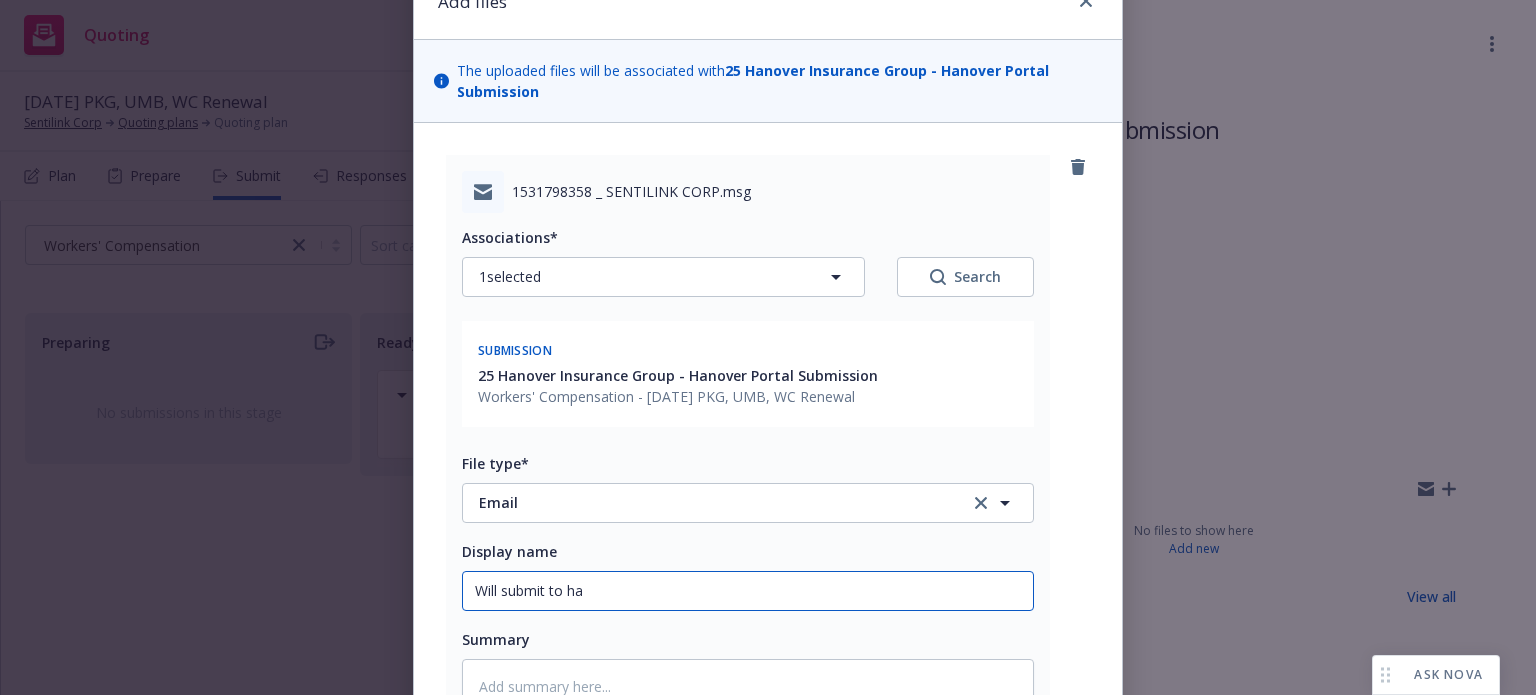type on "x" 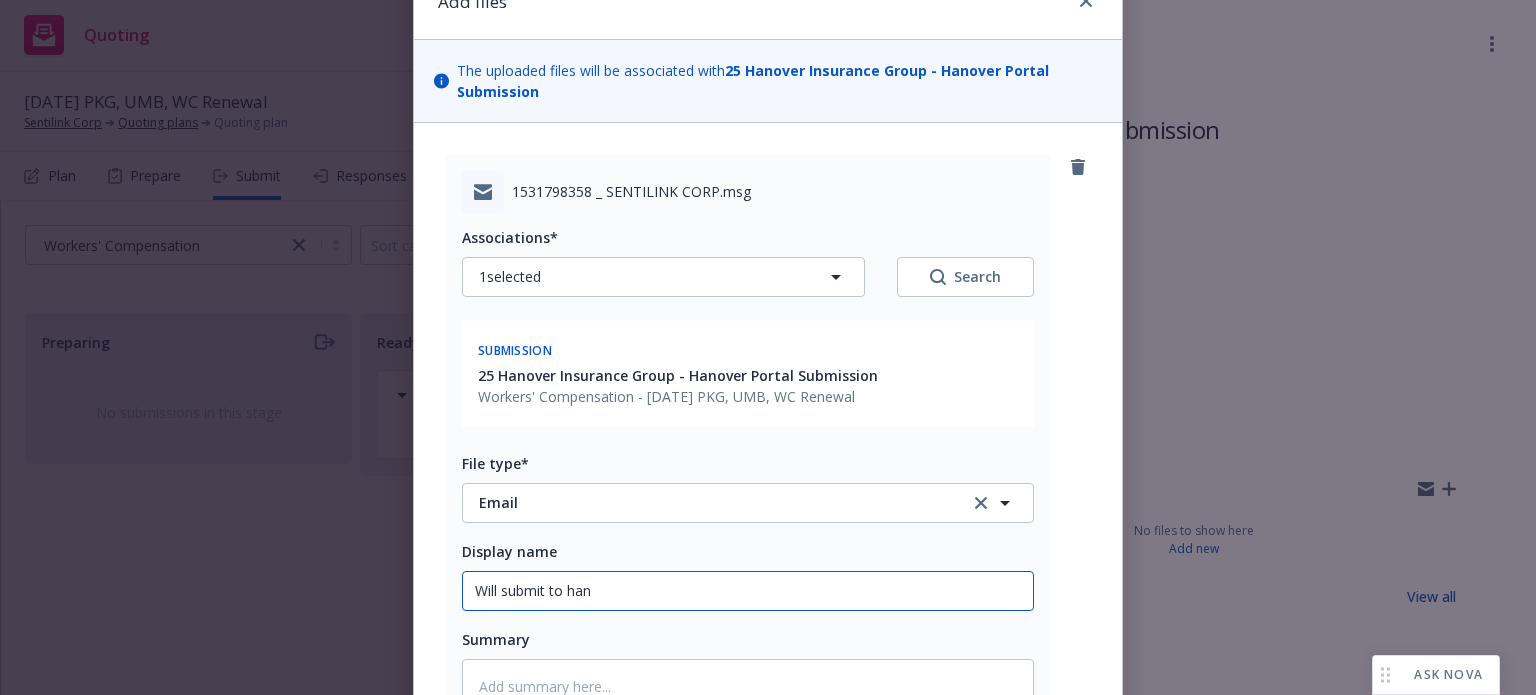 type on "x" 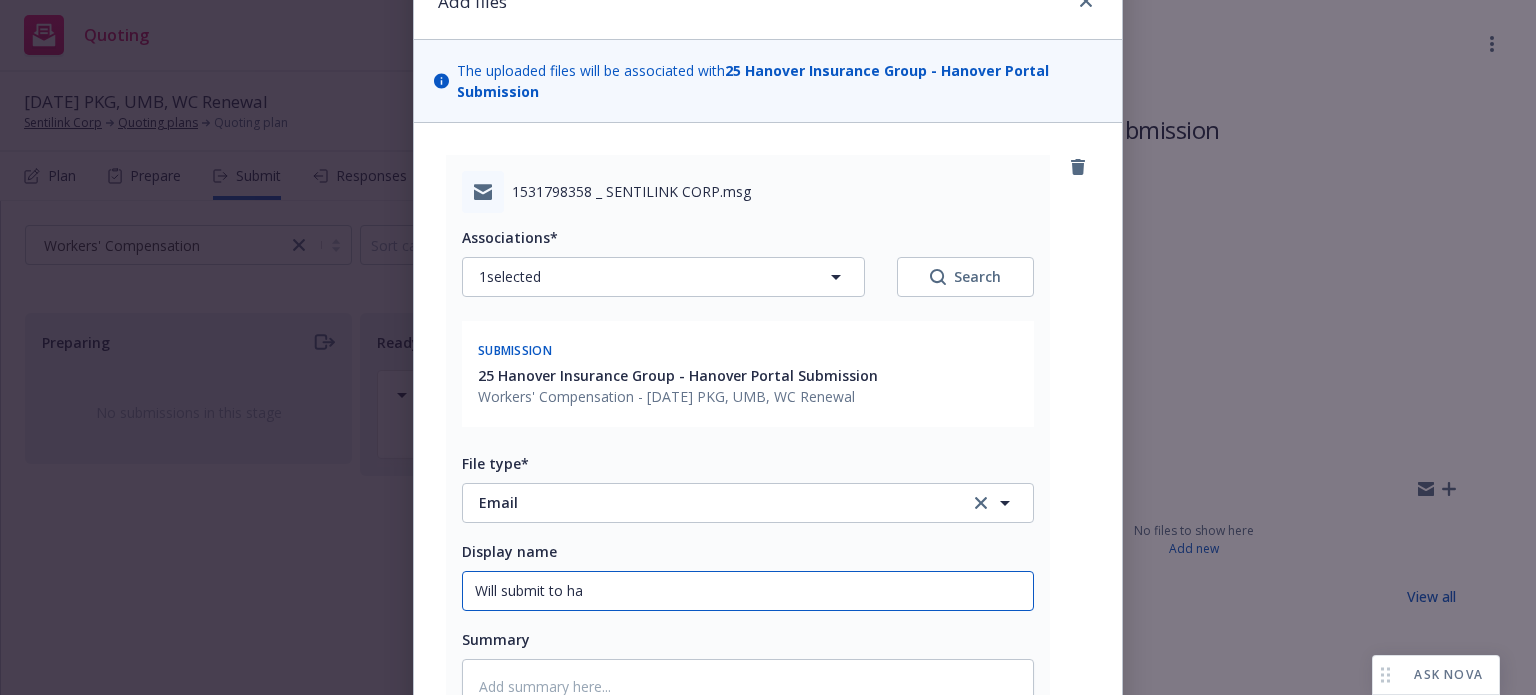 type on "x" 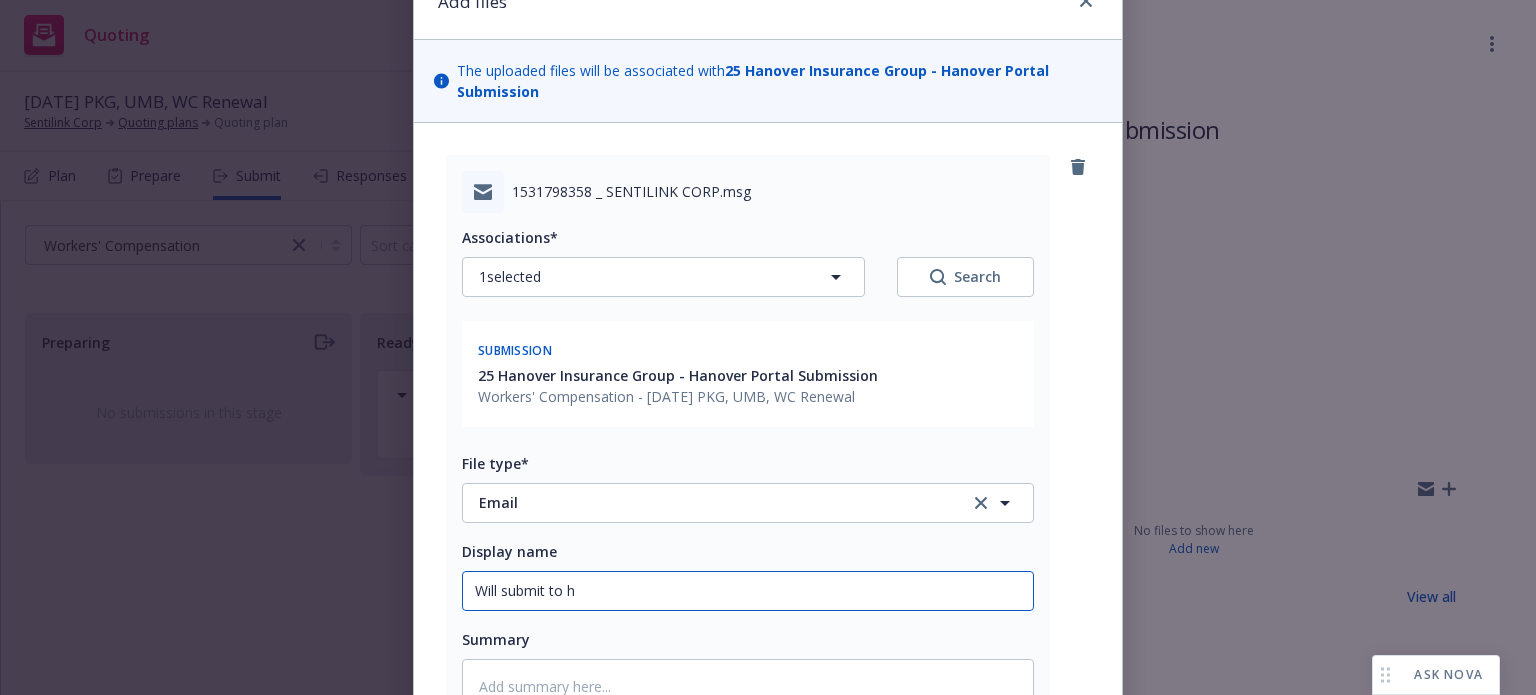 type on "x" 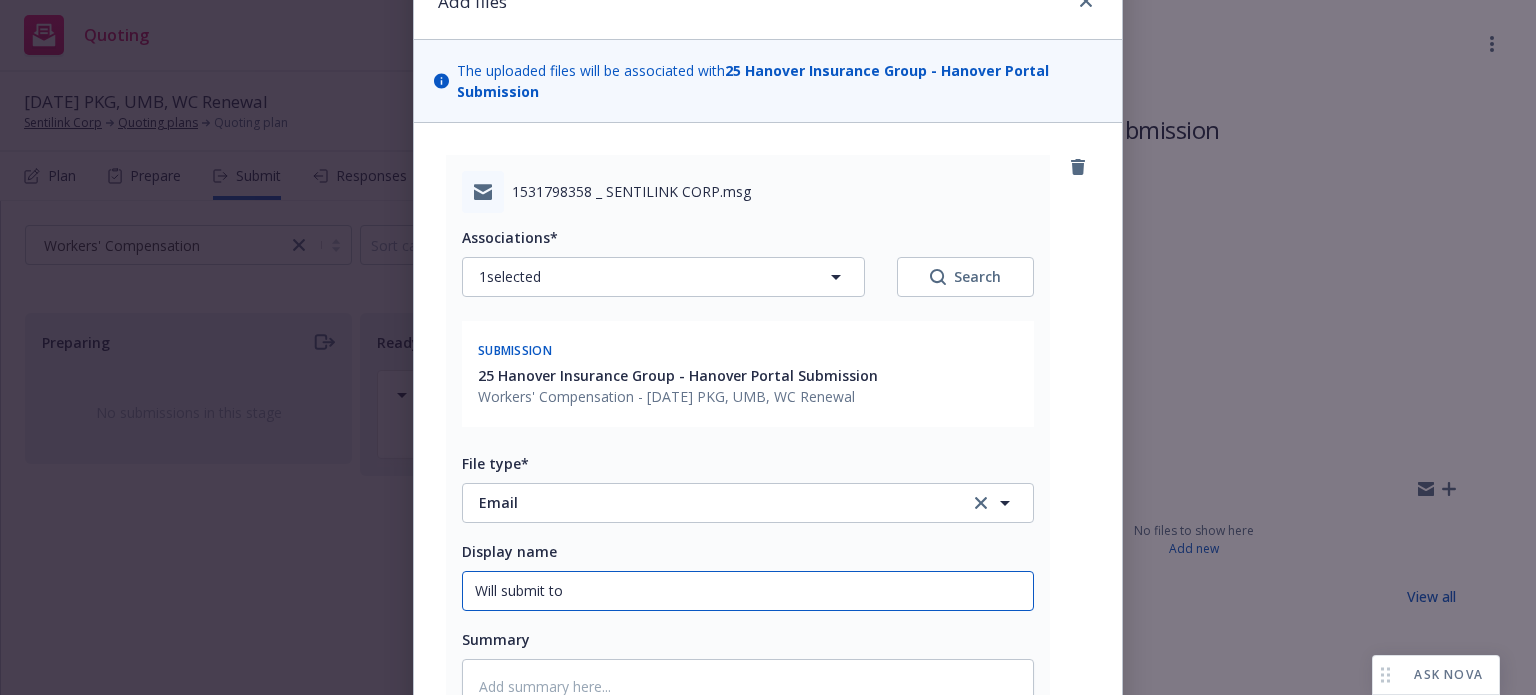type on "x" 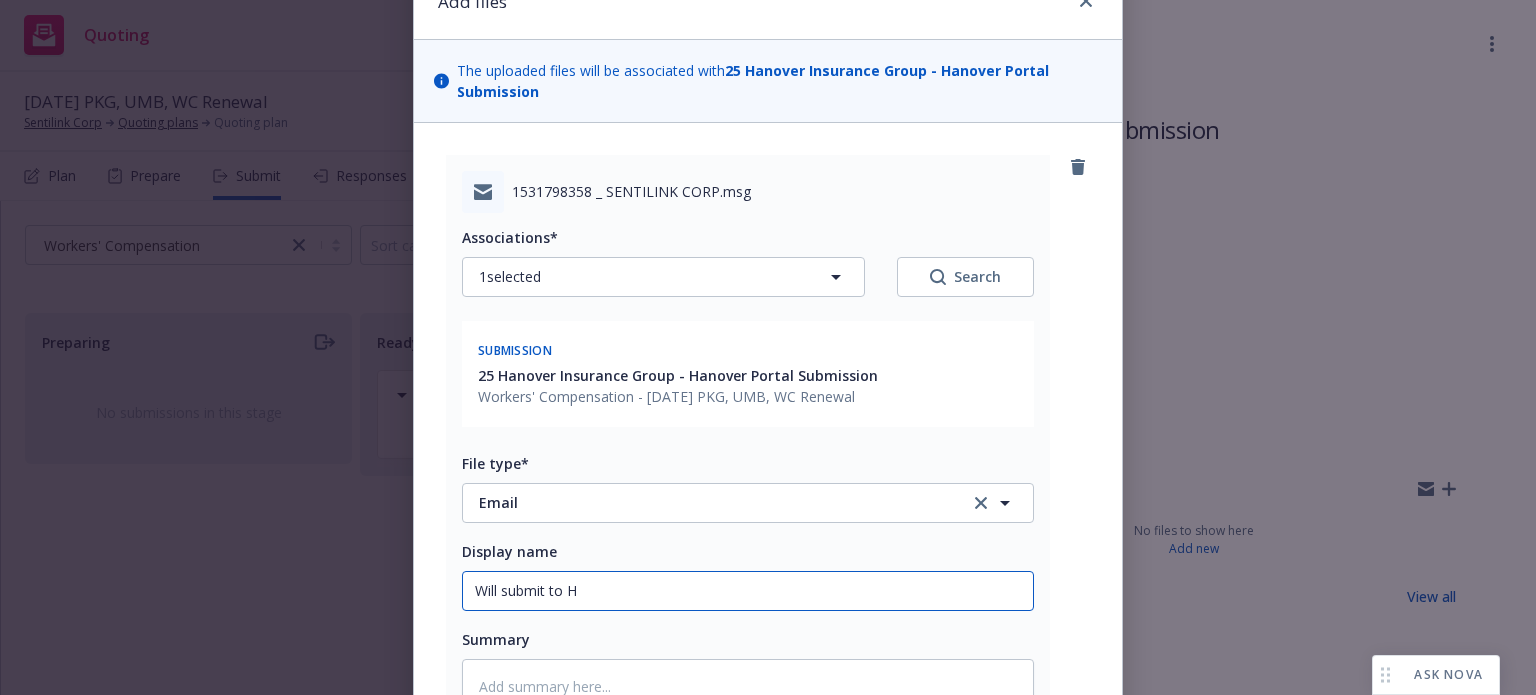 type on "x" 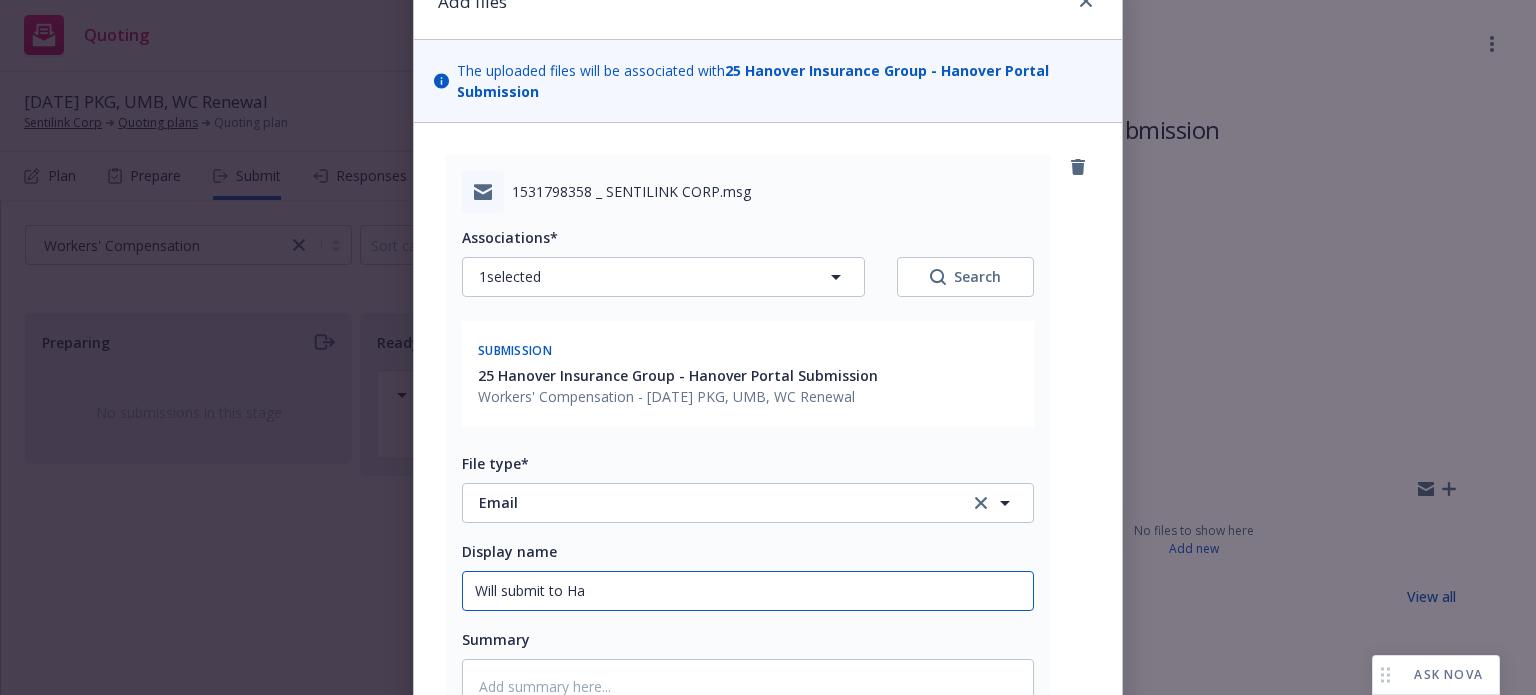 type on "x" 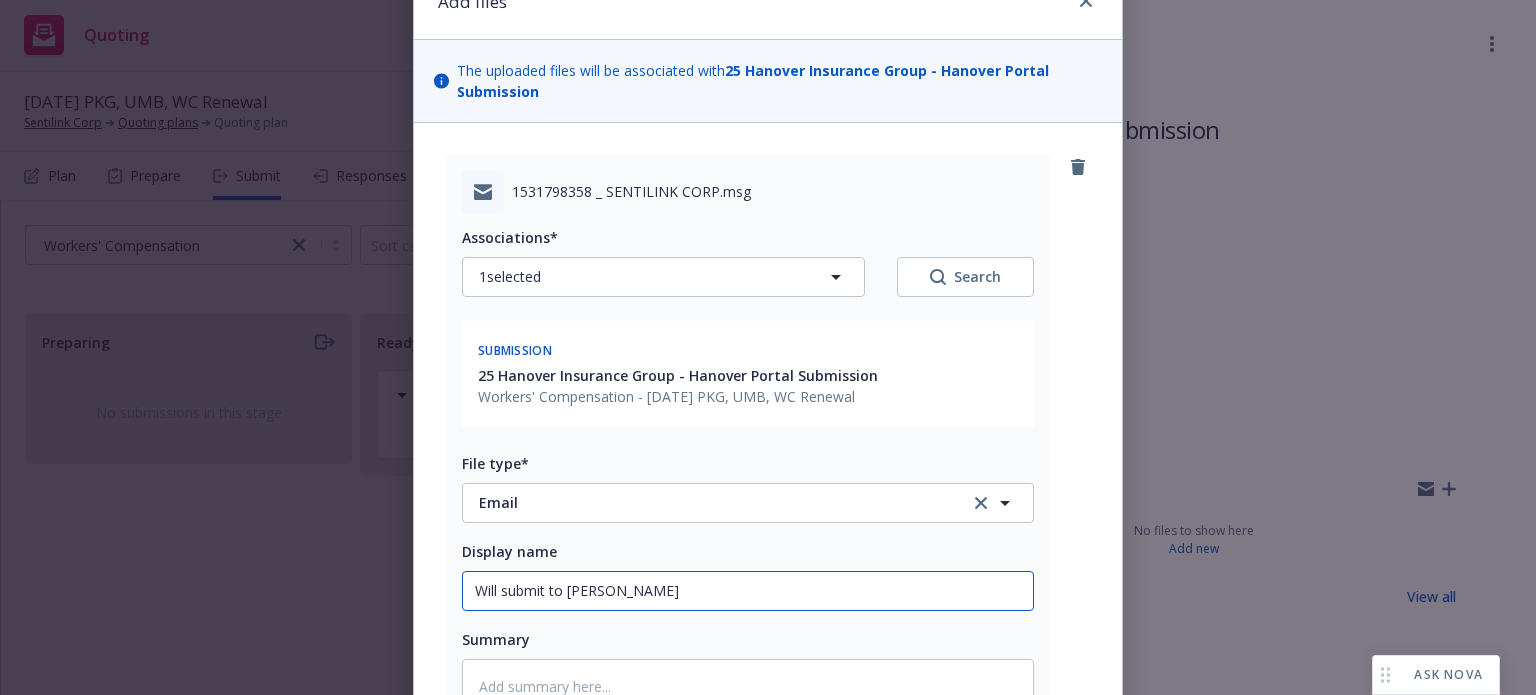 type on "x" 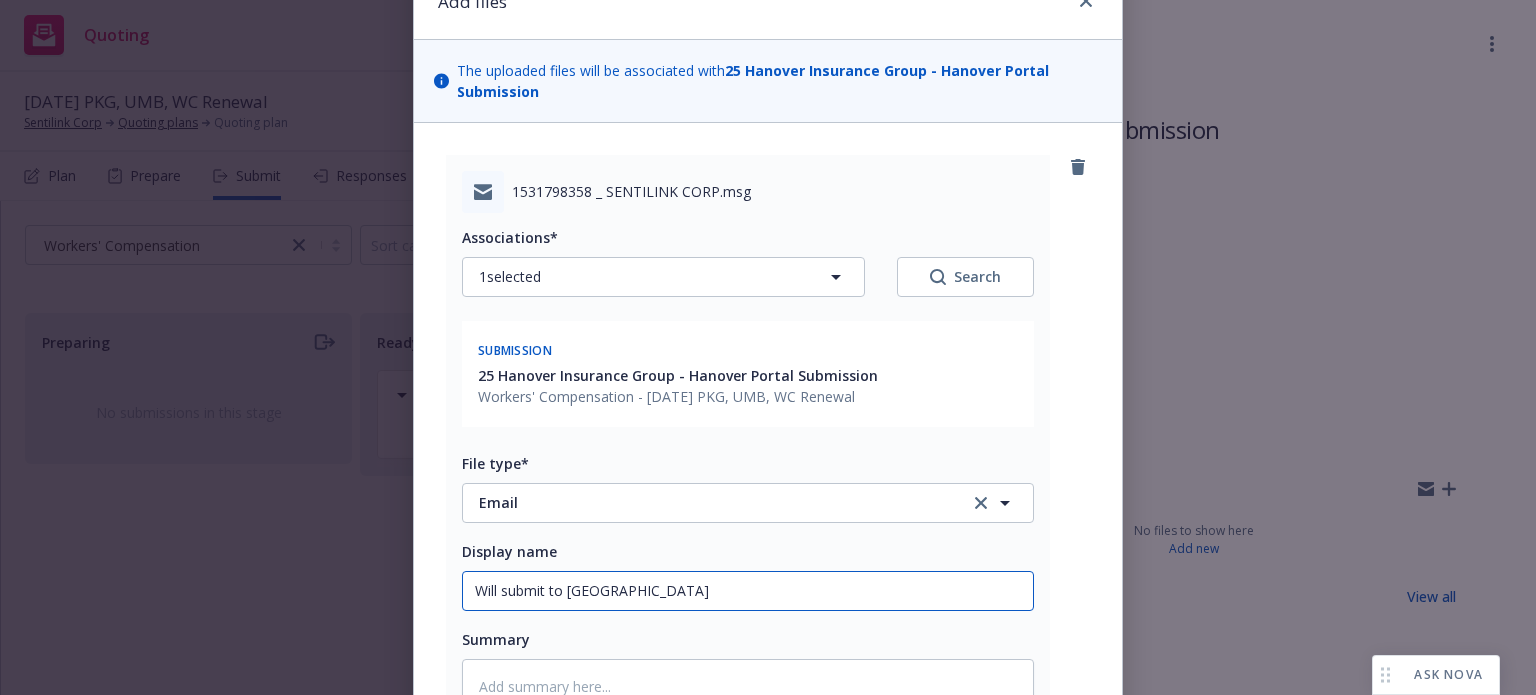 type on "x" 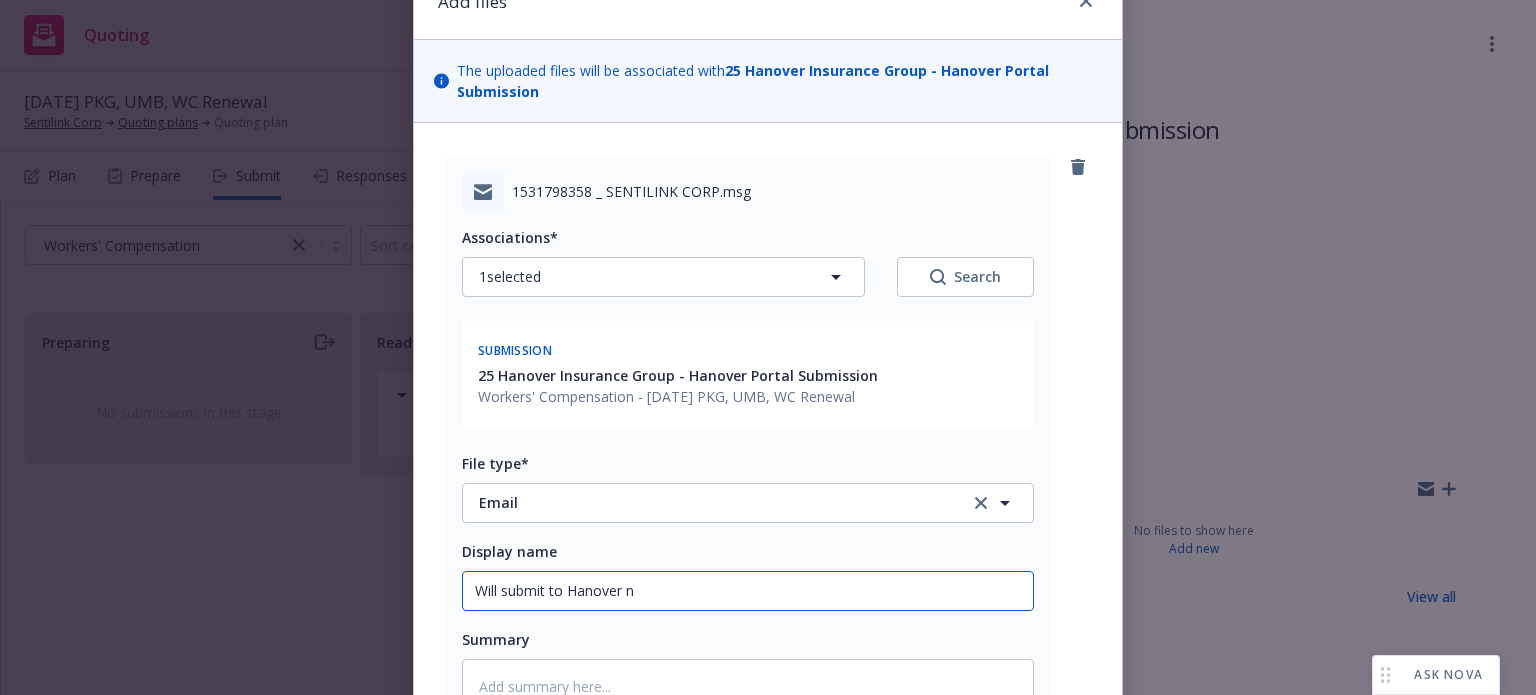 type on "x" 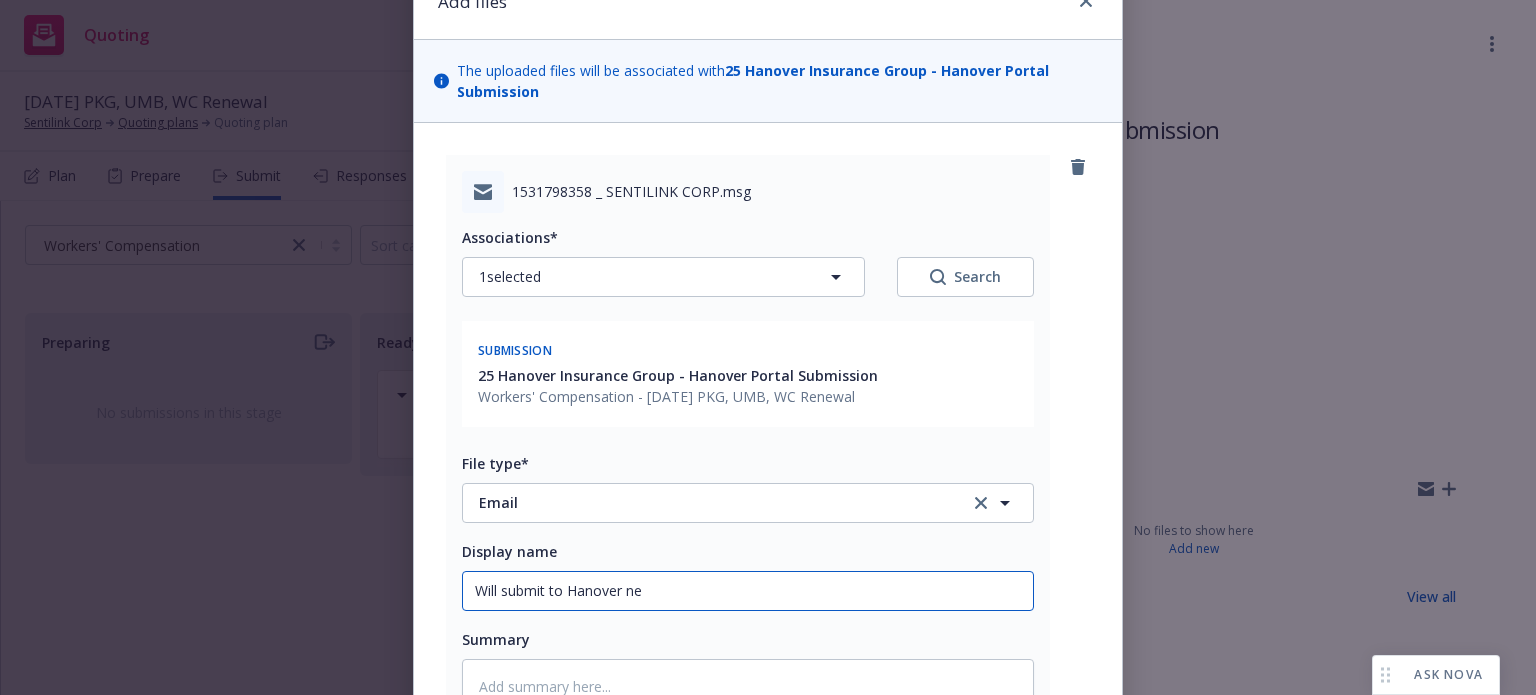 type on "x" 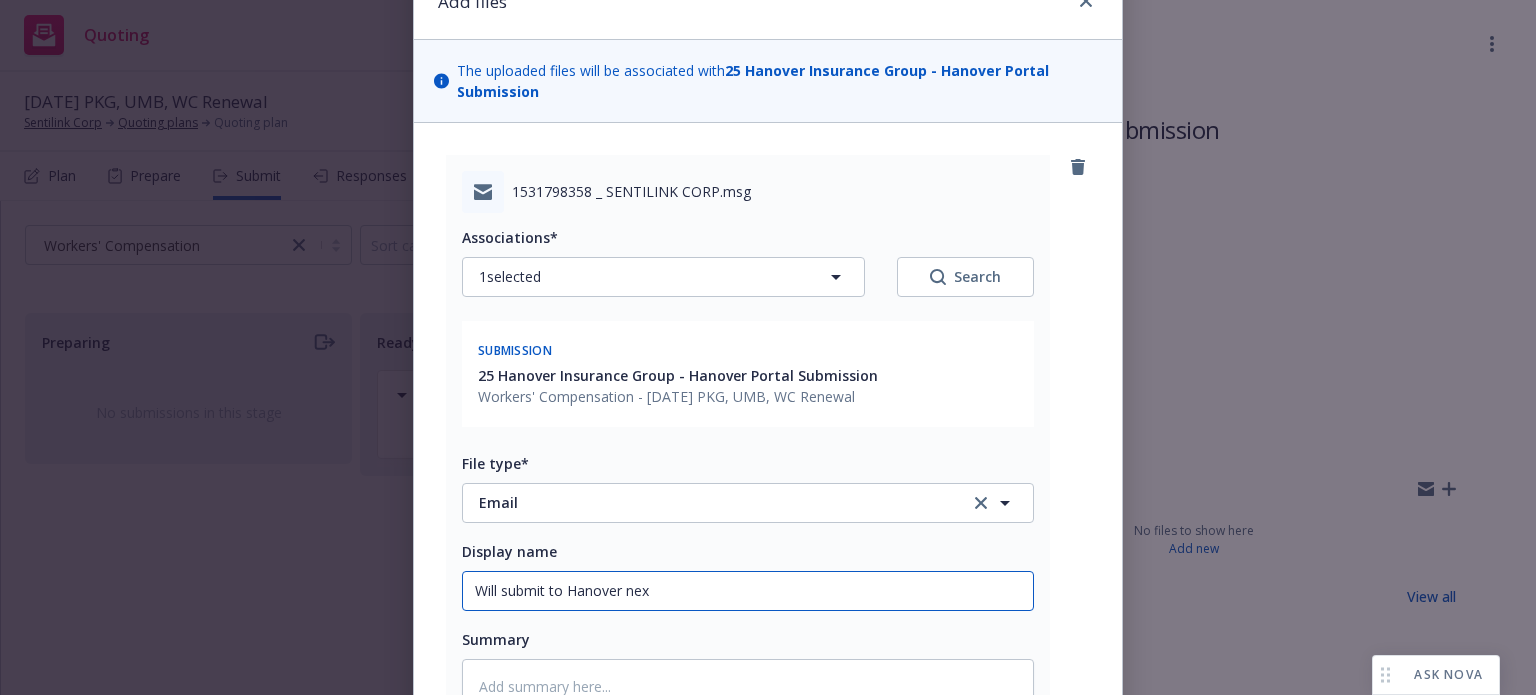 type on "x" 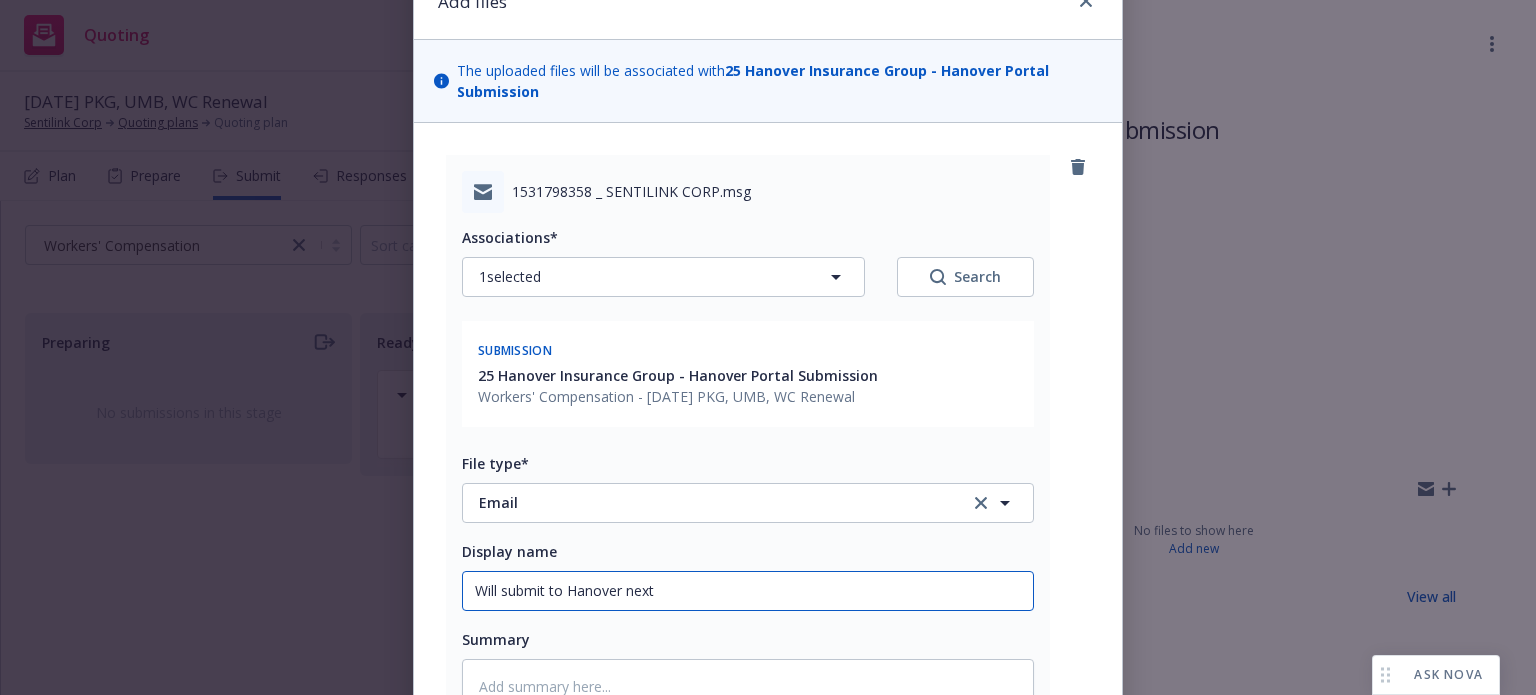 type on "x" 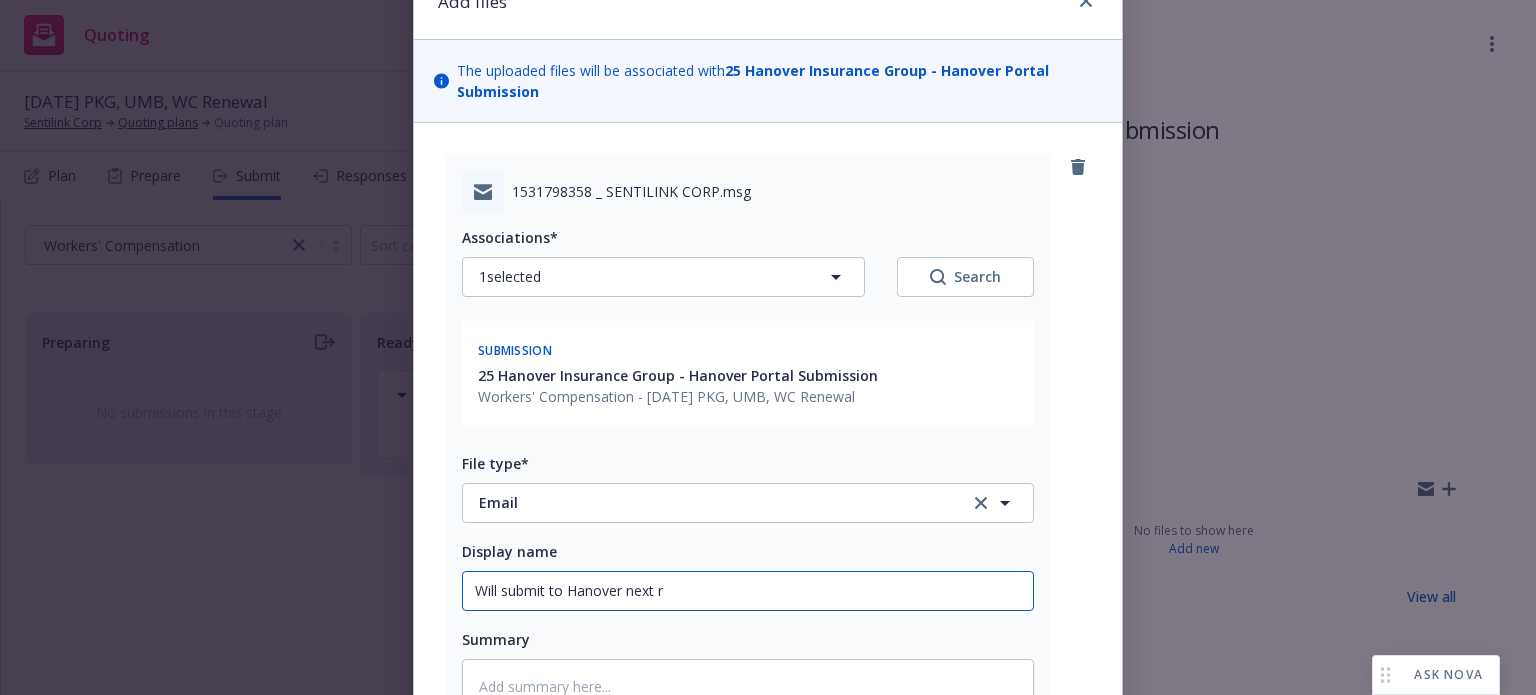 type on "Will submit to Hanover next re" 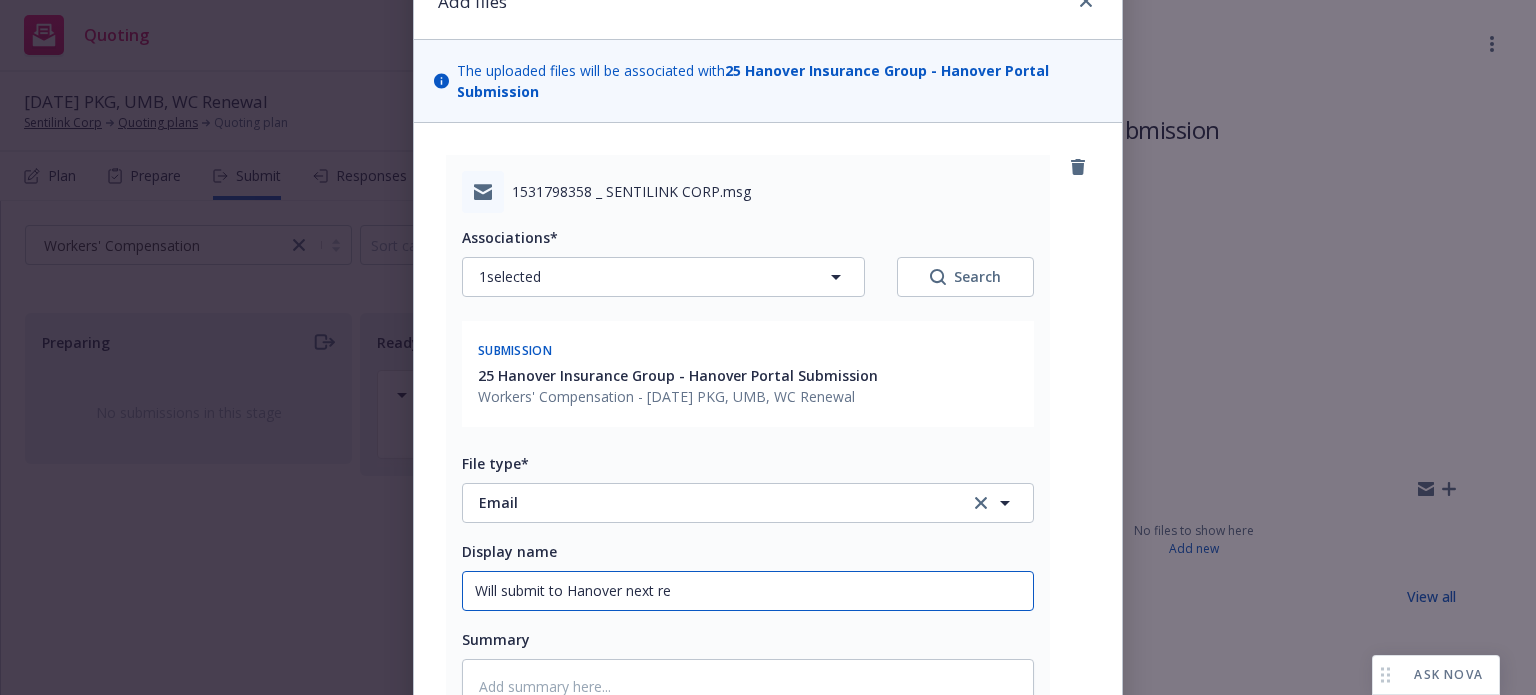 type on "x" 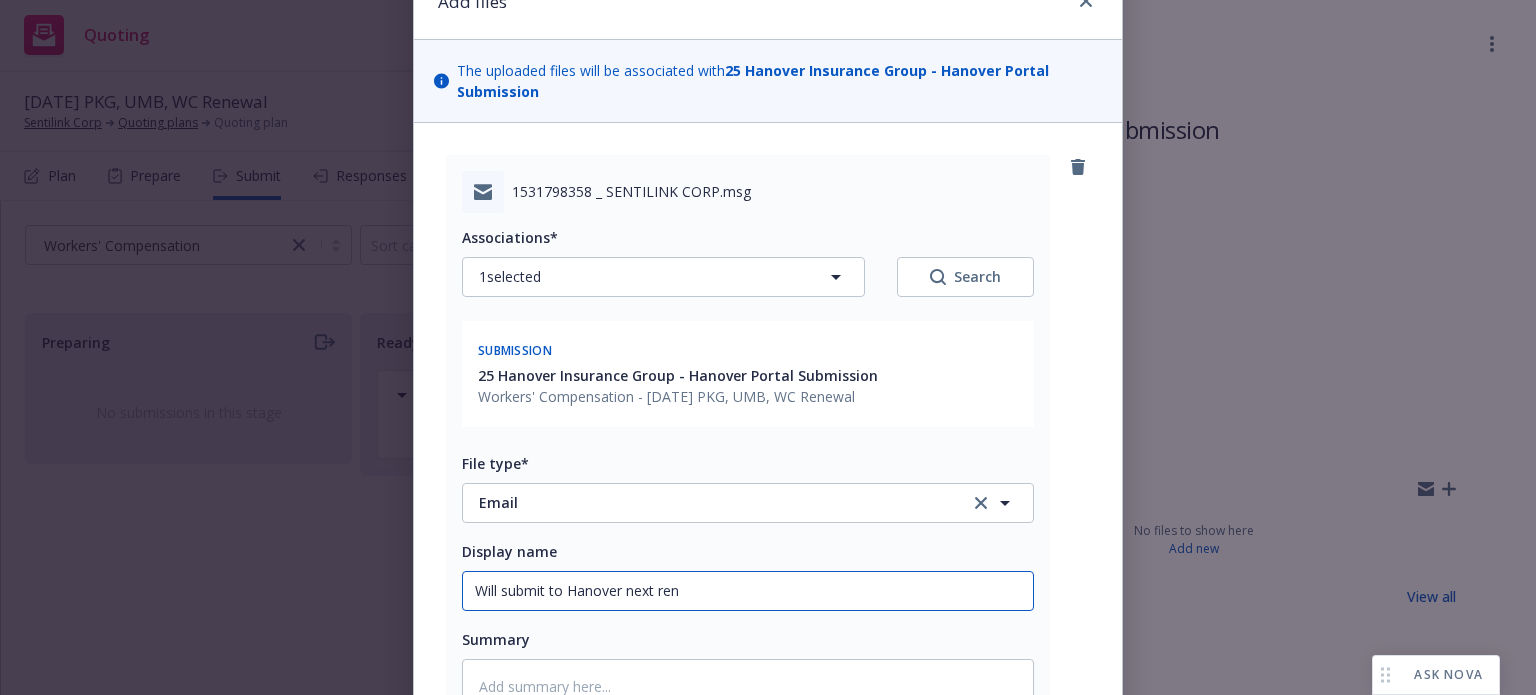 type on "x" 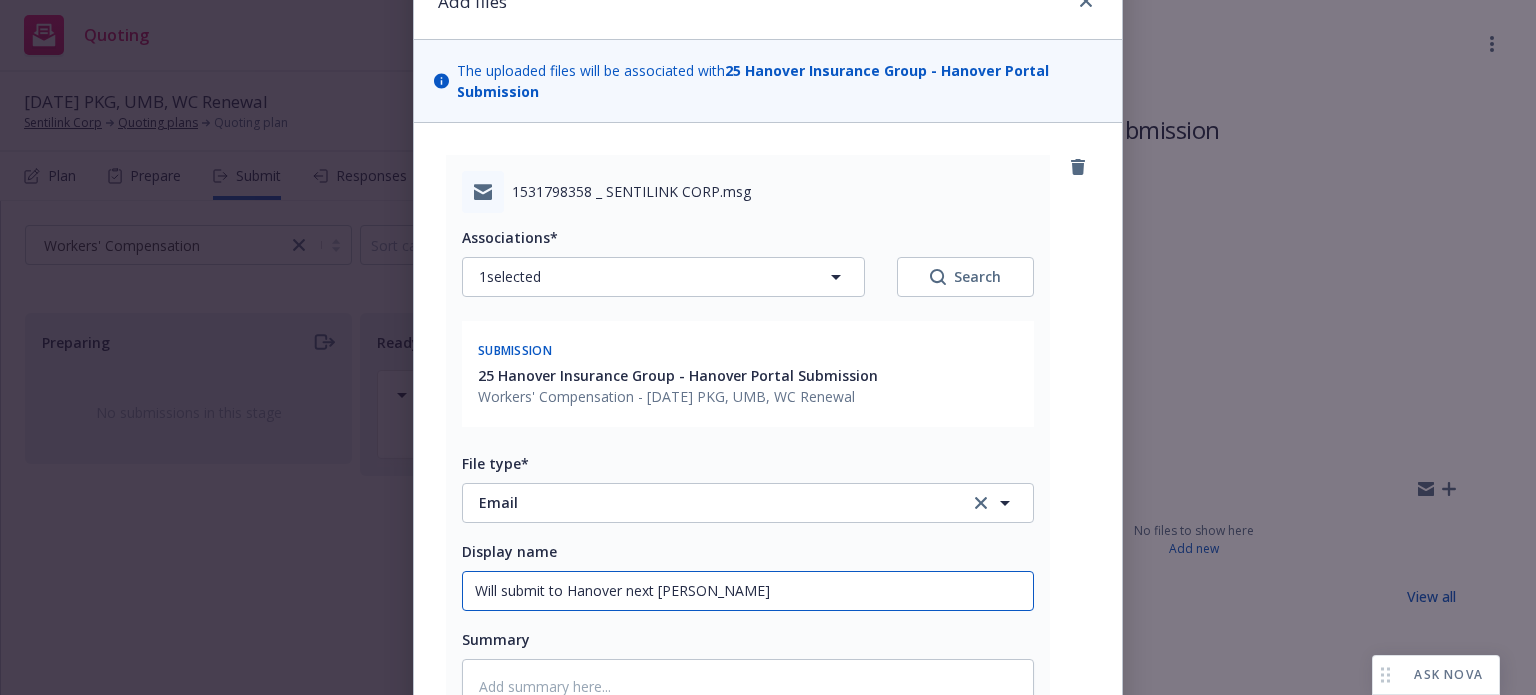 type on "x" 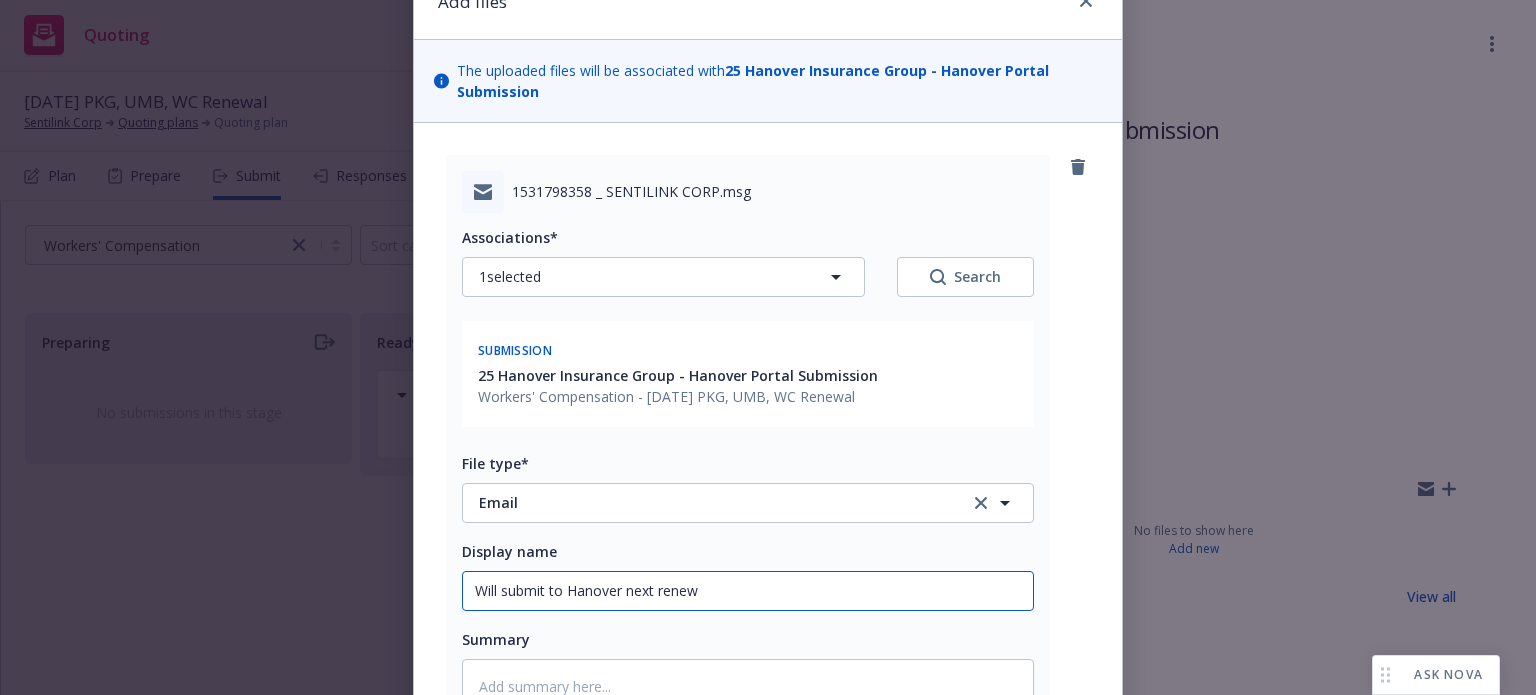 type on "Will submit to Hanover next renewa" 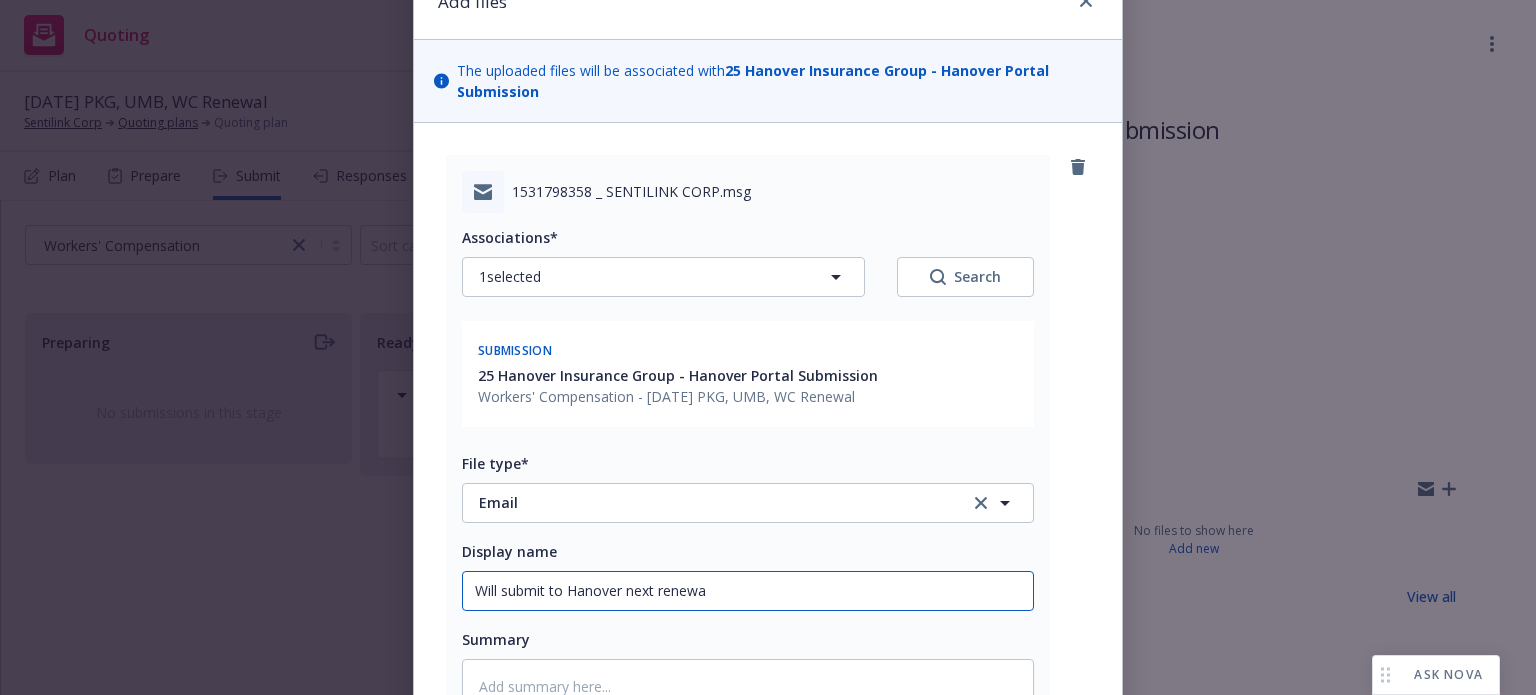 type on "x" 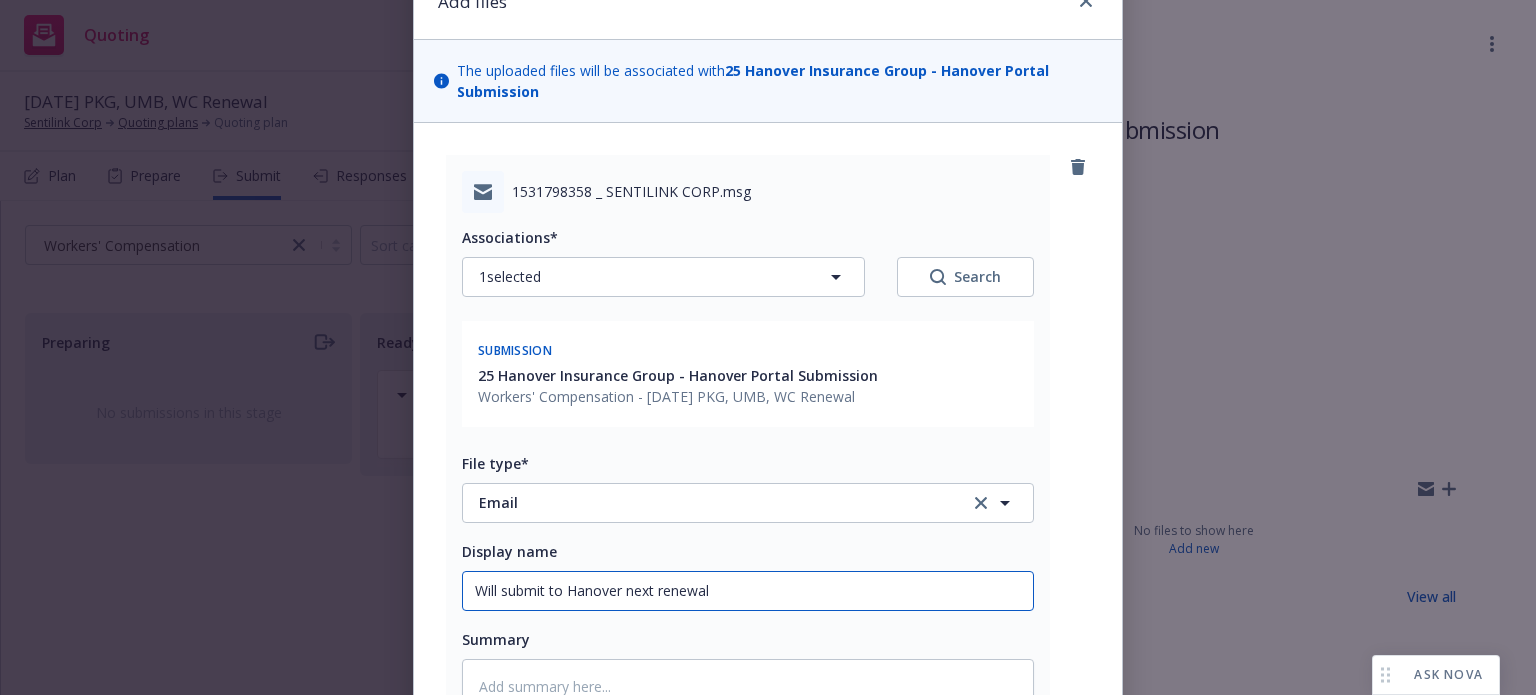 type on "x" 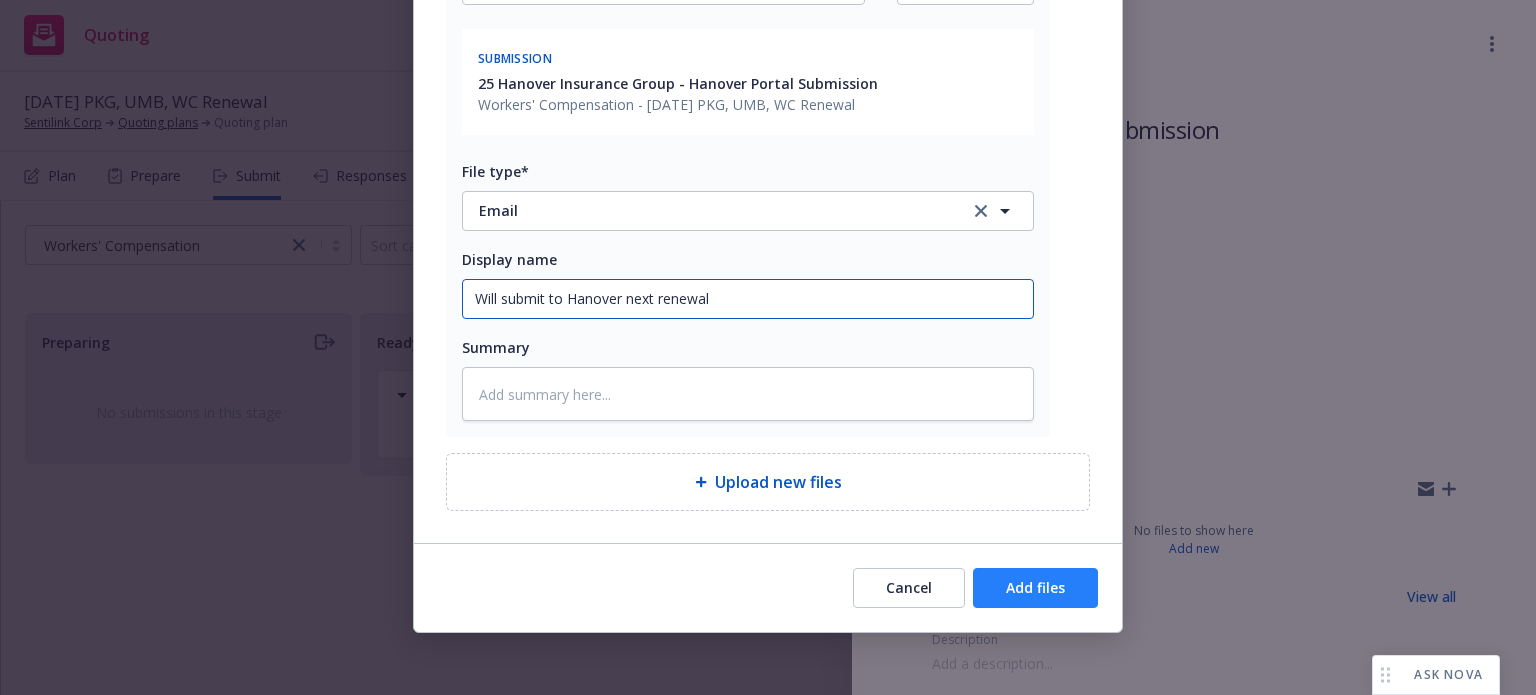 type on "Will submit to Hanover next renewal" 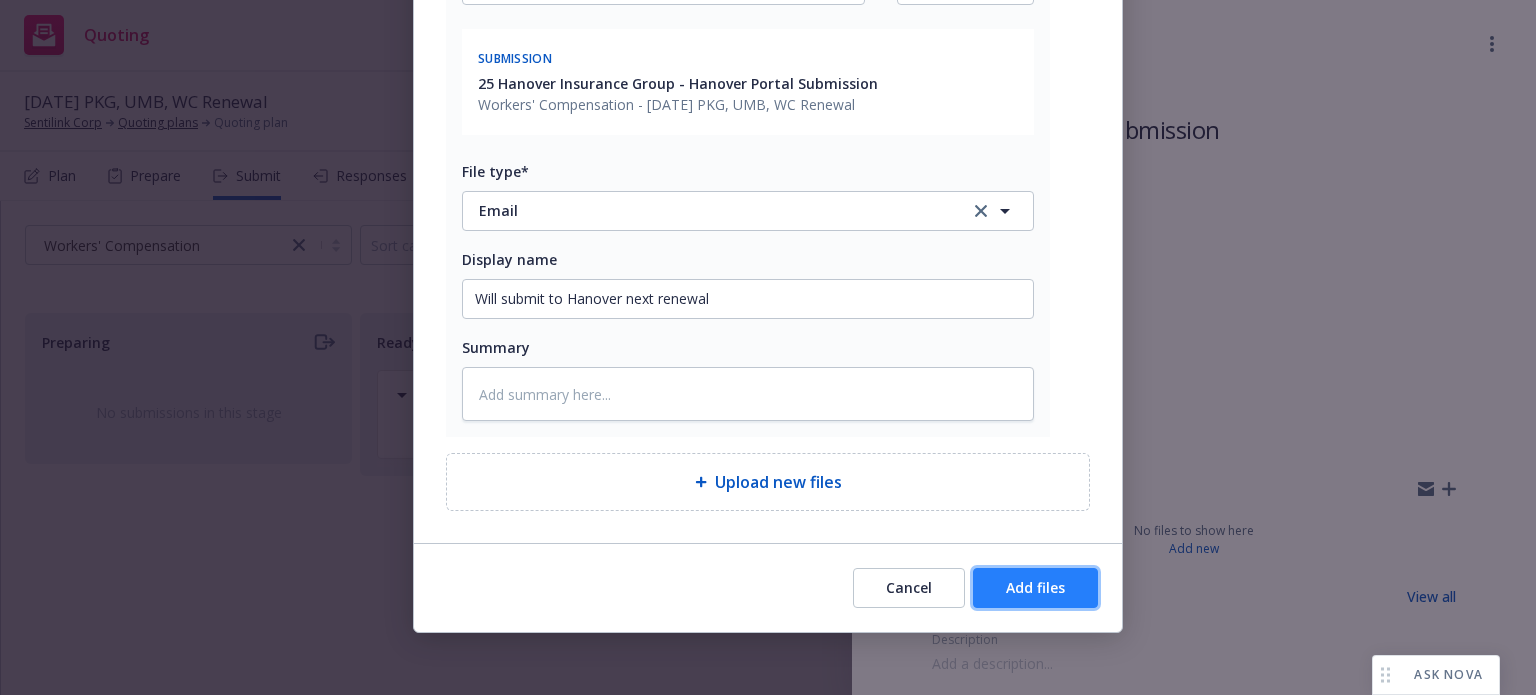 click on "Add files" at bounding box center [1035, 588] 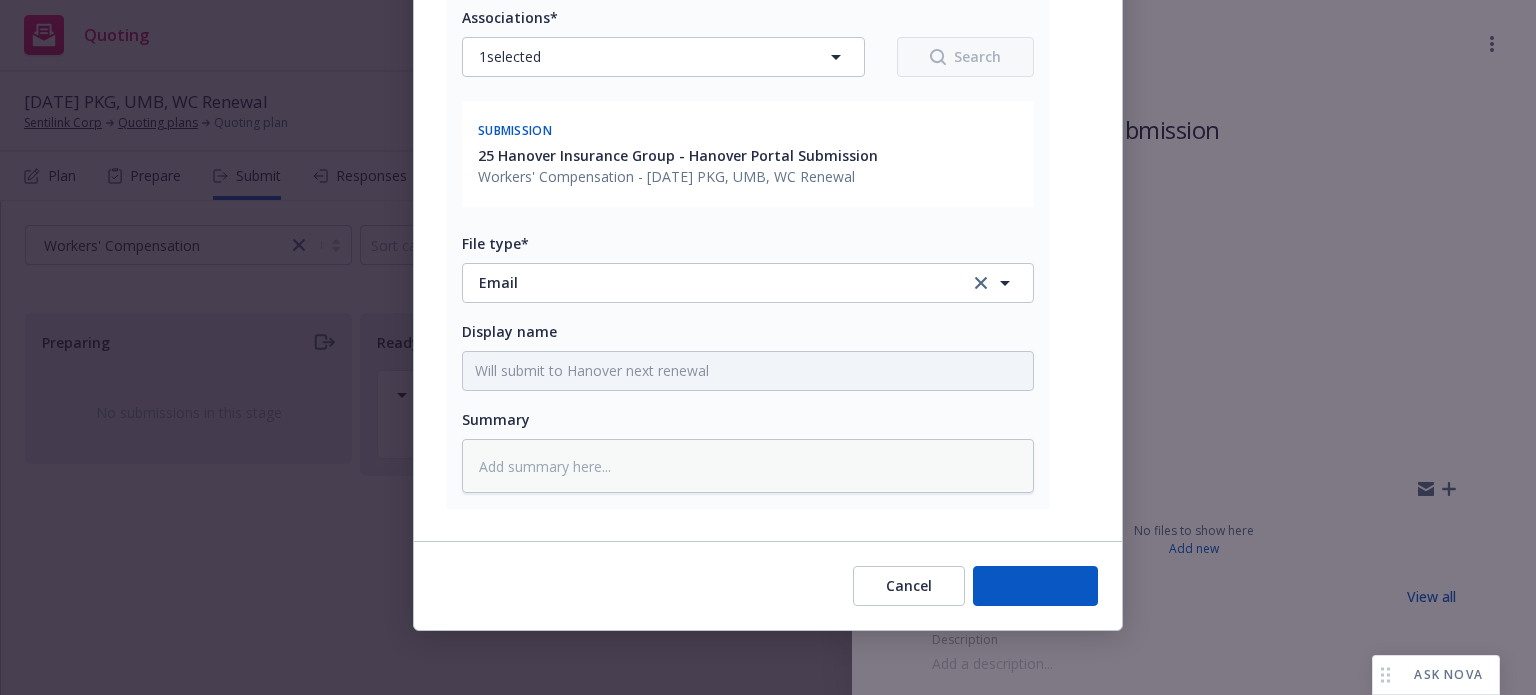 scroll, scrollTop: 319, scrollLeft: 0, axis: vertical 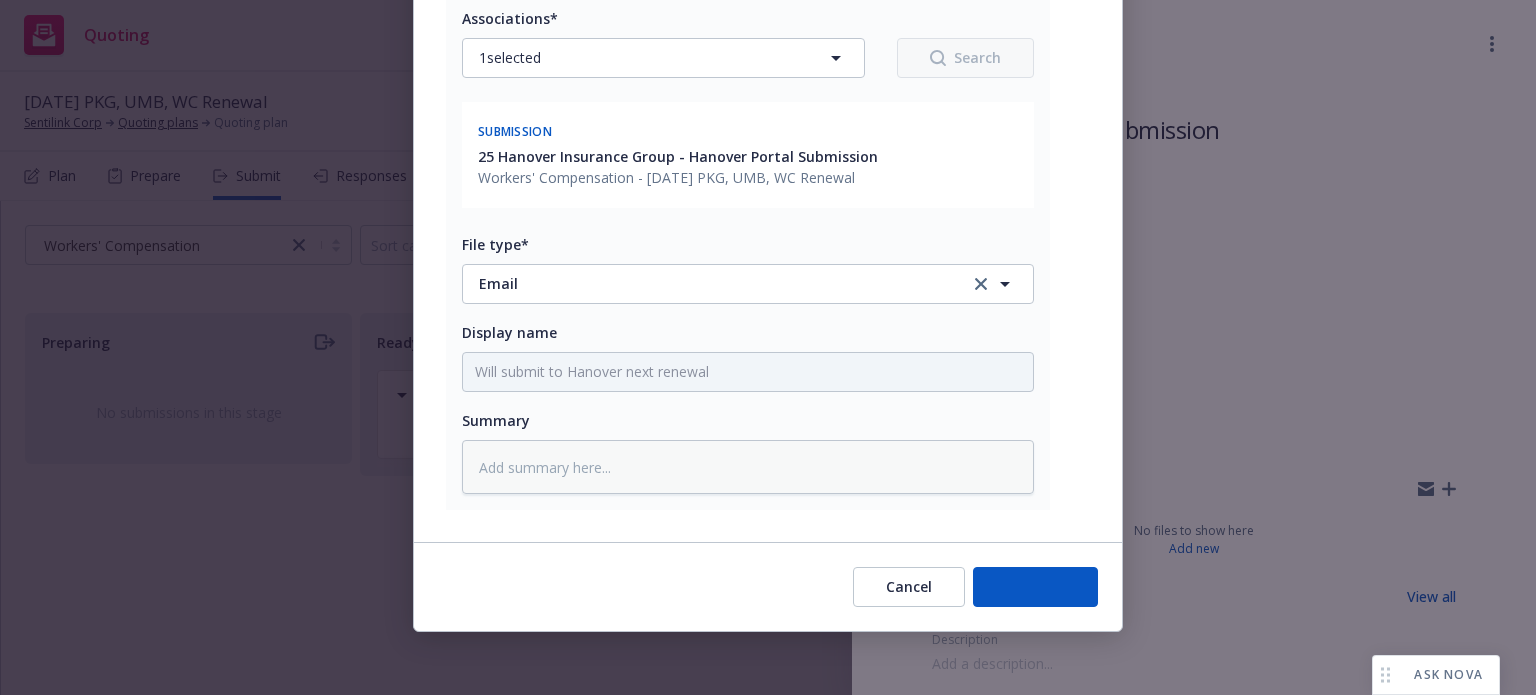 type on "x" 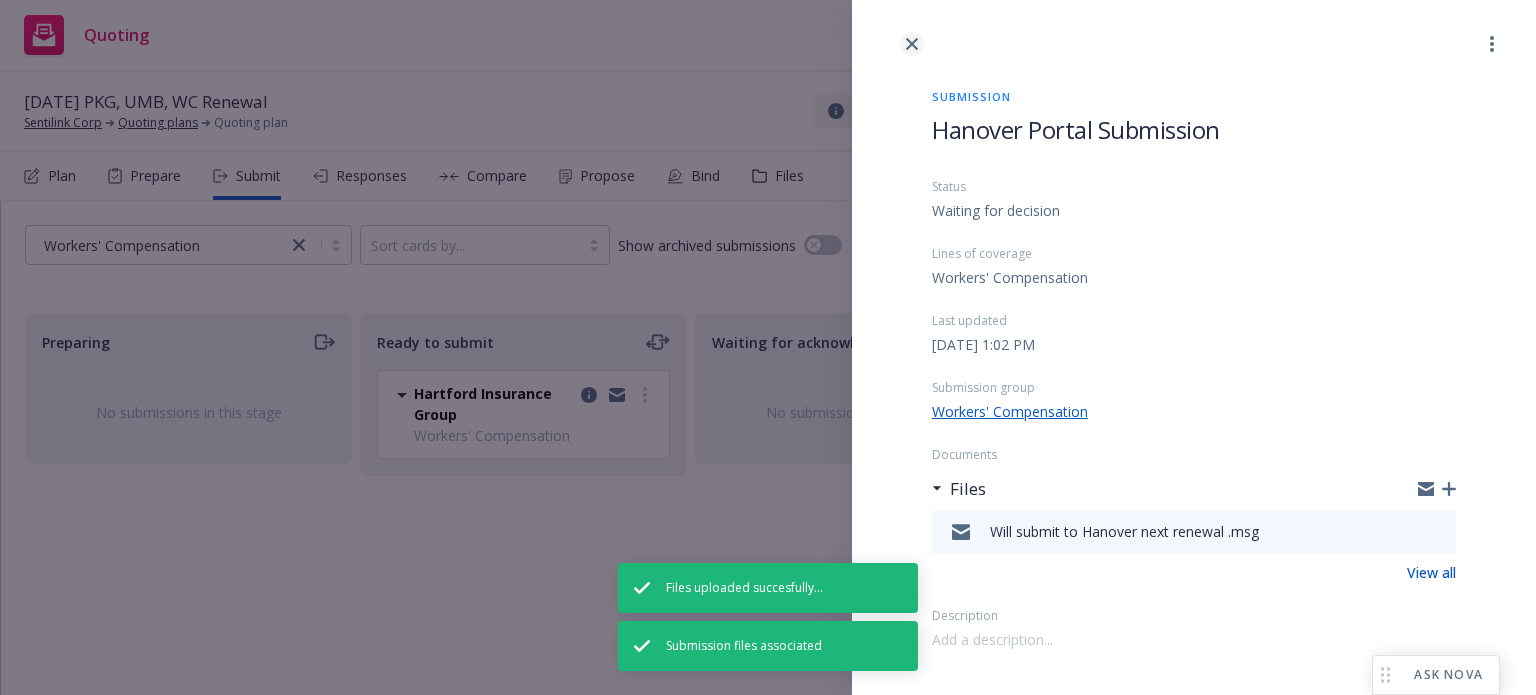 click at bounding box center (912, 44) 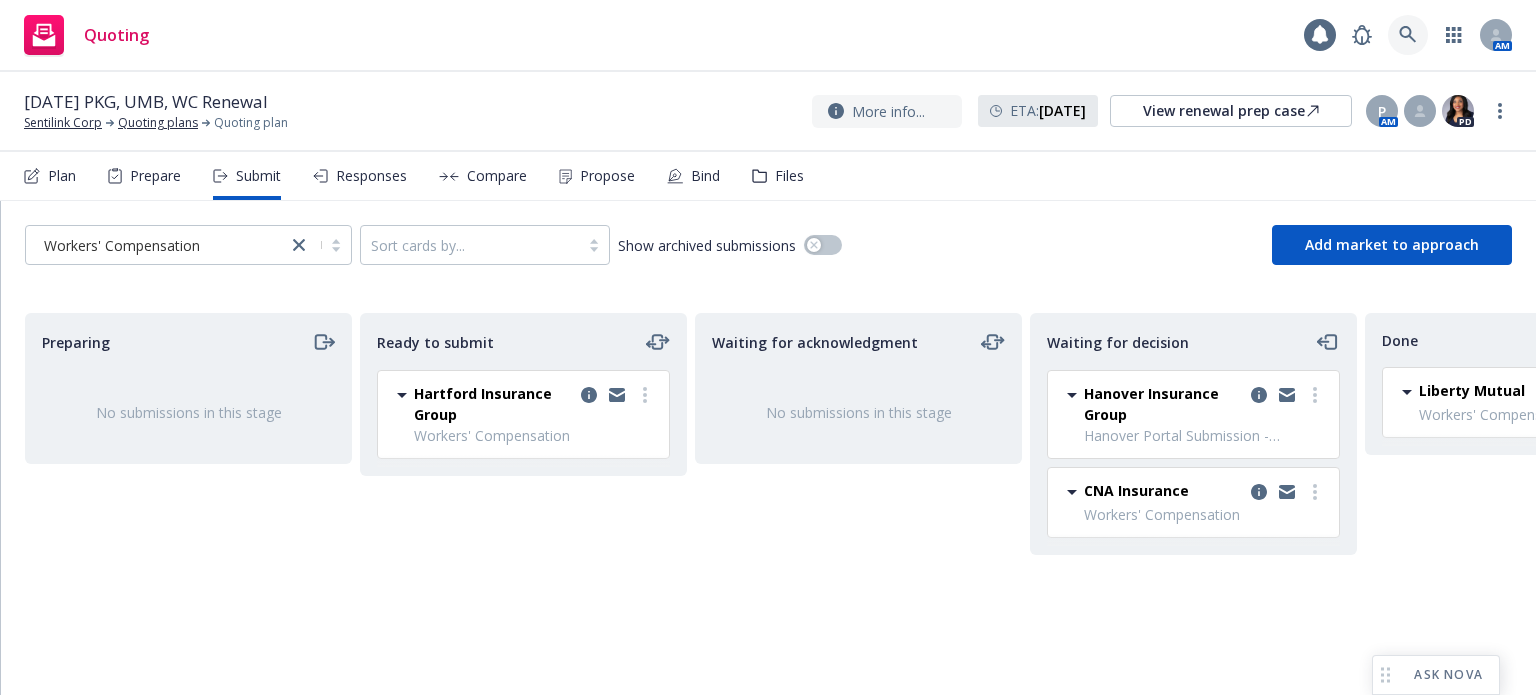 click at bounding box center [1408, 35] 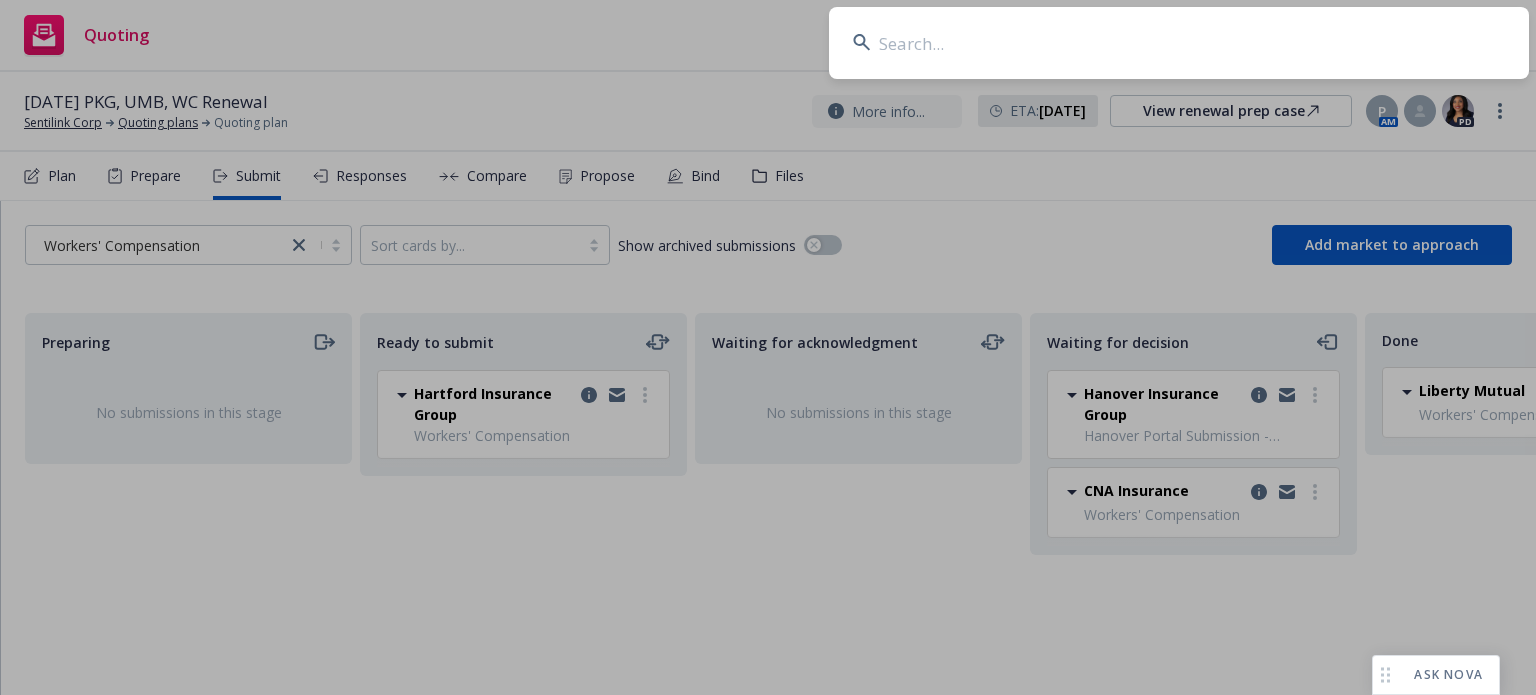 click at bounding box center [1179, 43] 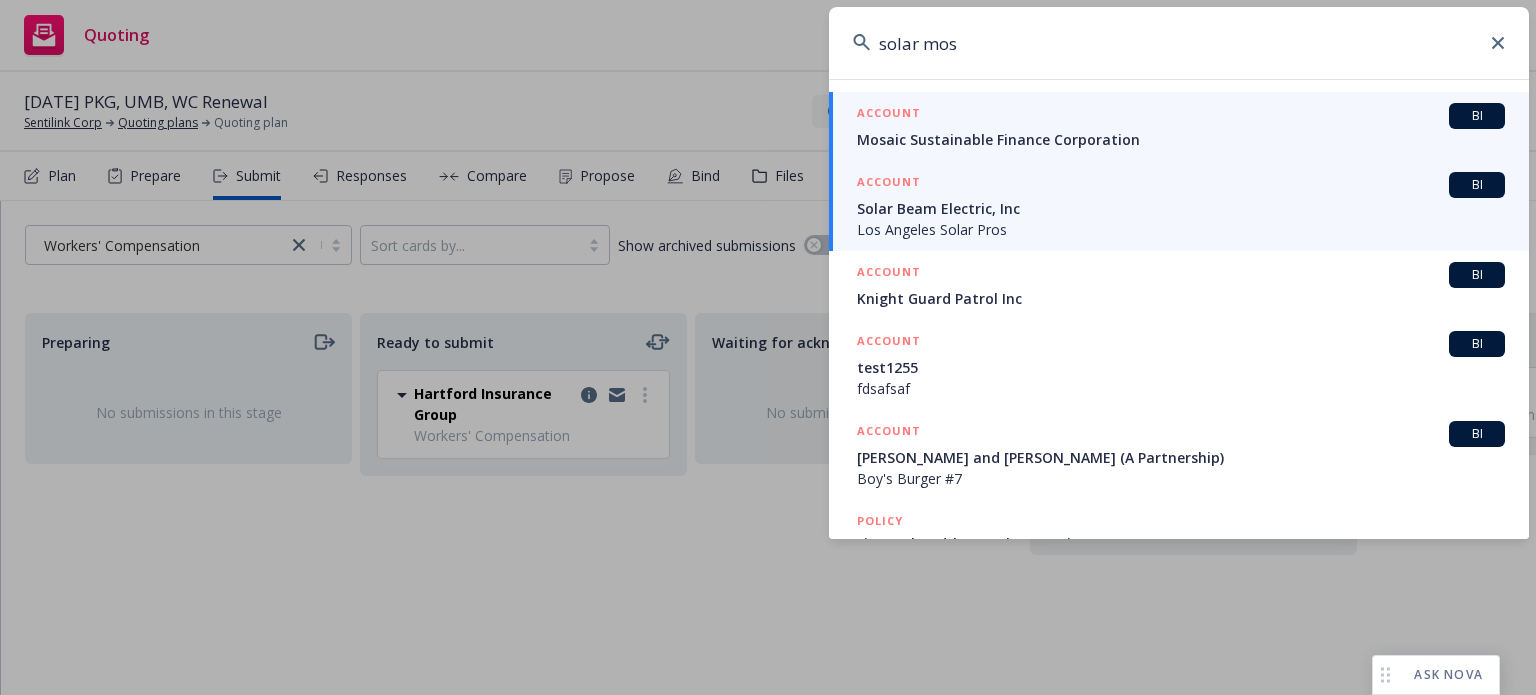 type on "solar mos" 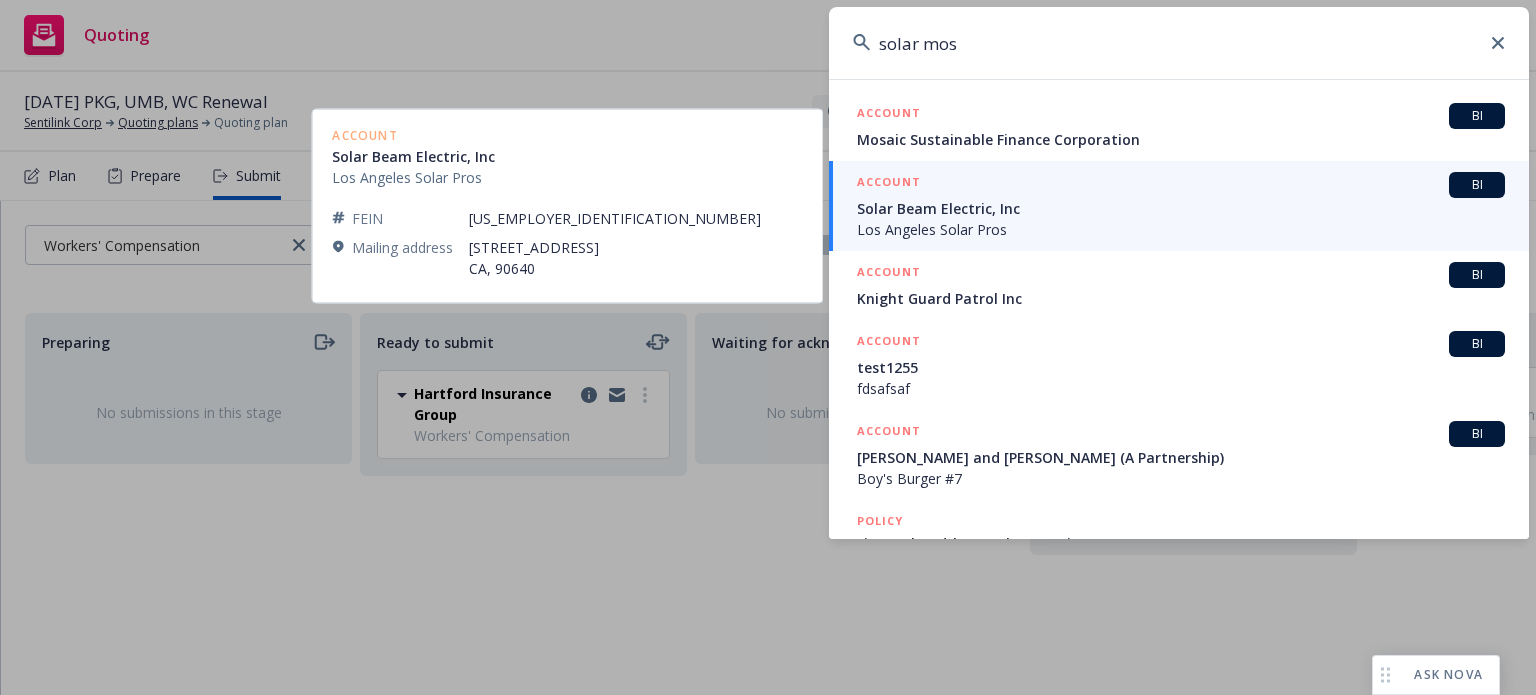 click on "ACCOUNT BI Solar Beam Electric, Inc Los Angeles Solar Pros" at bounding box center [1179, 206] 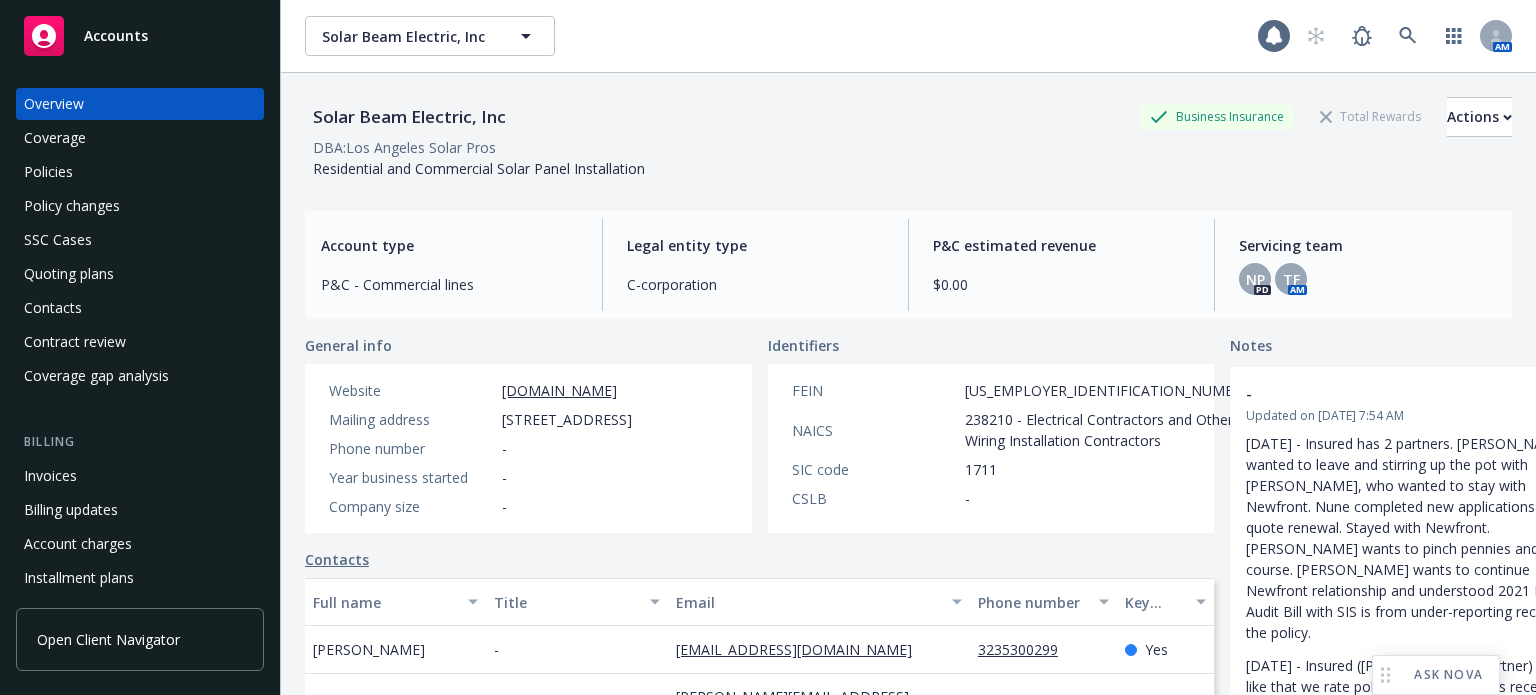 scroll, scrollTop: 0, scrollLeft: 0, axis: both 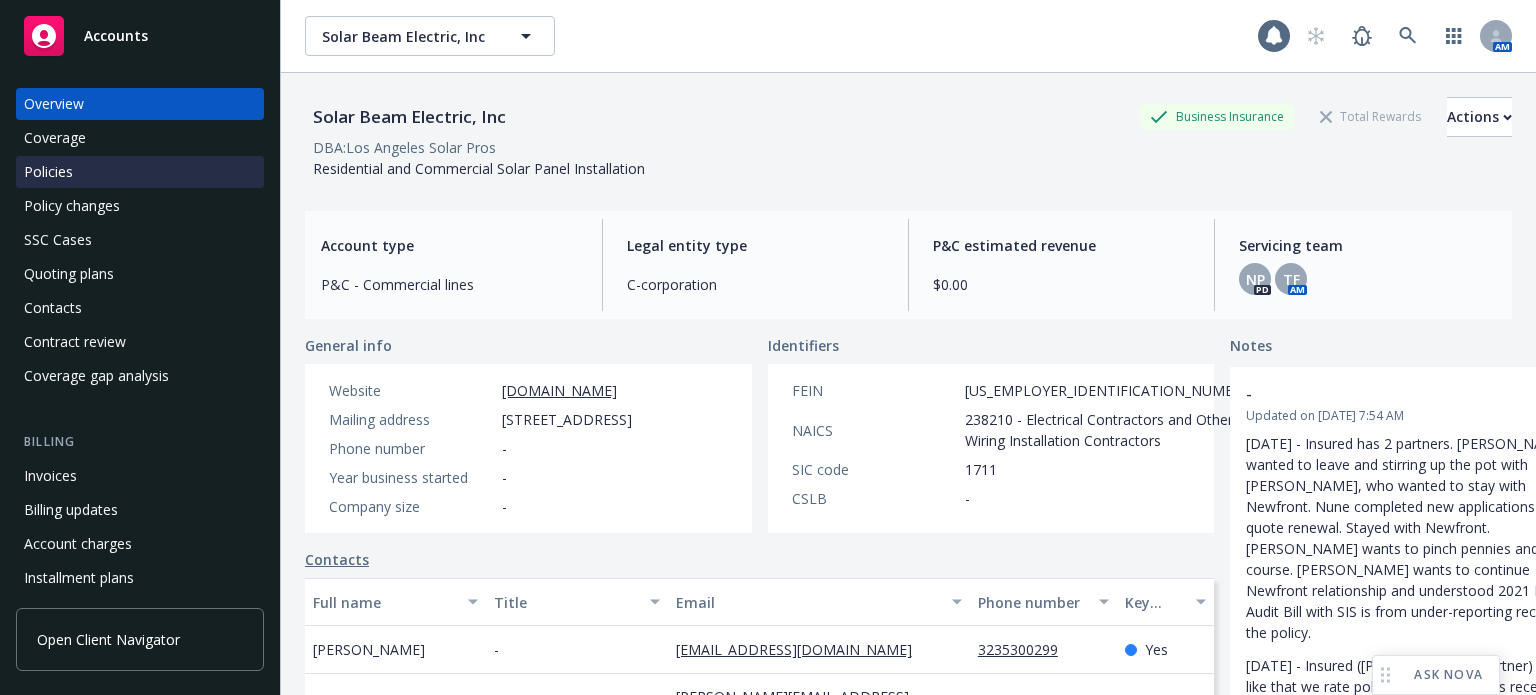 click on "Policies" at bounding box center (48, 172) 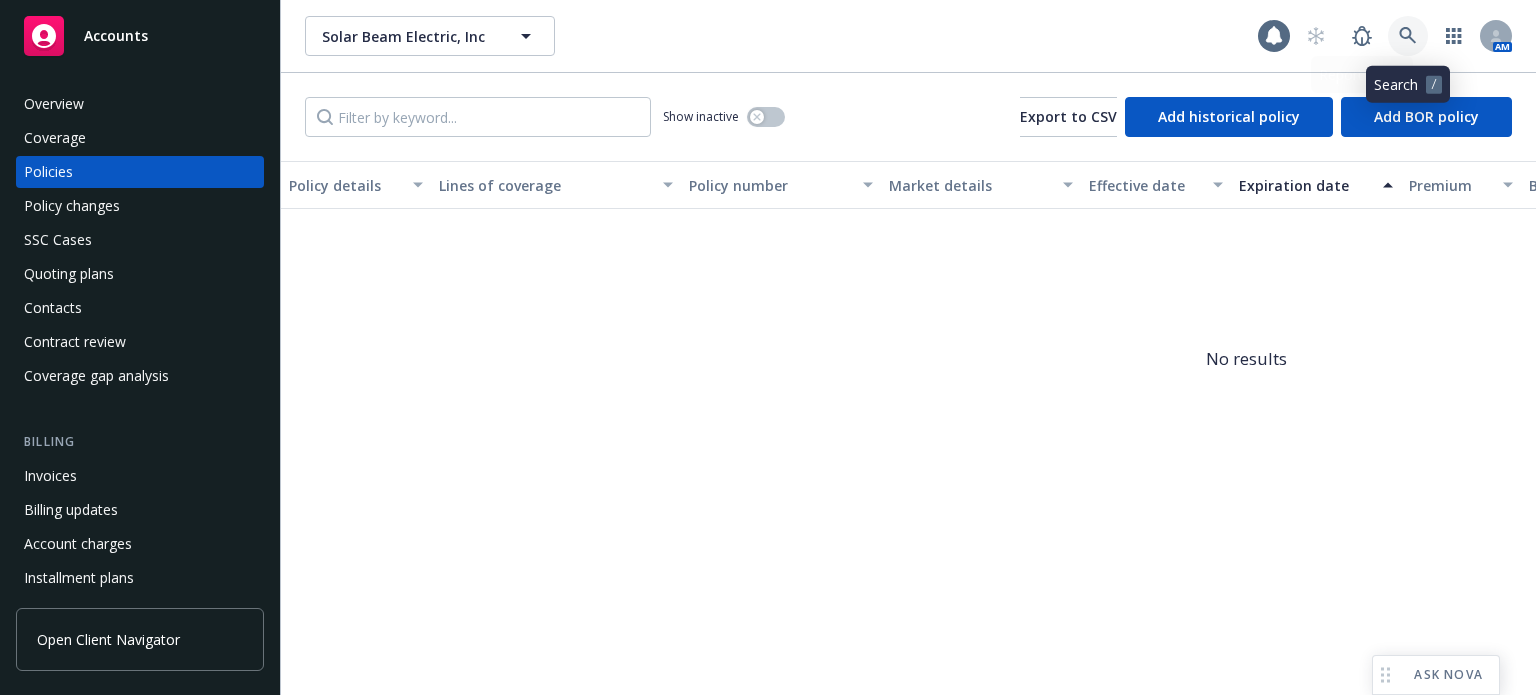 click at bounding box center [1408, 36] 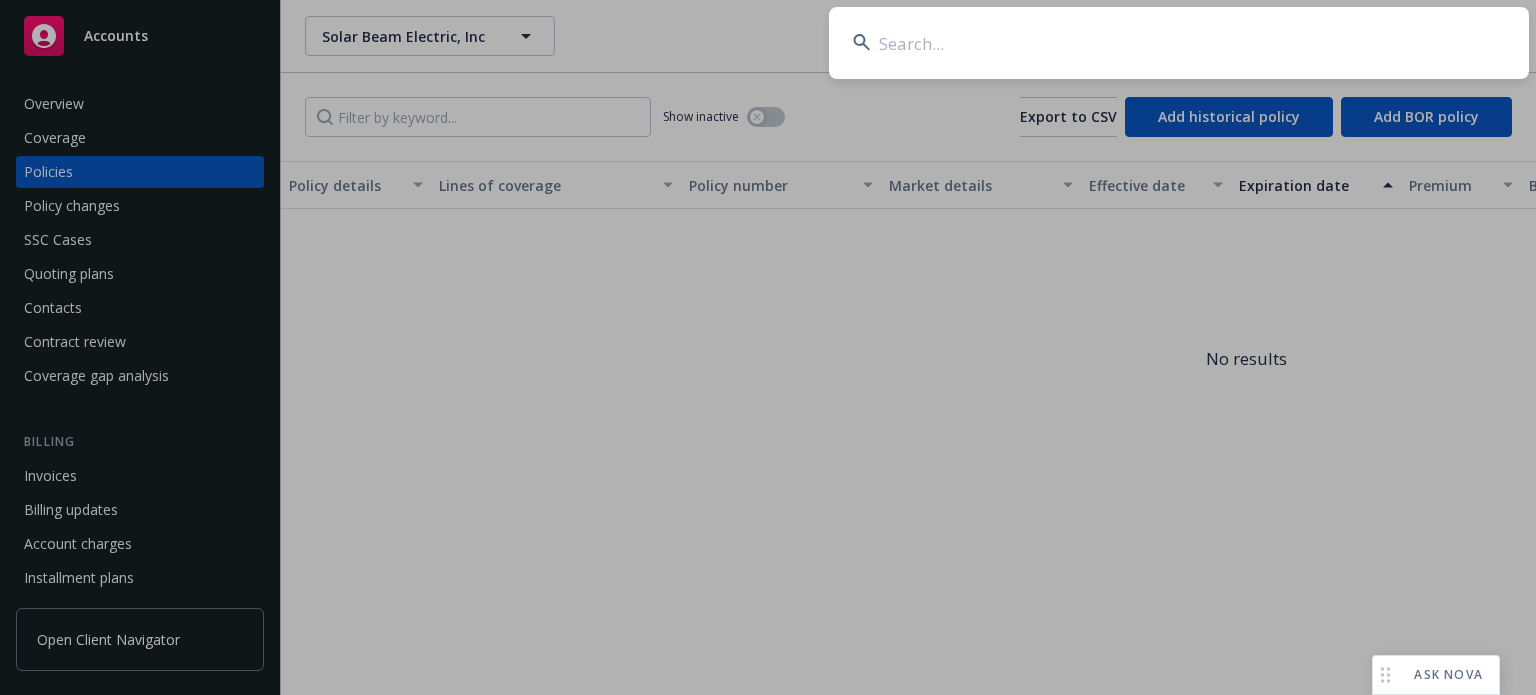click at bounding box center [1179, 43] 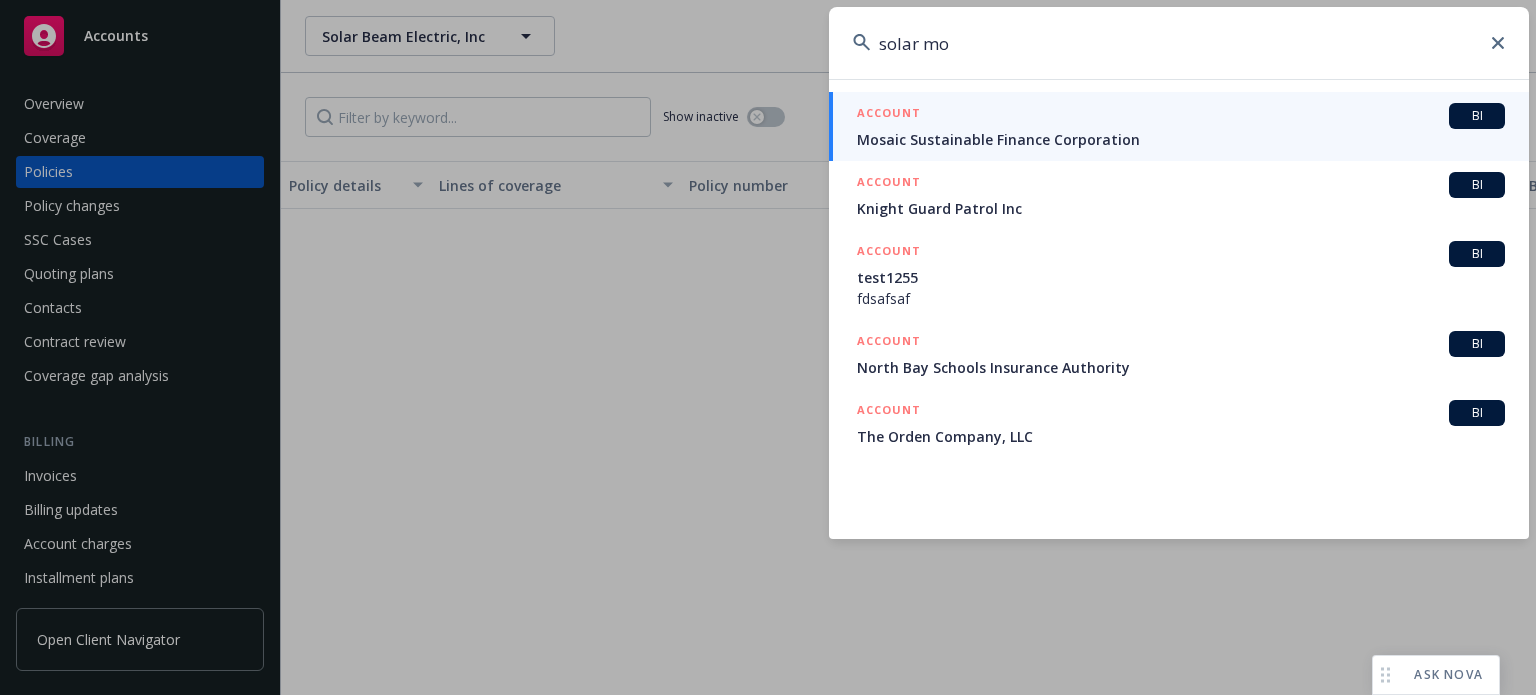 type on "solar mo" 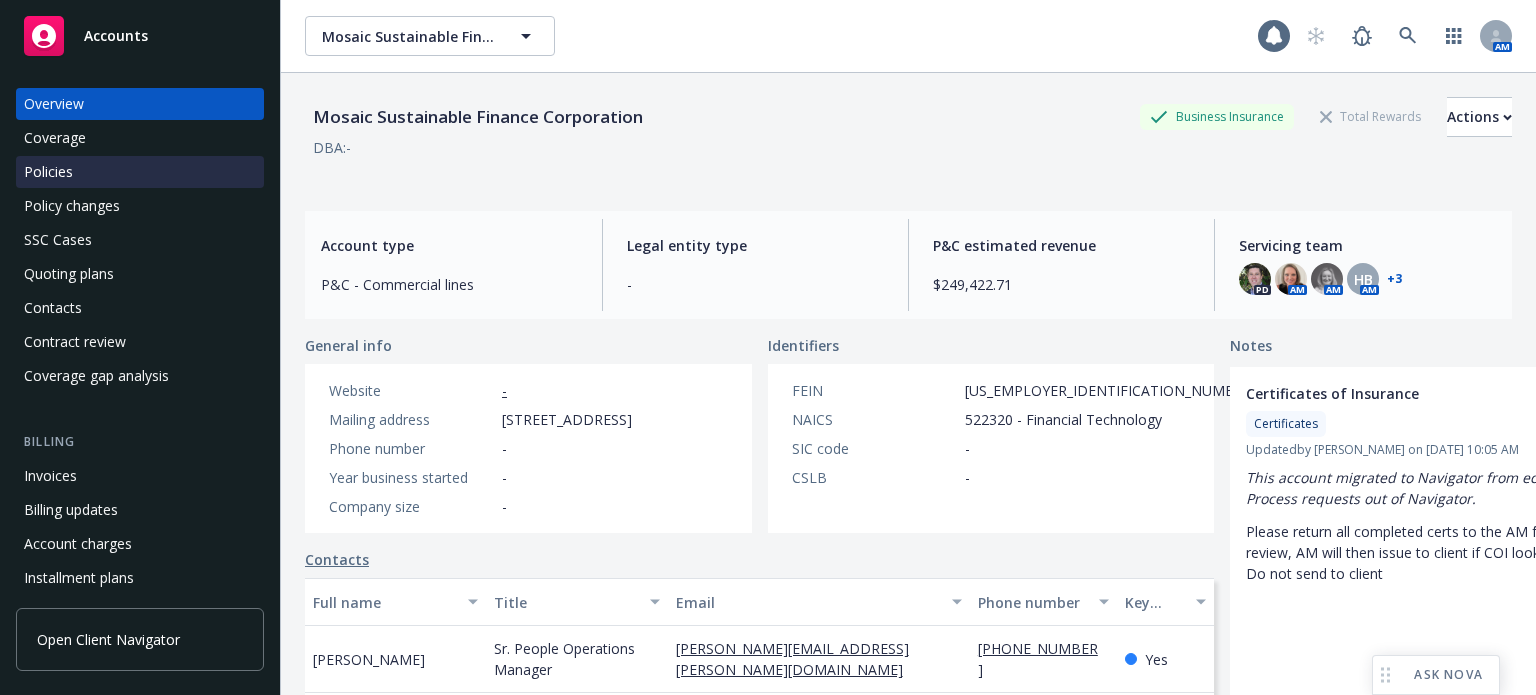 click on "Policies" at bounding box center (48, 172) 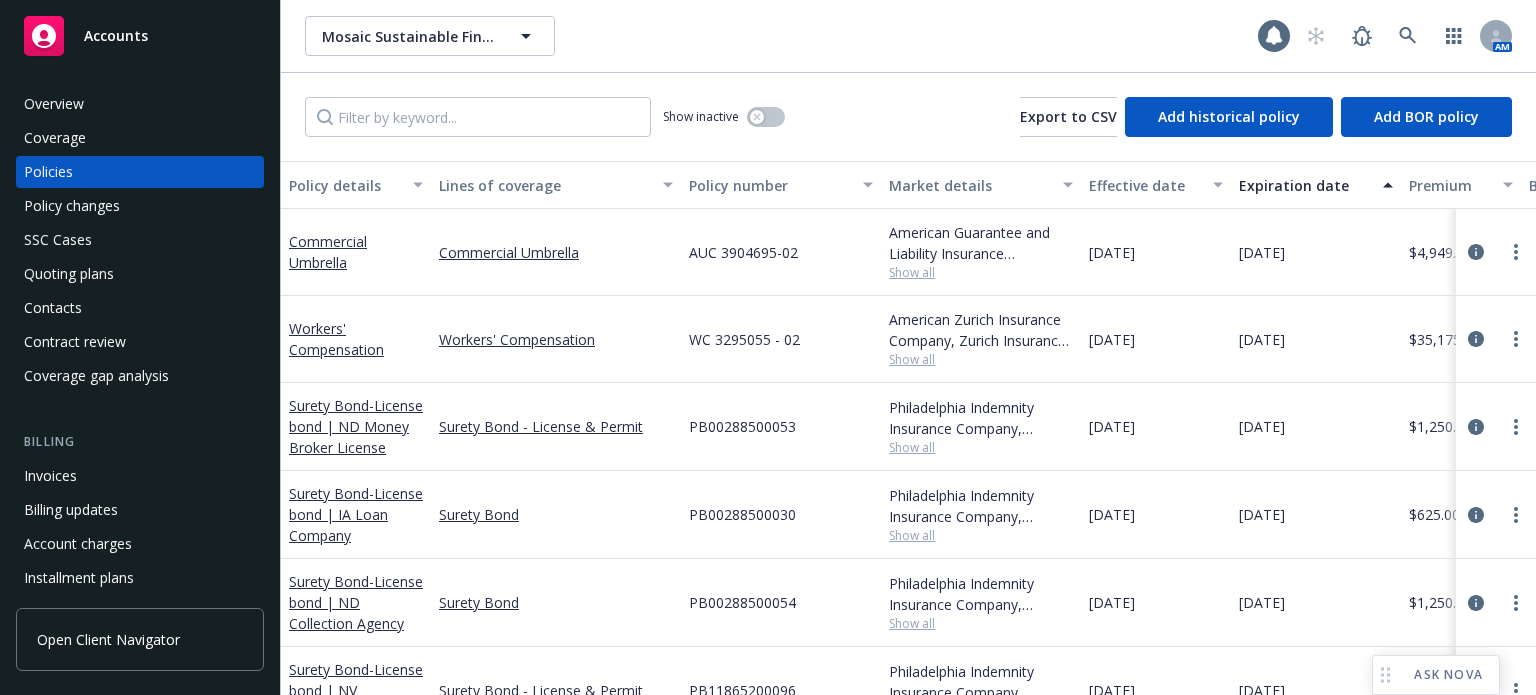 click on "Policy details" at bounding box center [345, 185] 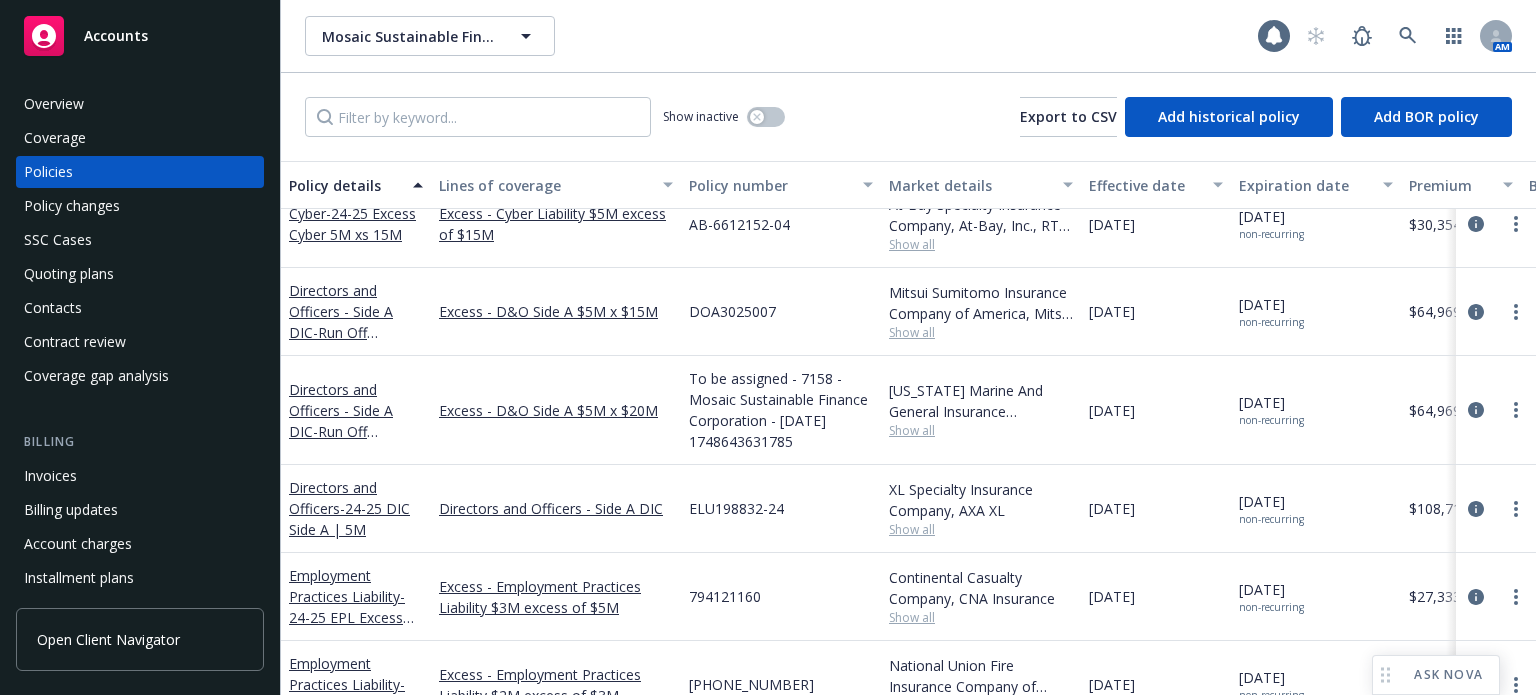 scroll, scrollTop: 600, scrollLeft: 0, axis: vertical 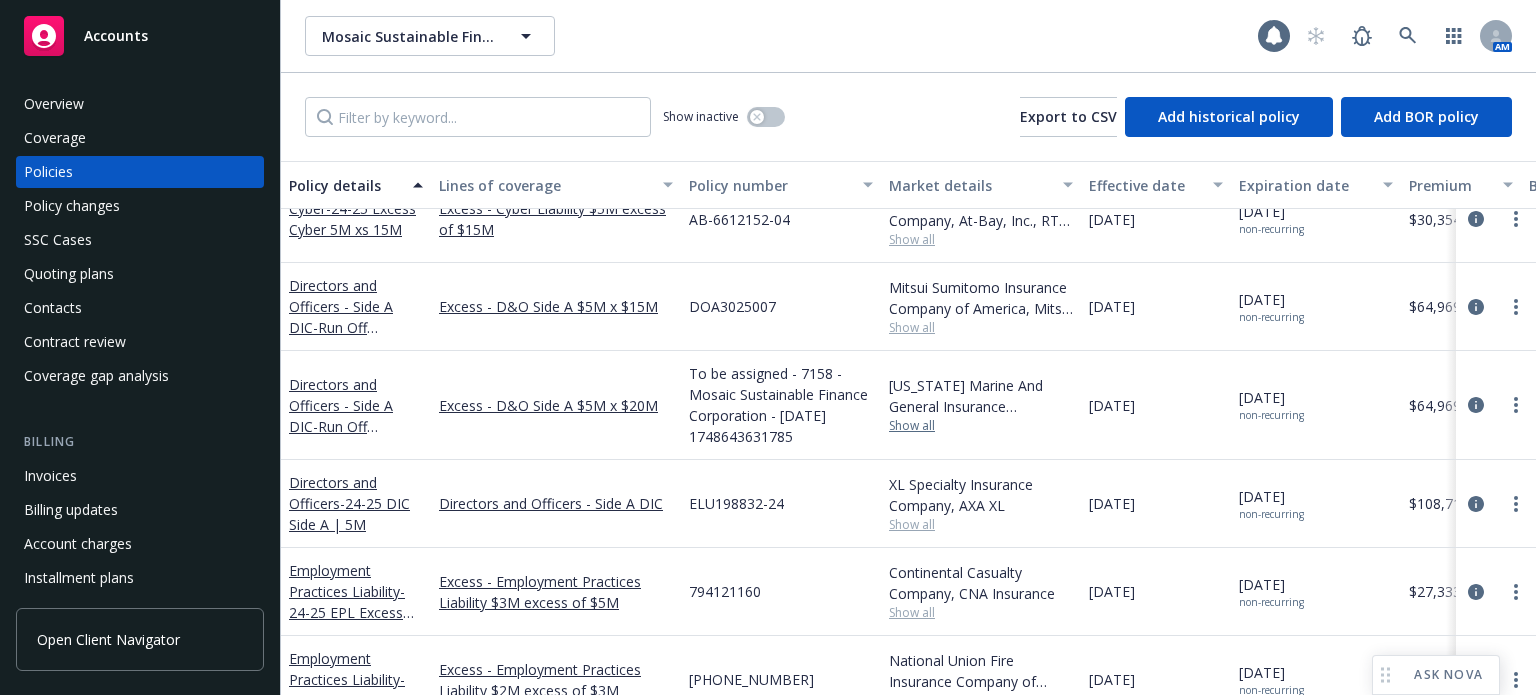 click on "Show all" at bounding box center (981, 426) 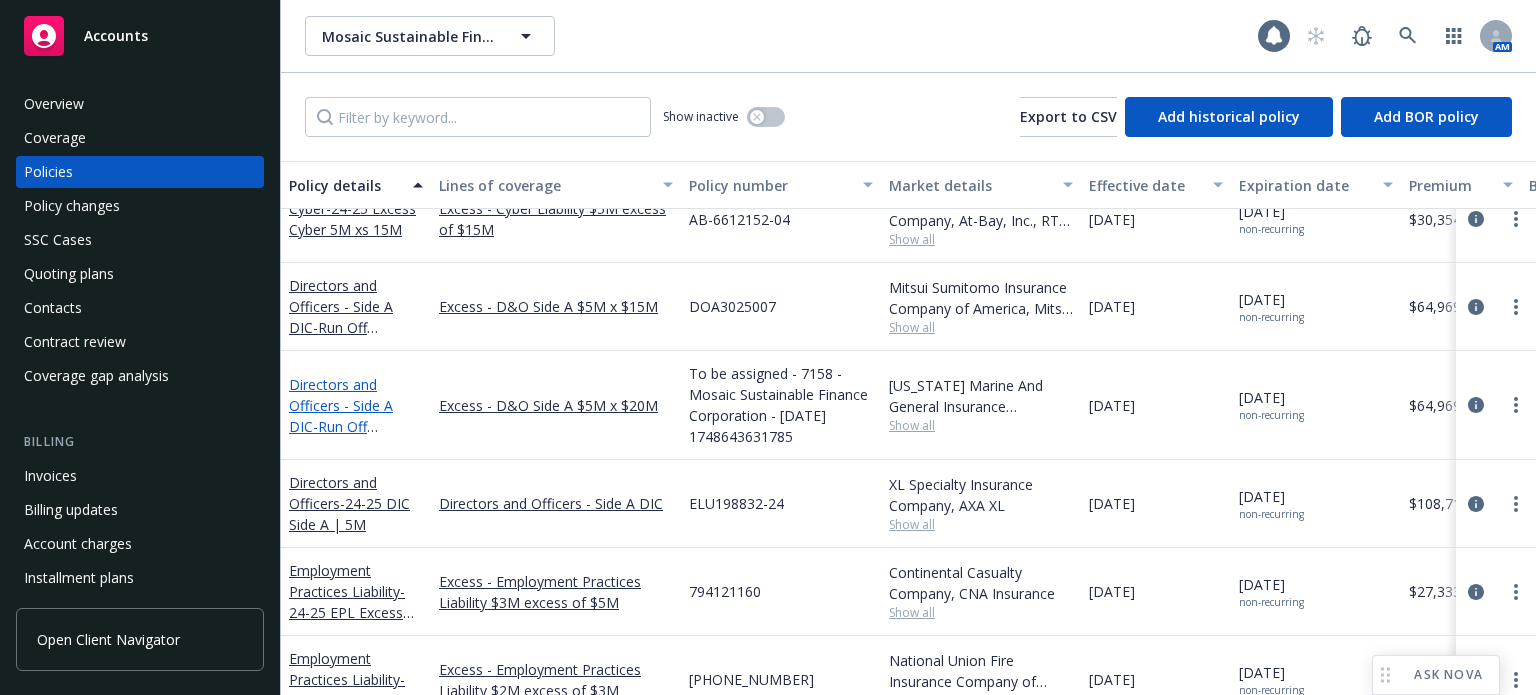 click on "Directors and Officers - Side A DIC  -  Run Off Directors and Officers - Side A DIC - $5M x $20M" at bounding box center [355, 437] 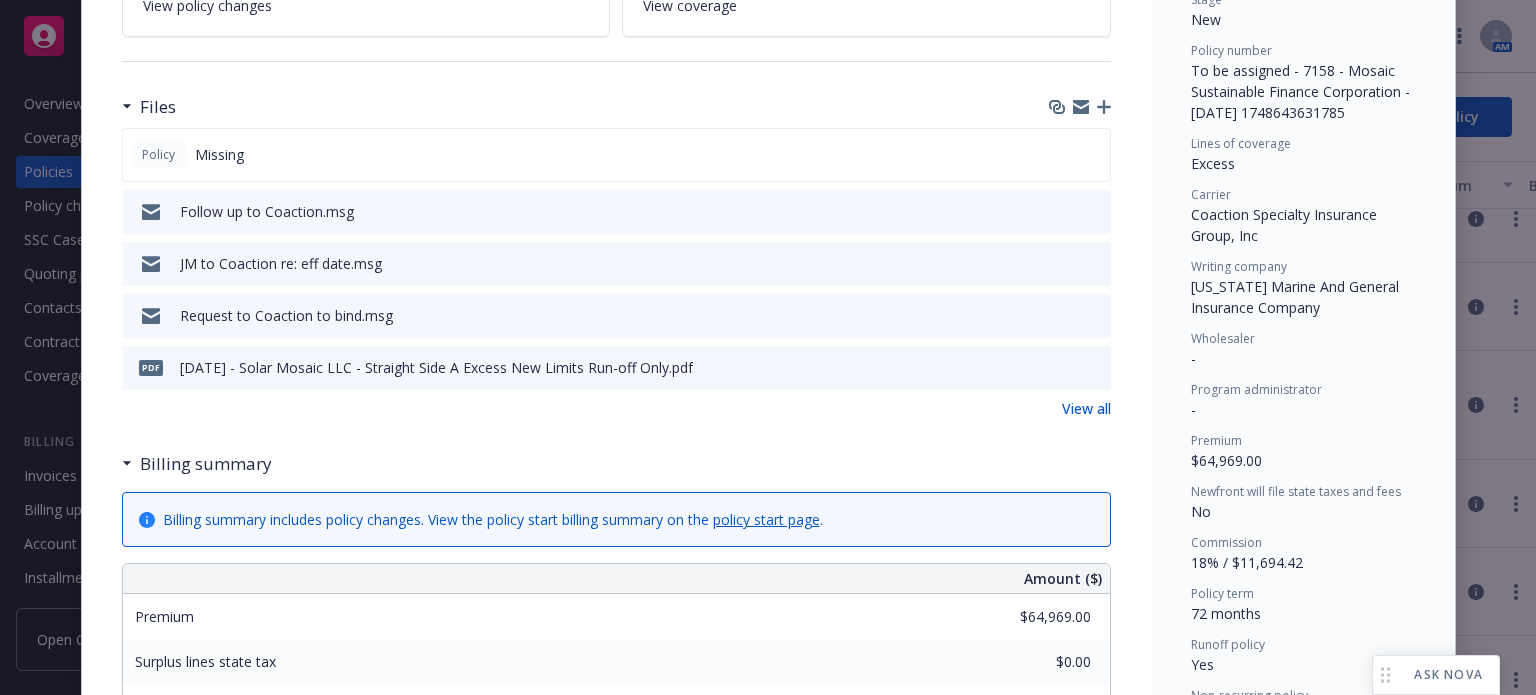 scroll, scrollTop: 0, scrollLeft: 0, axis: both 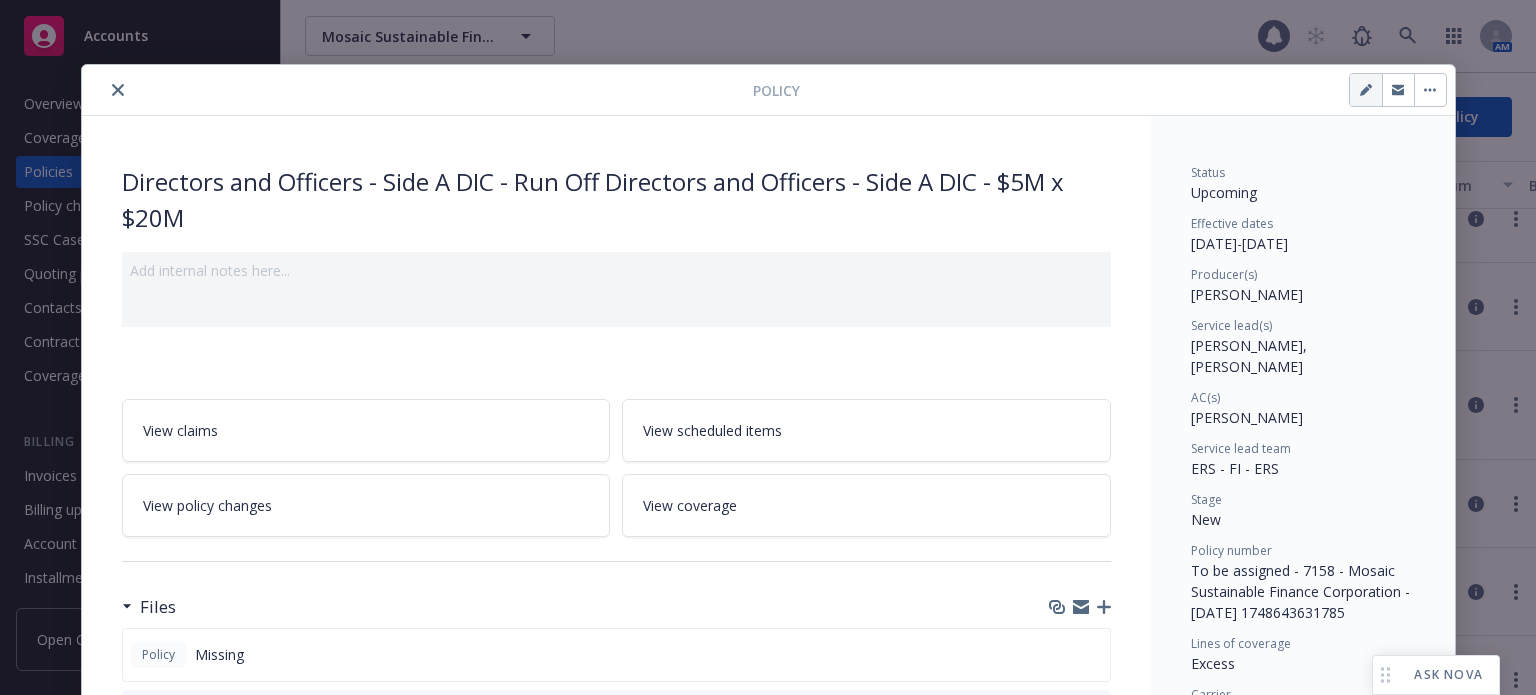 click at bounding box center (1366, 90) 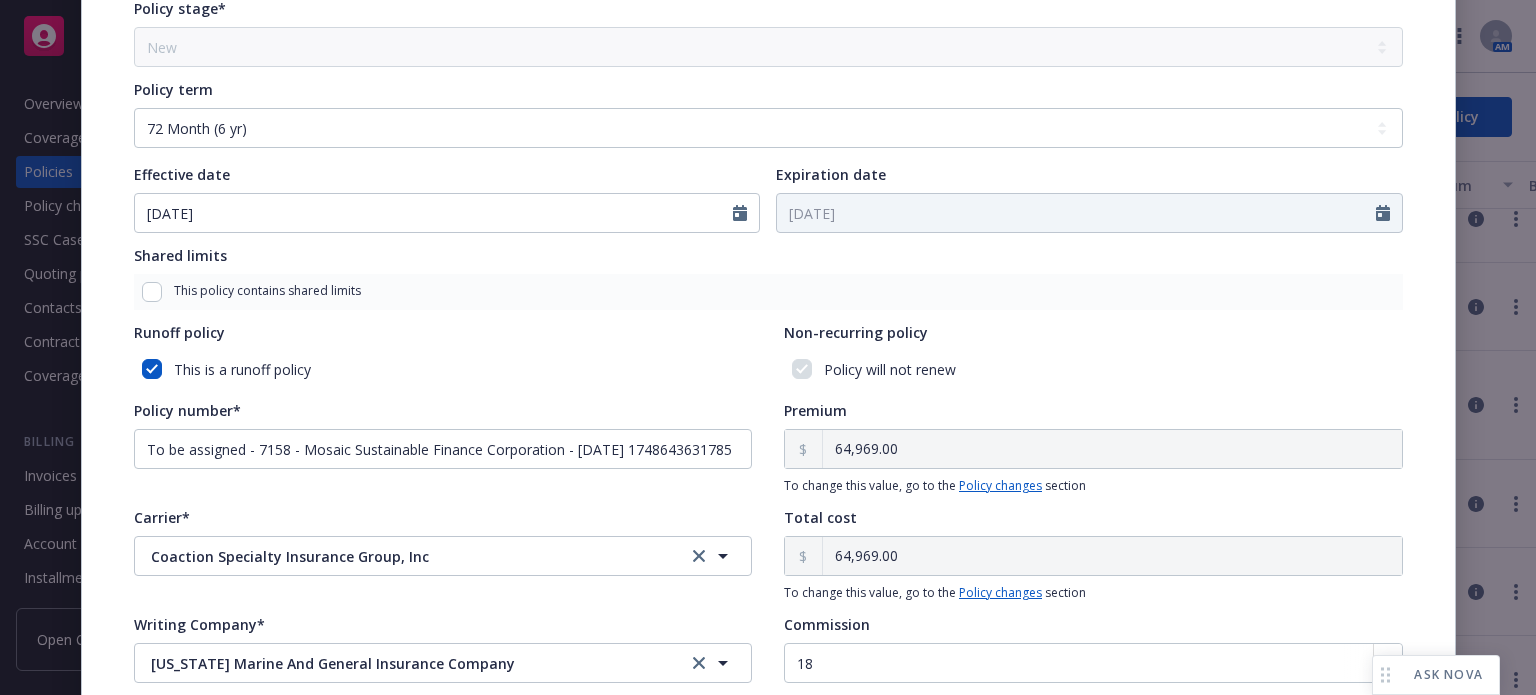 scroll, scrollTop: 800, scrollLeft: 0, axis: vertical 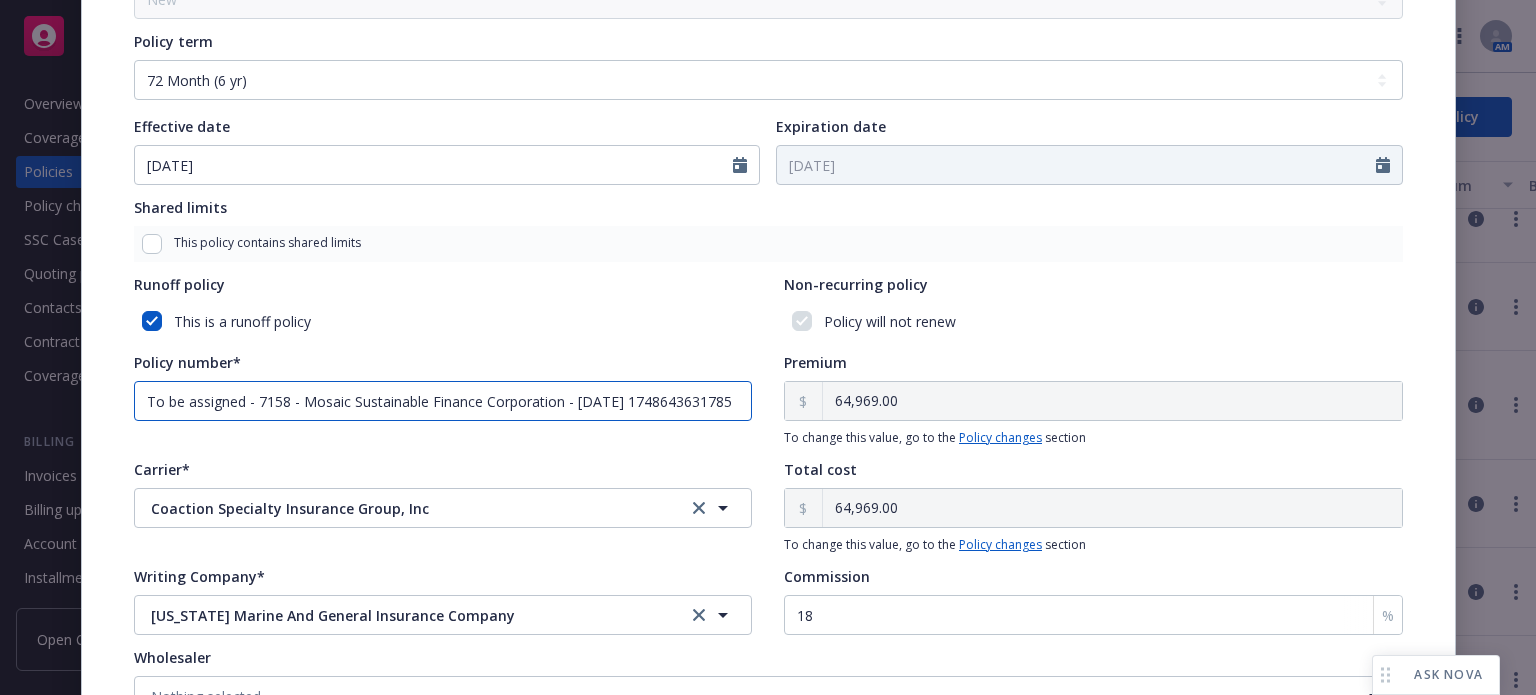 drag, startPoint x: 735, startPoint y: 400, endPoint x: 237, endPoint y: 409, distance: 498.08133 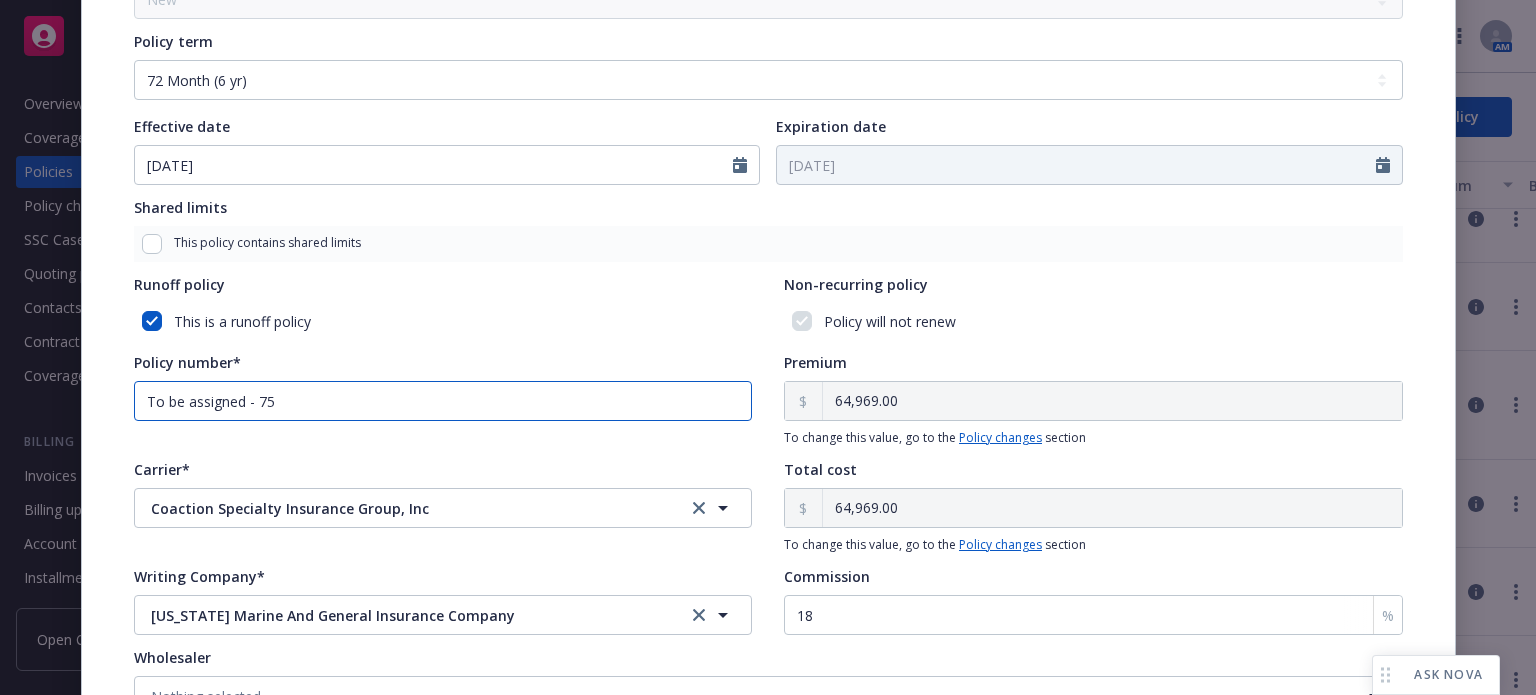 scroll, scrollTop: 0, scrollLeft: 0, axis: both 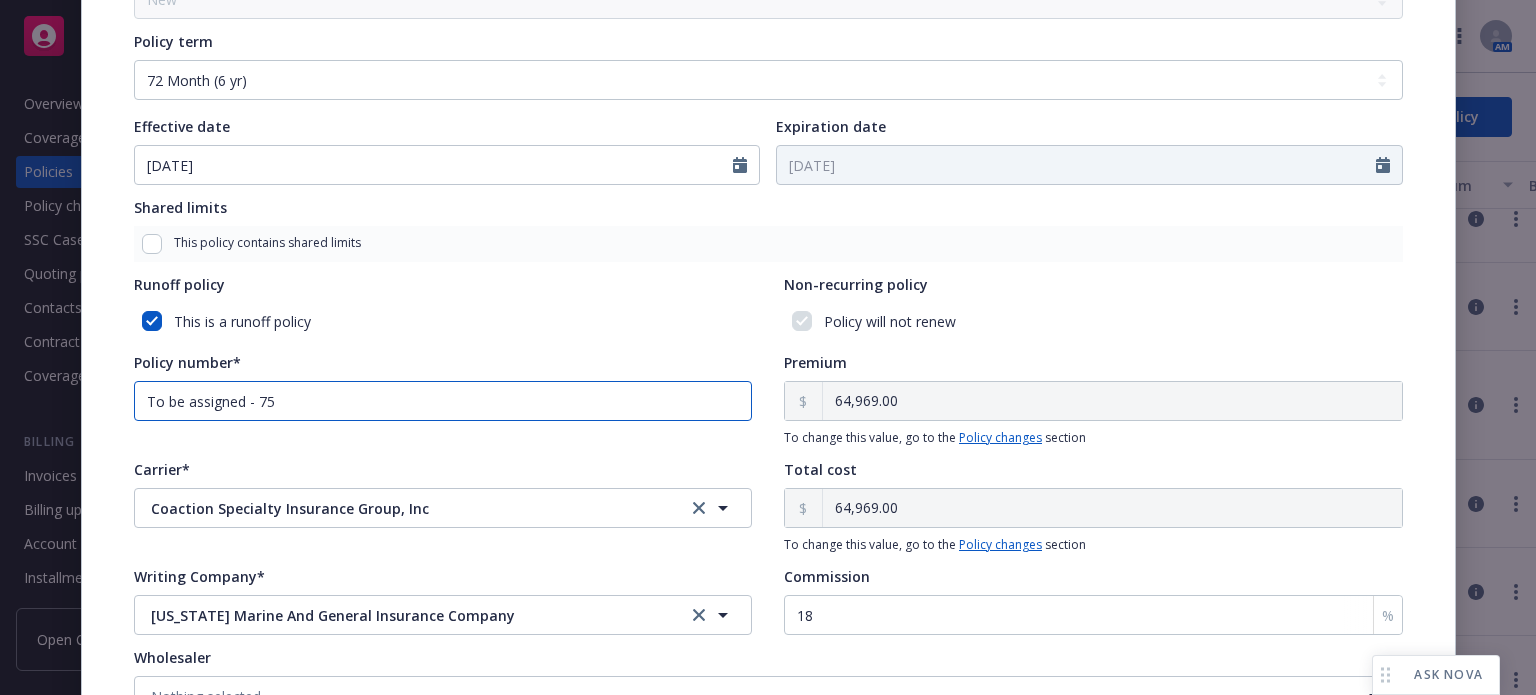 drag, startPoint x: 41, startPoint y: 407, endPoint x: -14, endPoint y: 406, distance: 55.00909 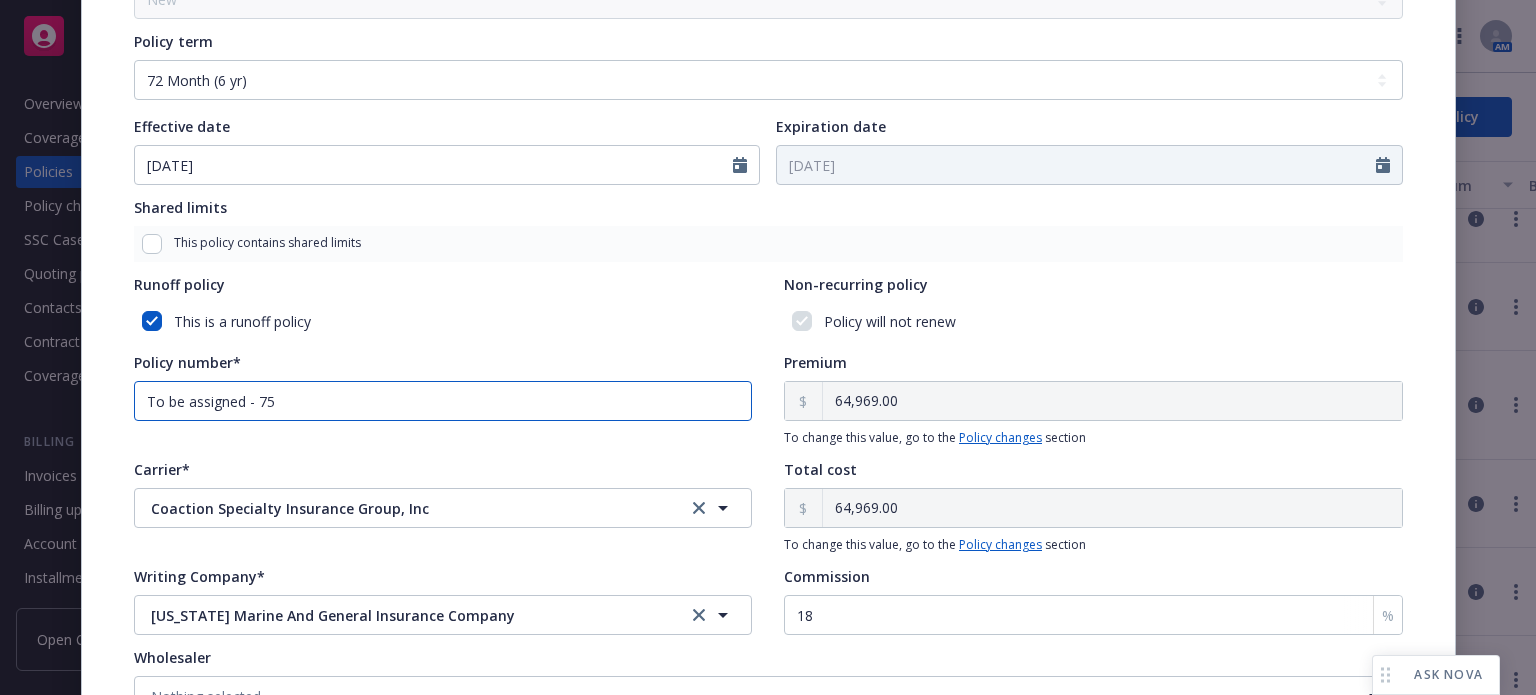 click on "Accounts Overview Coverage Policies Policy changes SSC Cases Quoting plans Contacts Contract review Coverage gap analysis Billing Invoices Billing updates Account charges Installment plans Tools Manage files Manage exposures Manage certificates Manage claims Manage BORs Summary of insurance Analytics hub Loss summary generator Account settings Service team Sales relationships Related accounts Client navigator features Client access Open Client Navigator Mosaic Sustainable Finance Corporation Mosaic Sustainable Finance Corporation 1 AM Show inactive Export to CSV Add historical policy Add BOR policy Policy details Lines of coverage Policy number Market details Effective date Expiration date Premium Billing method Stage Status Service team leaders Cyber  -  24-25 Cyber Liability 5M Cyber Liability CYB-108072430-00 Travelers Excess and Surplus Lines Company, Travelers Insurance, RT Specialty Insurance Services, LLC (RSG Specialty, LLC) Show all [DATE] [DATE] non-recurring $36,711.00 Agency - Pay in full" at bounding box center (768, 347) 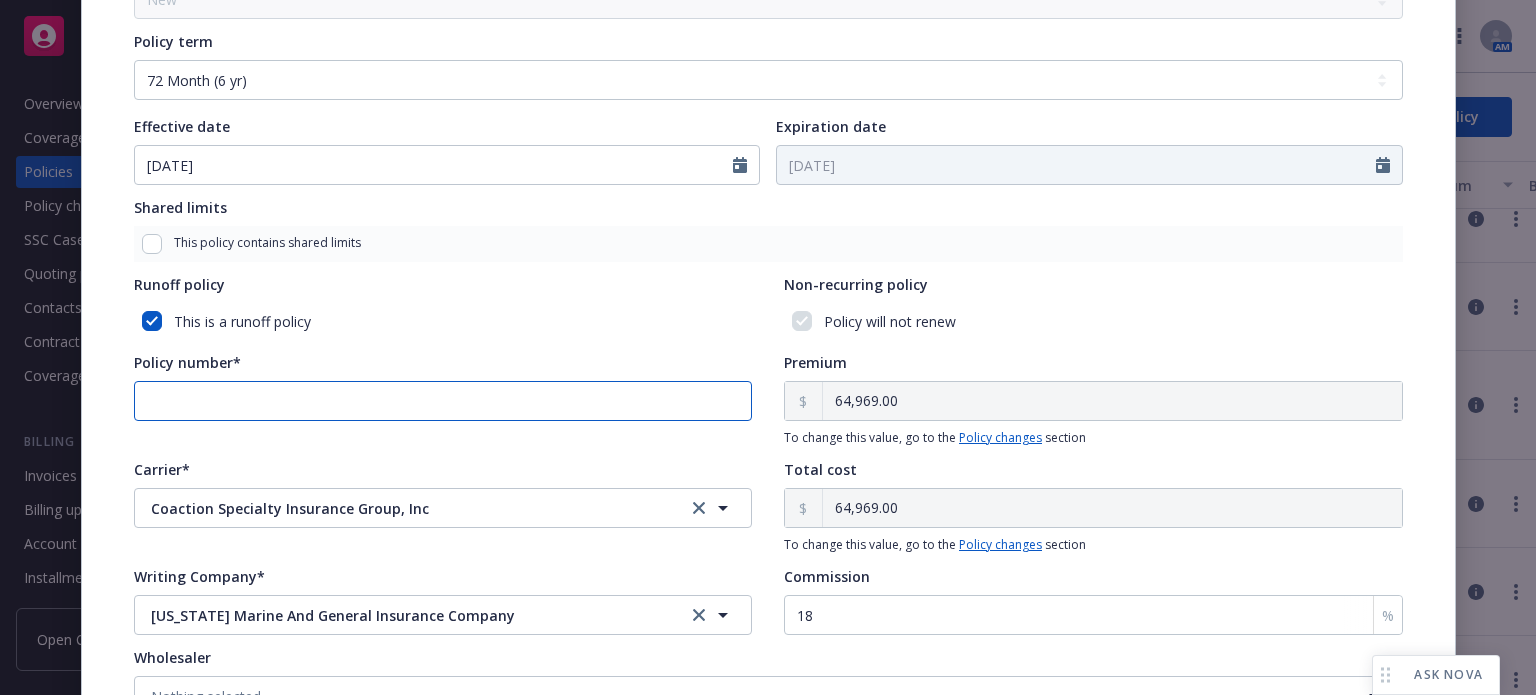 paste on "EX202500006611" 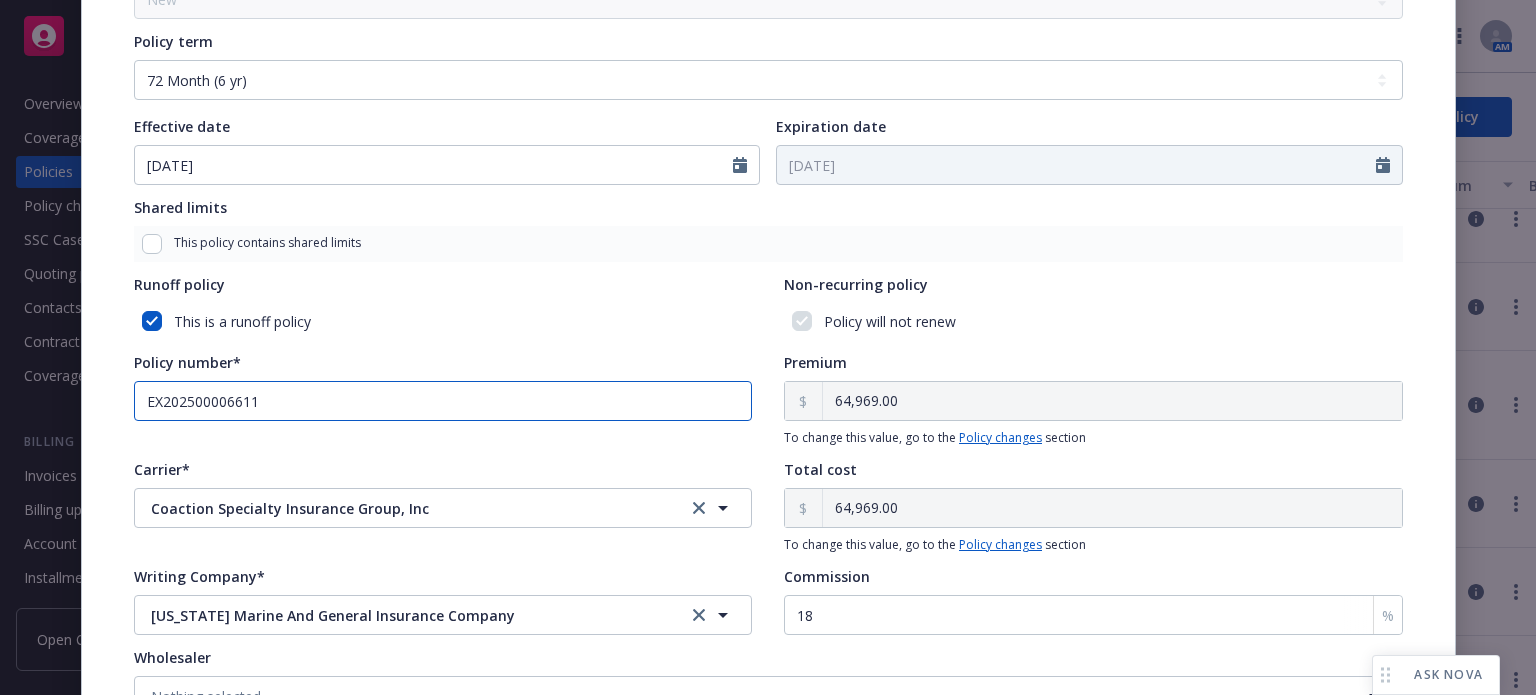 click on "EX202500006611" at bounding box center (443, 401) 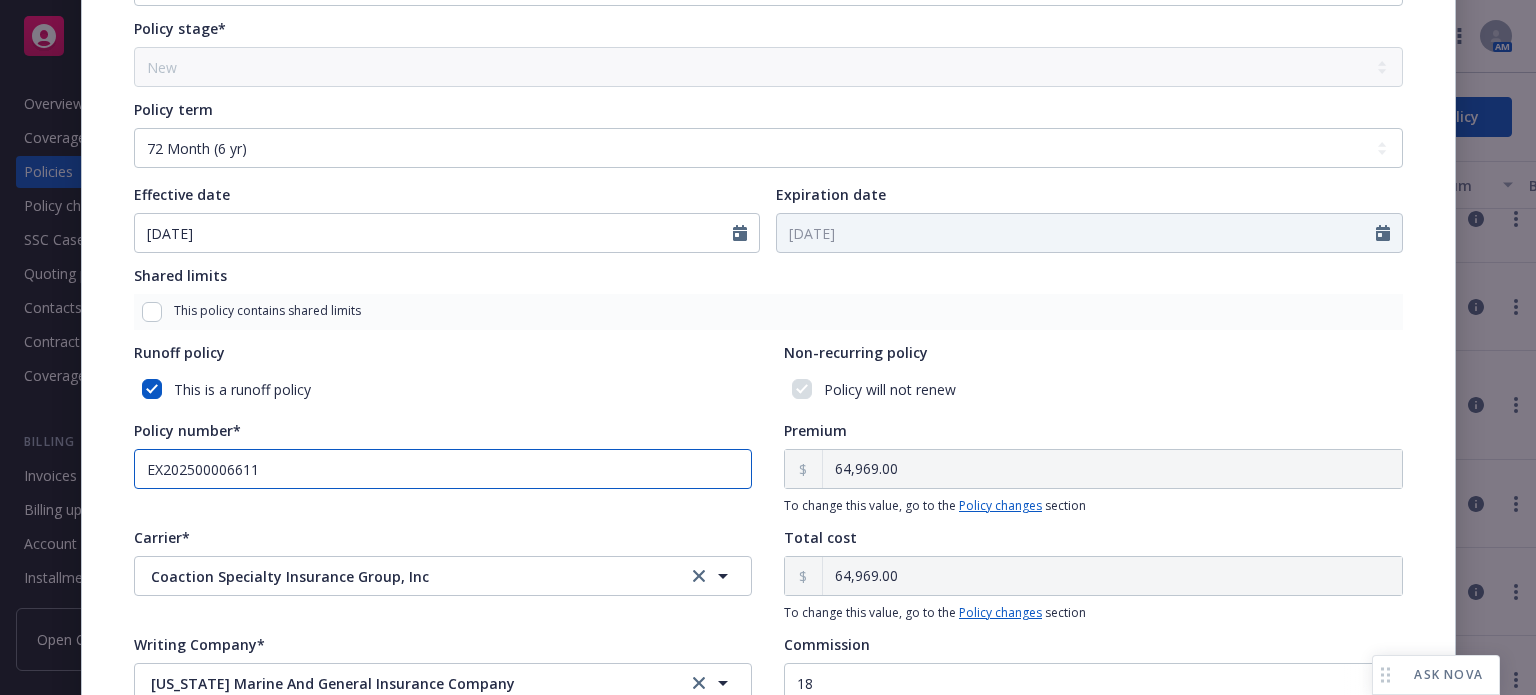 scroll, scrollTop: 700, scrollLeft: 0, axis: vertical 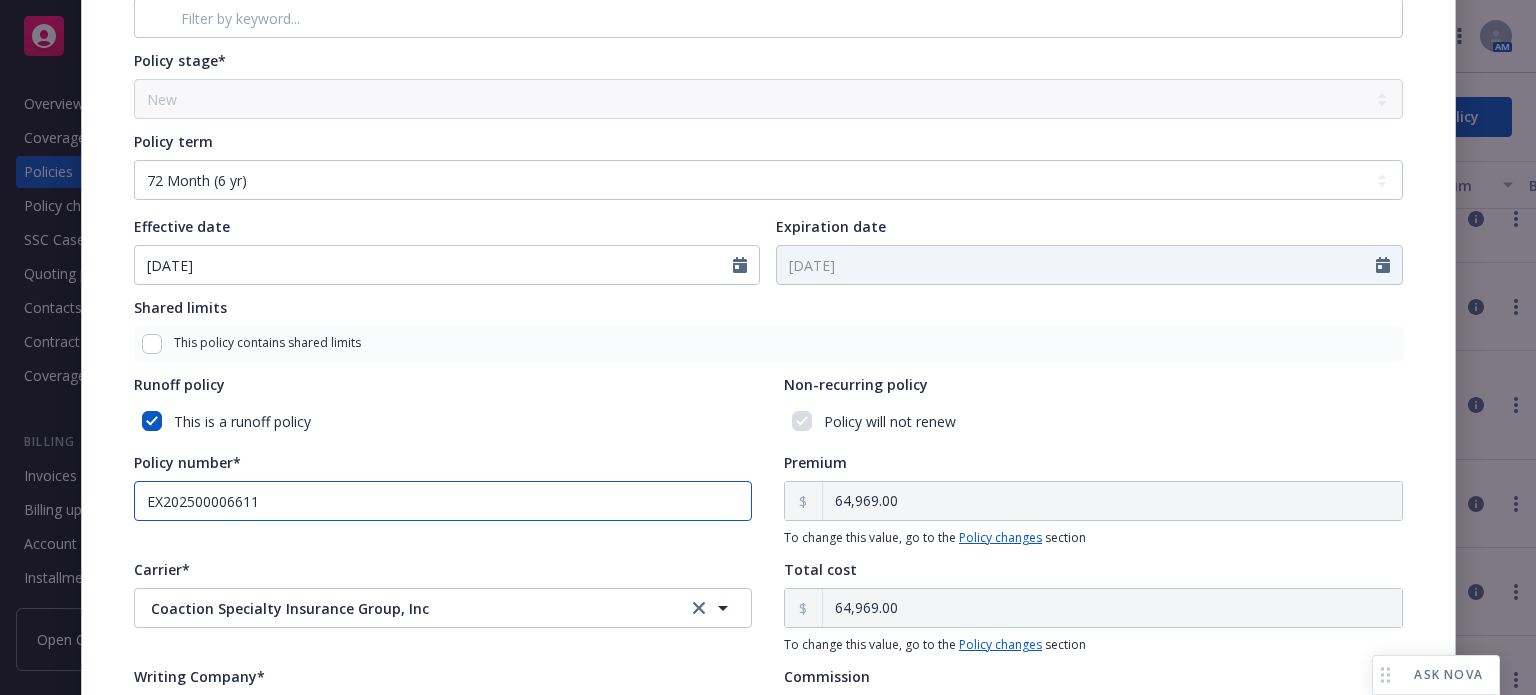 type on "EX202500006611" 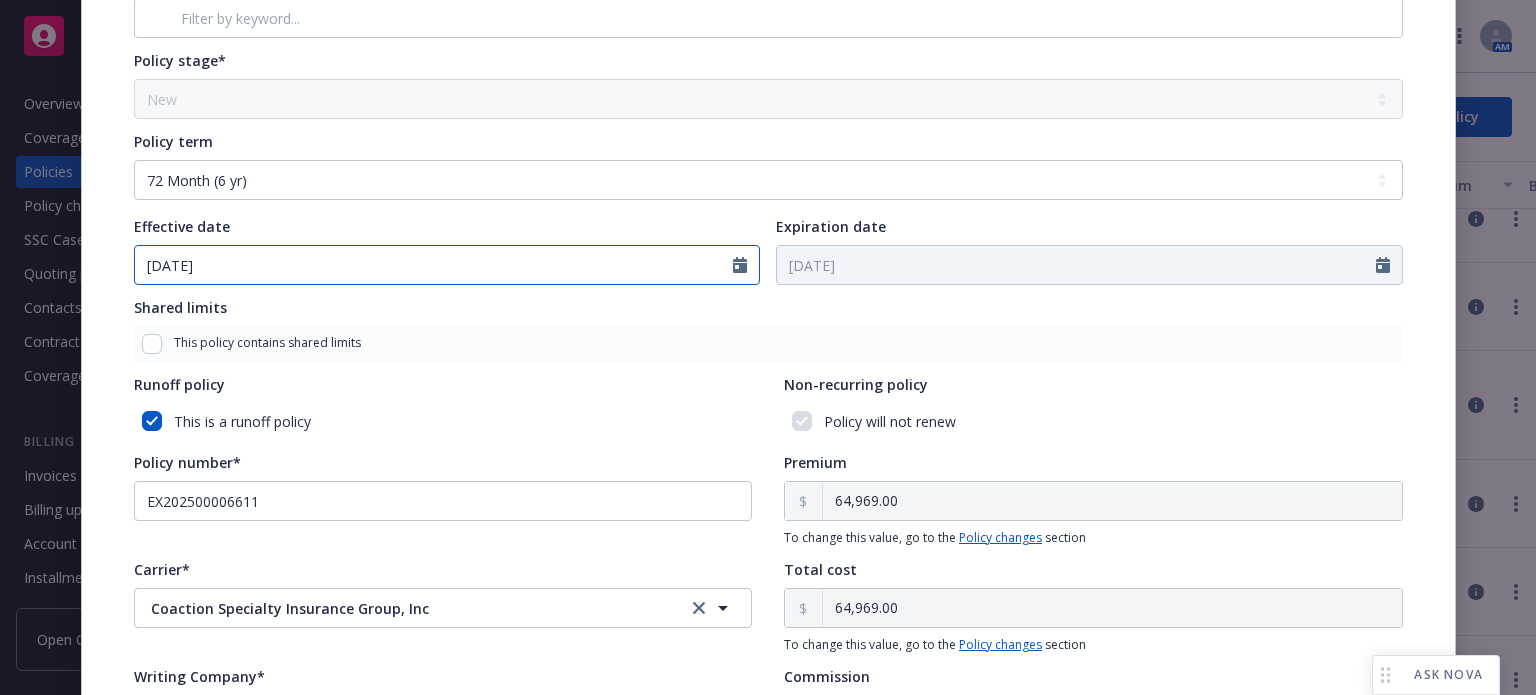 click 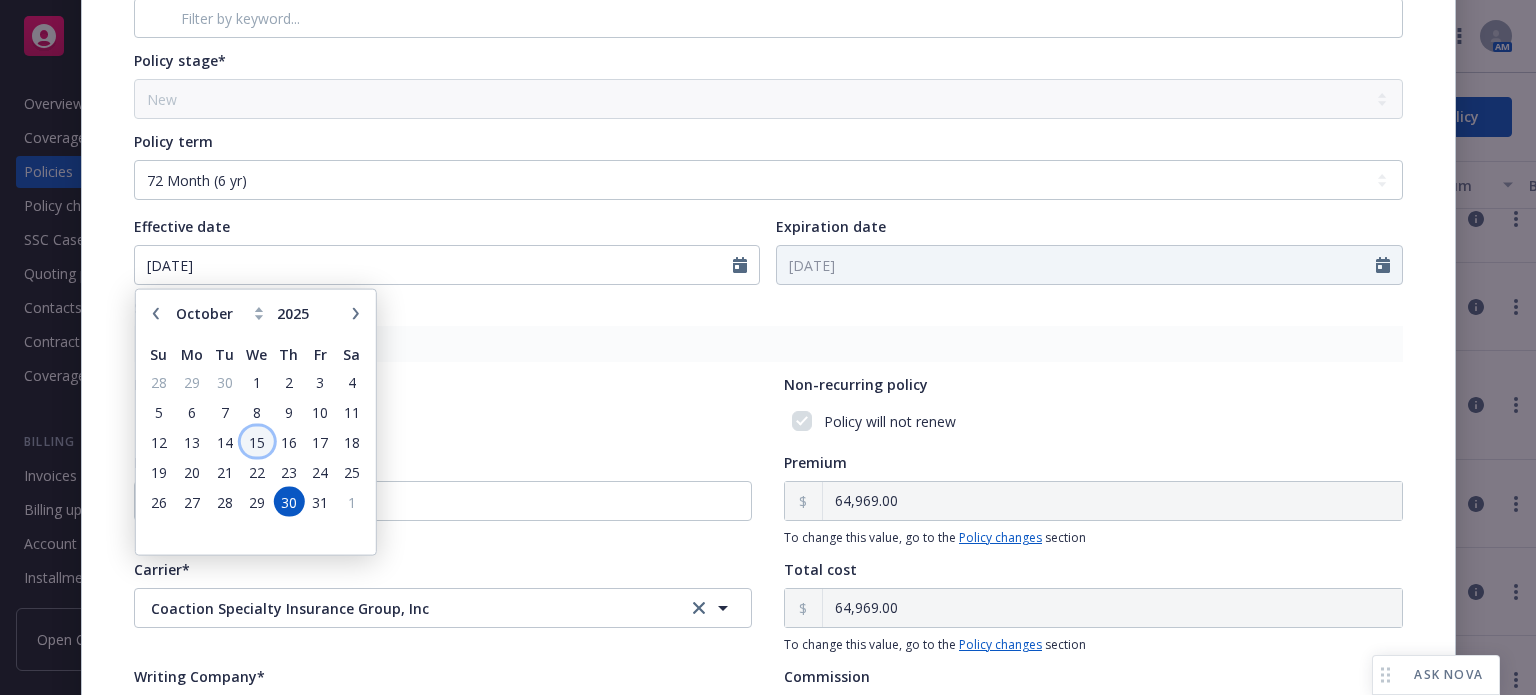 click on "15" at bounding box center [256, 441] 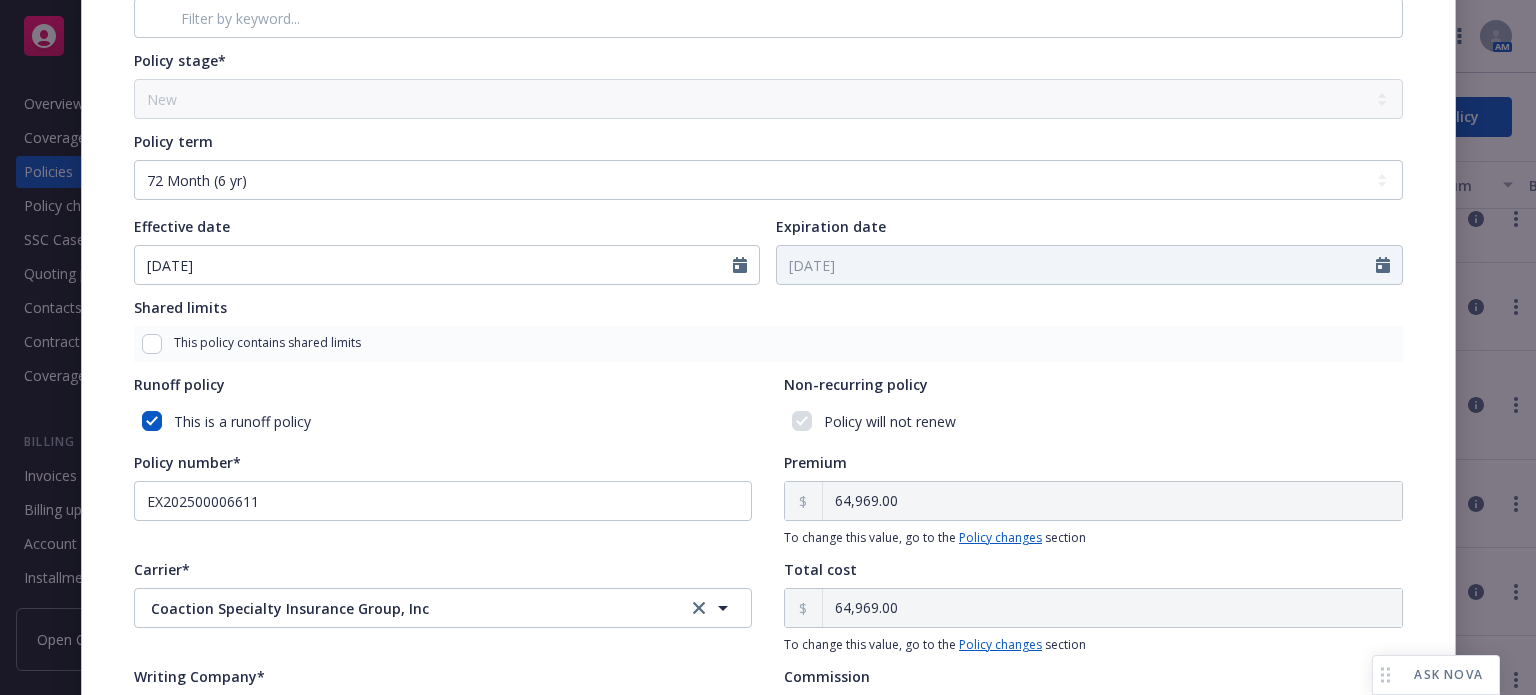 type on "[DATE]" 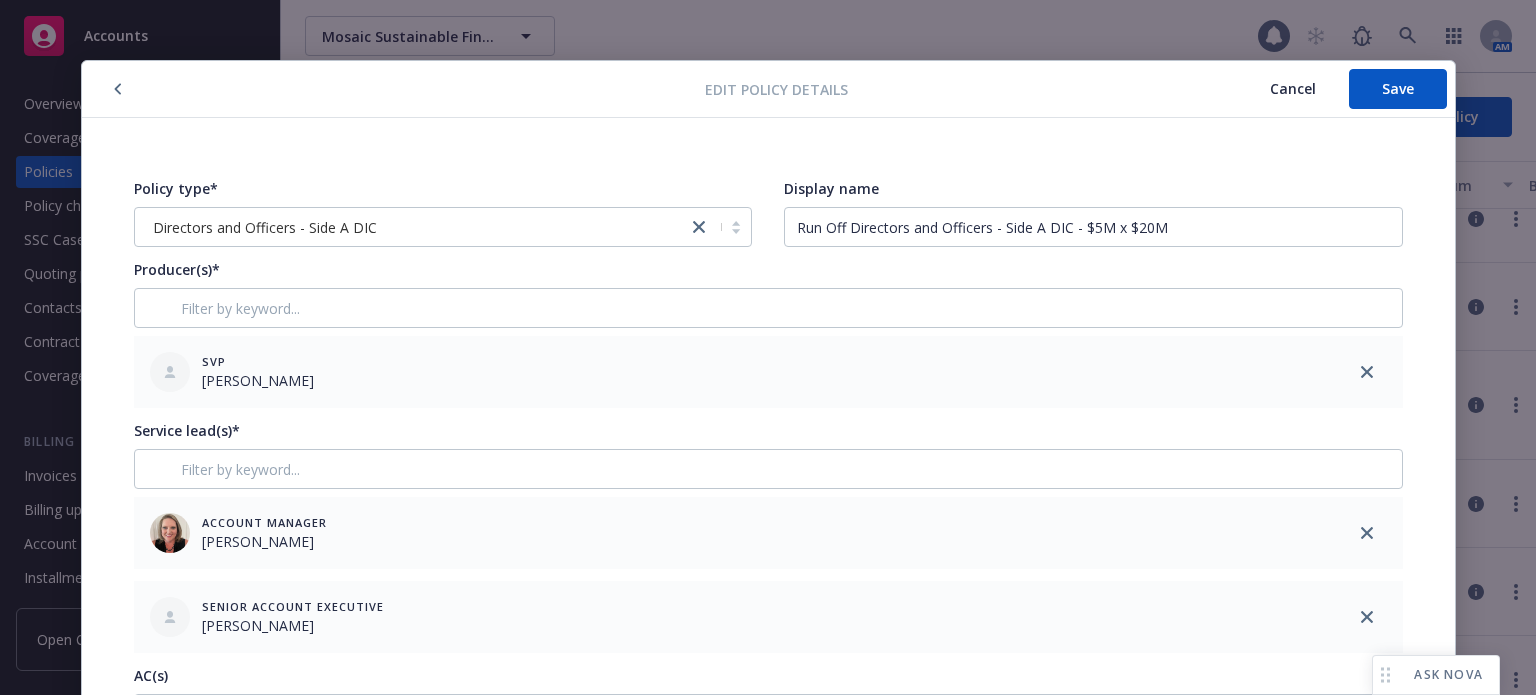 scroll, scrollTop: 0, scrollLeft: 0, axis: both 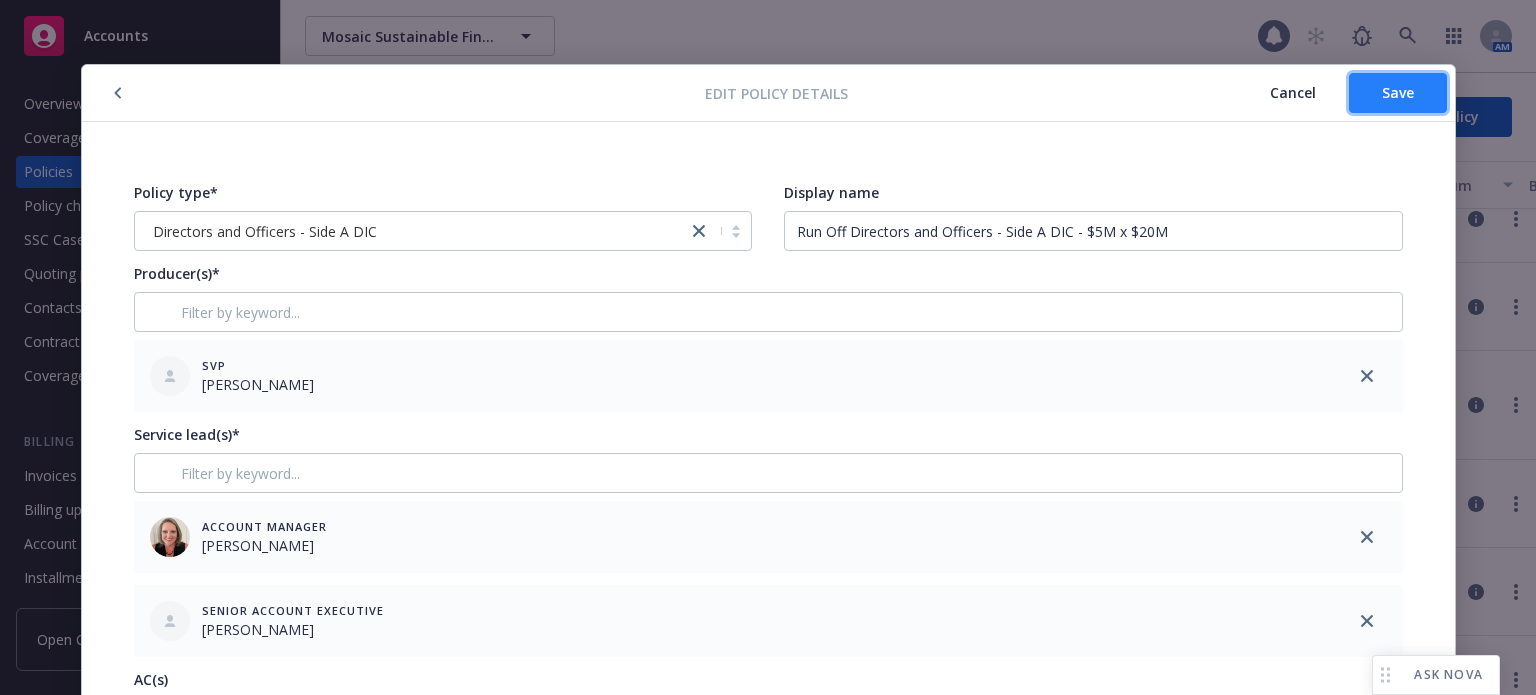 click on "Save" at bounding box center (1398, 92) 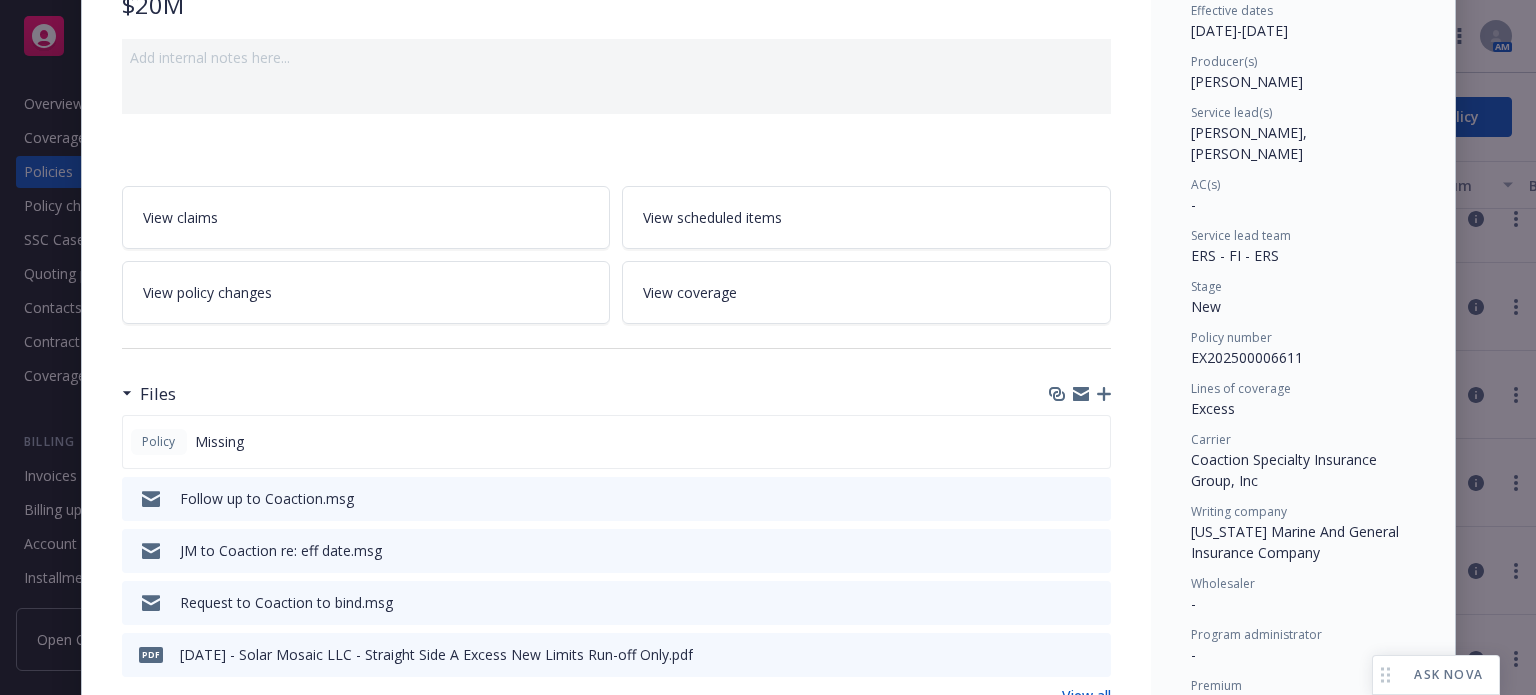 scroll, scrollTop: 200, scrollLeft: 0, axis: vertical 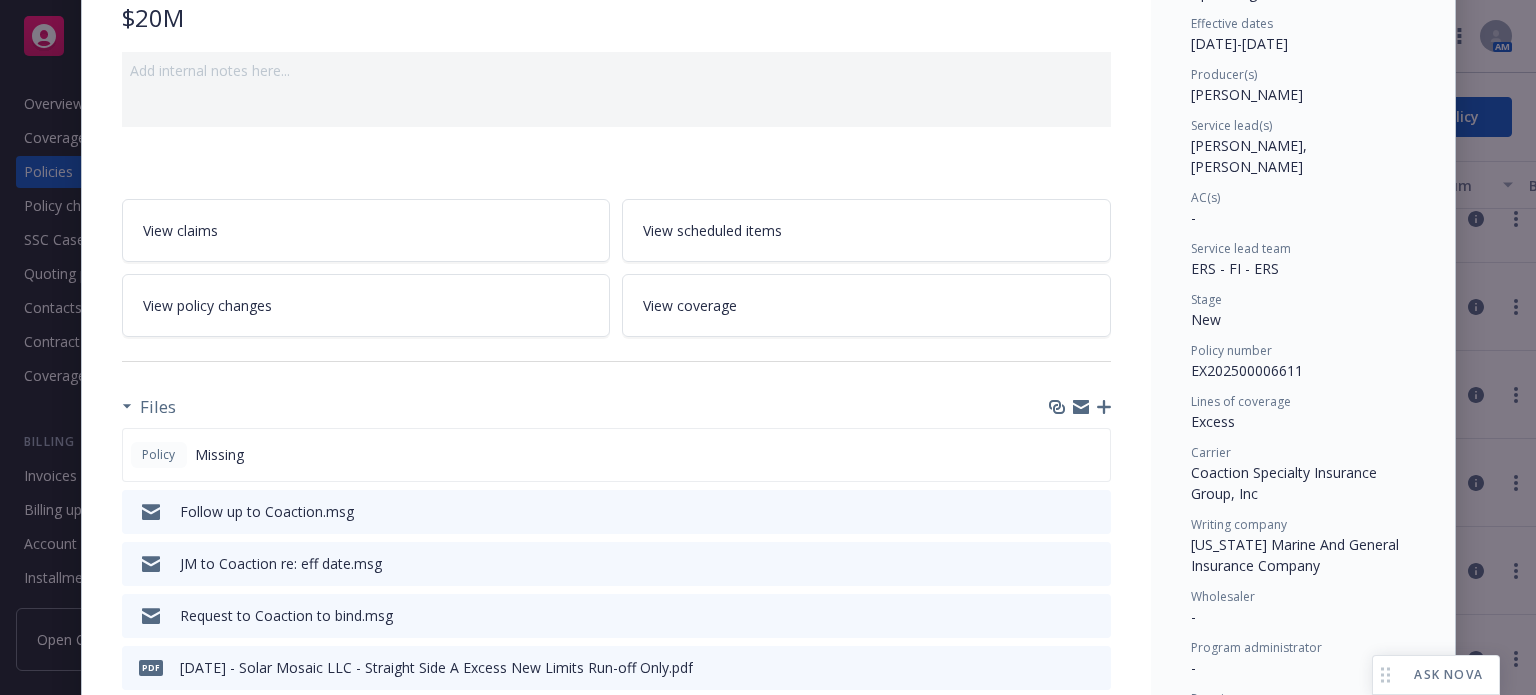 click on "Files" at bounding box center (616, 407) 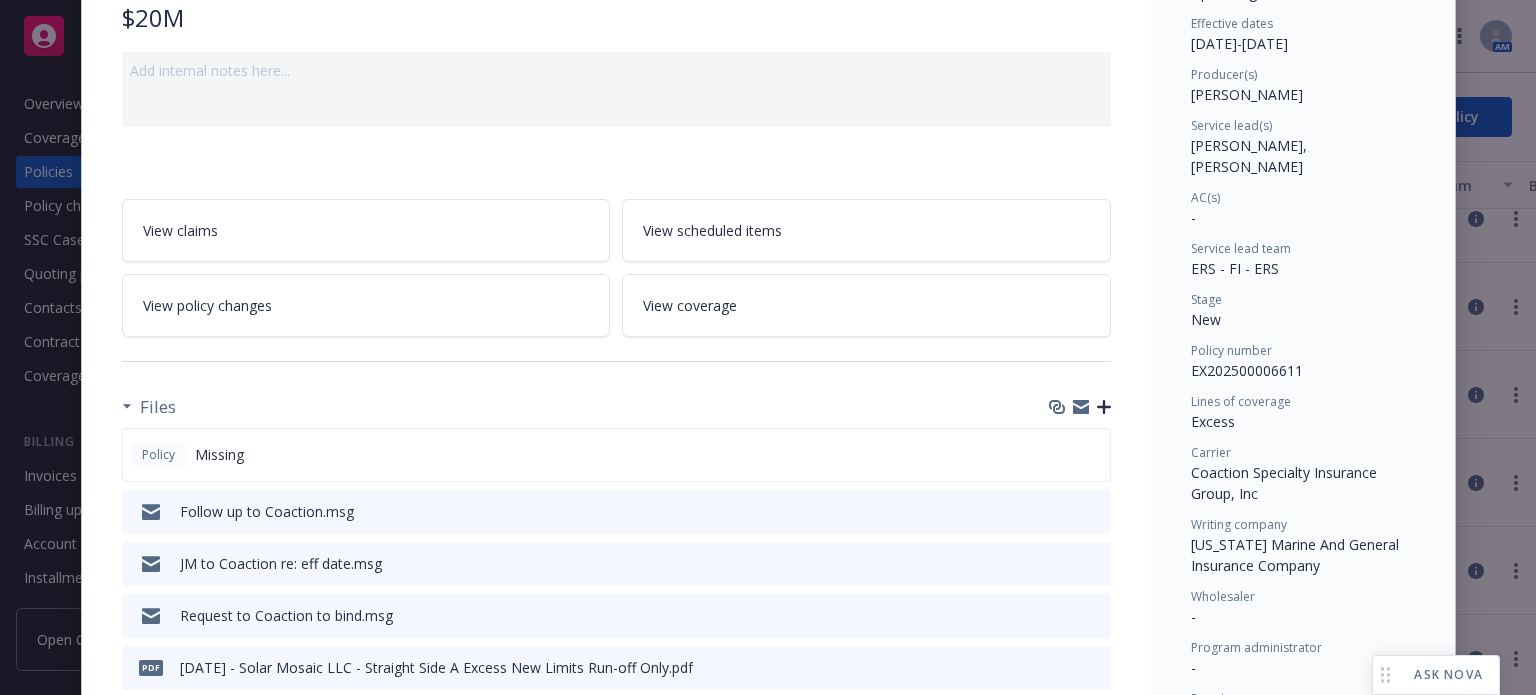 click 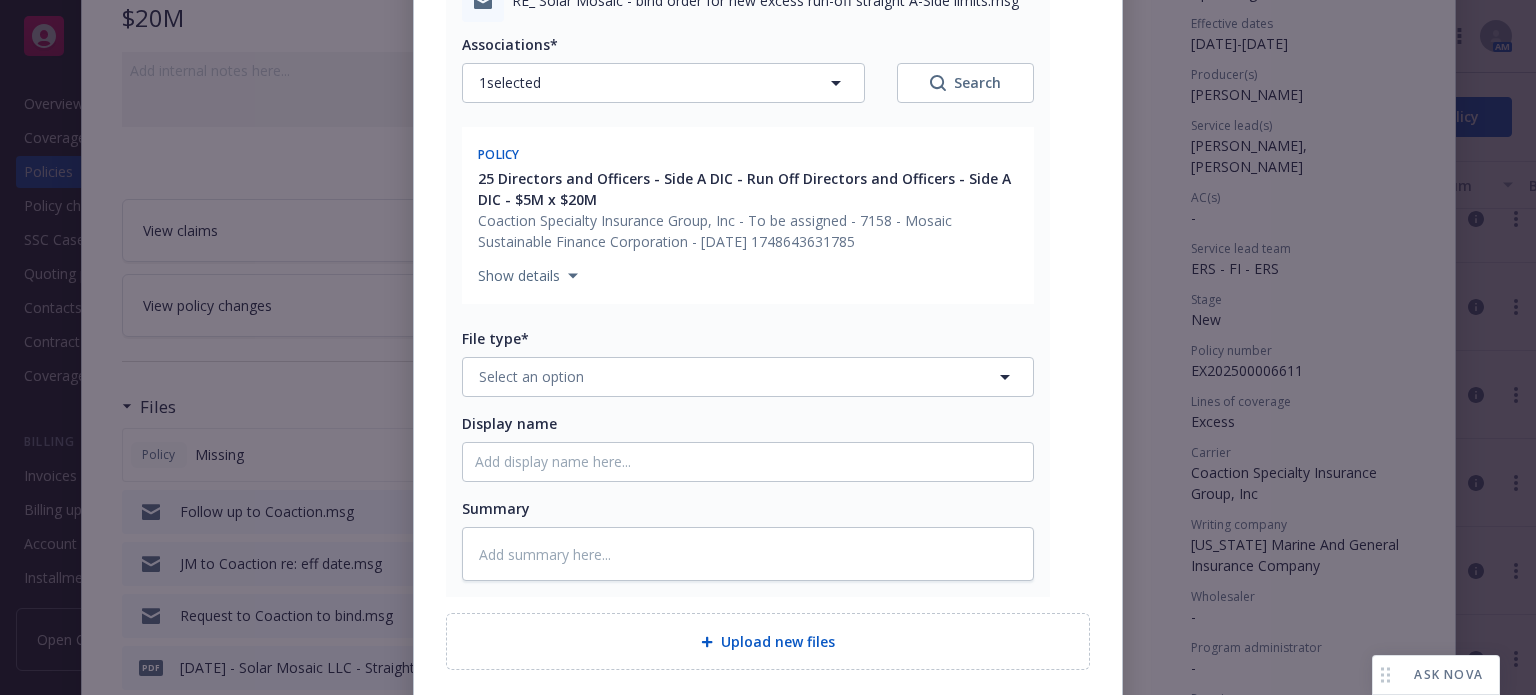 scroll, scrollTop: 300, scrollLeft: 0, axis: vertical 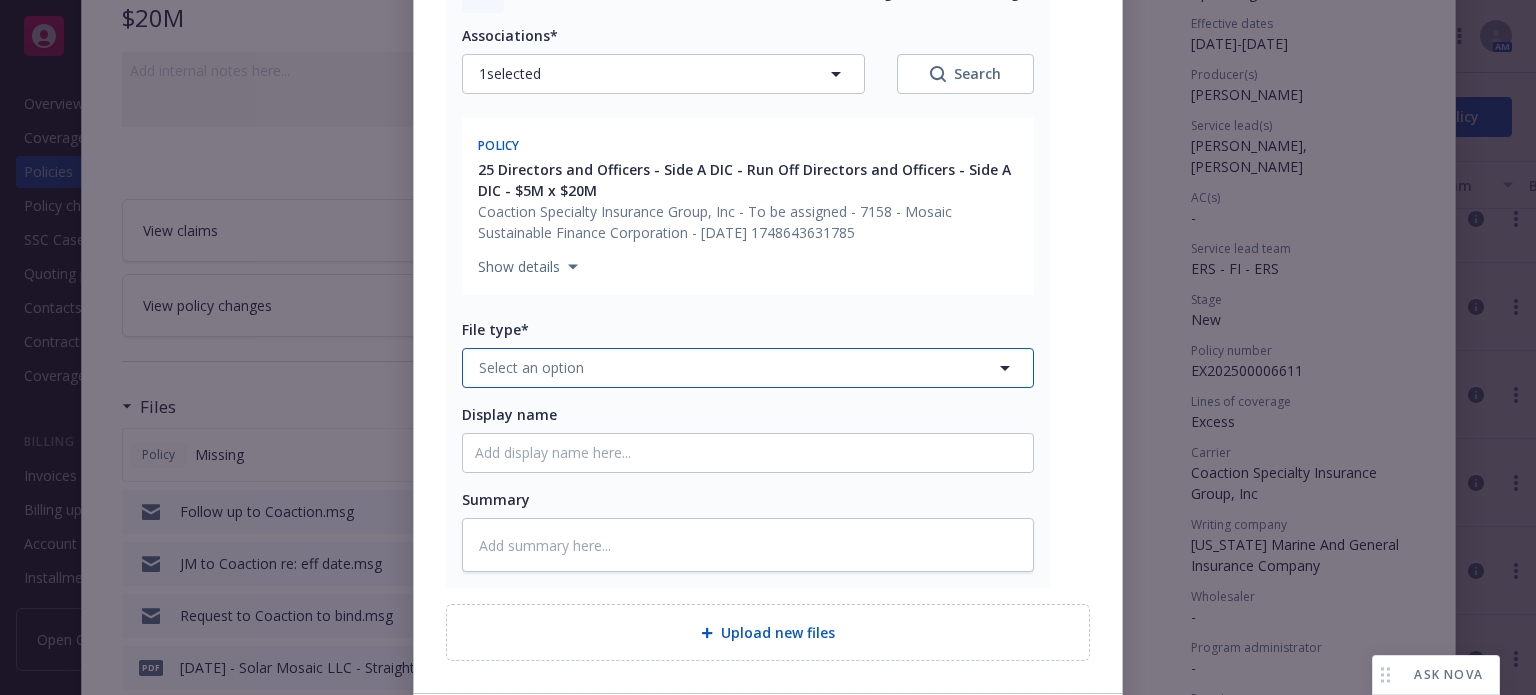 click on "Select an option" at bounding box center [748, 368] 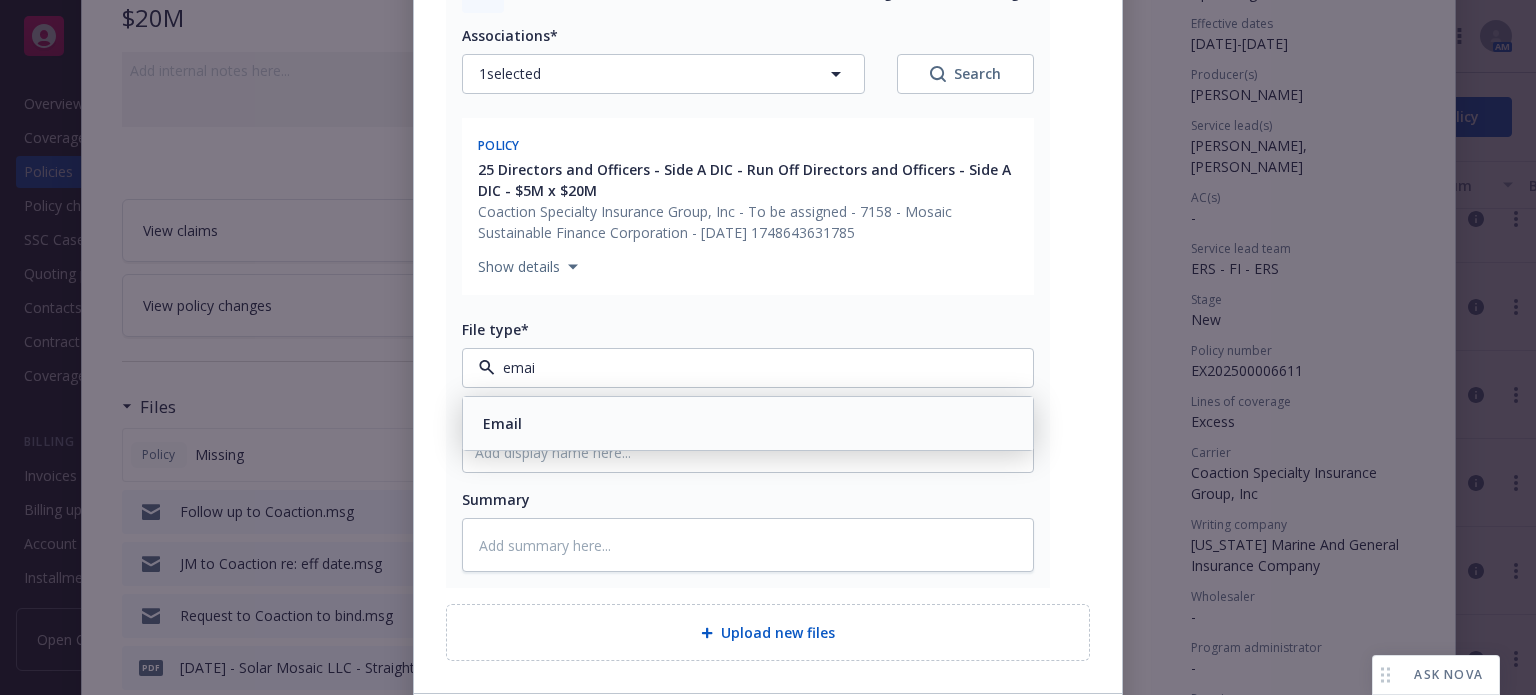 type on "email" 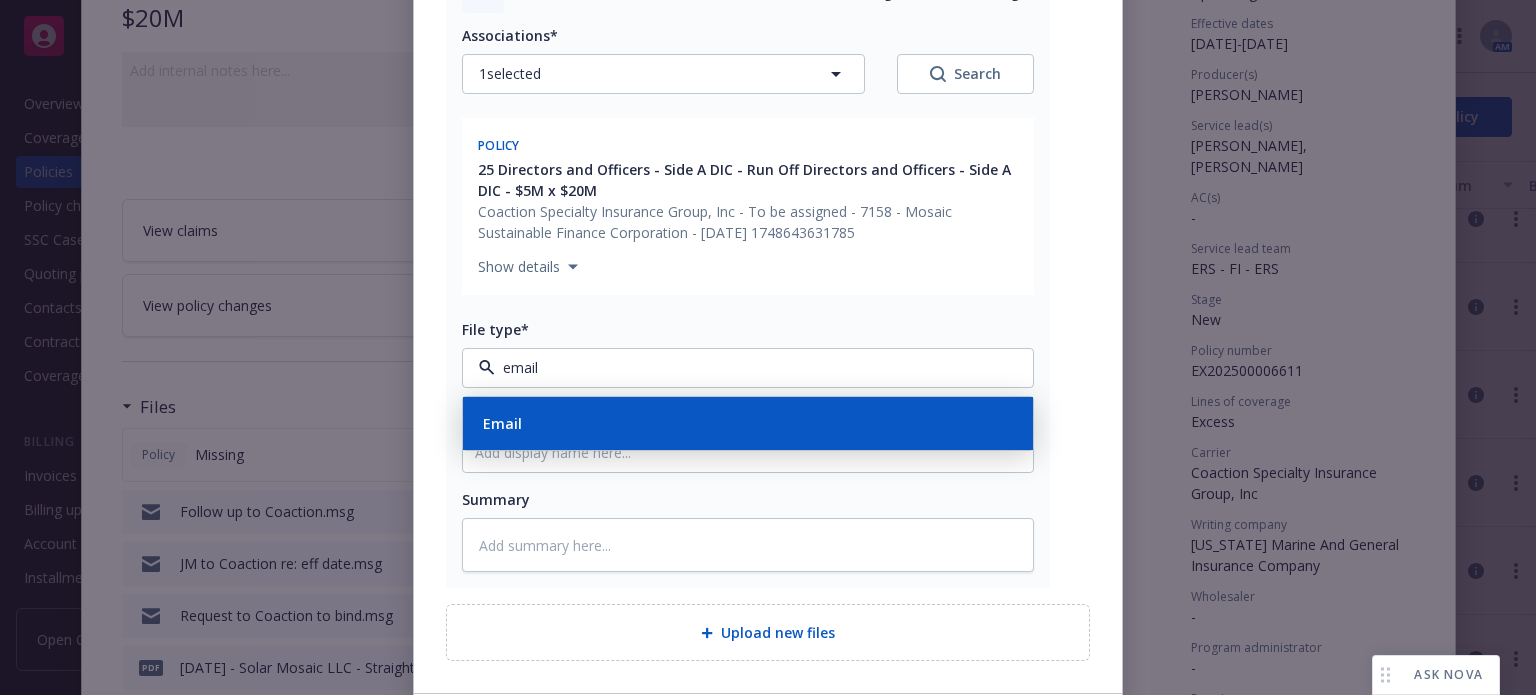 click on "Email" at bounding box center [748, 423] 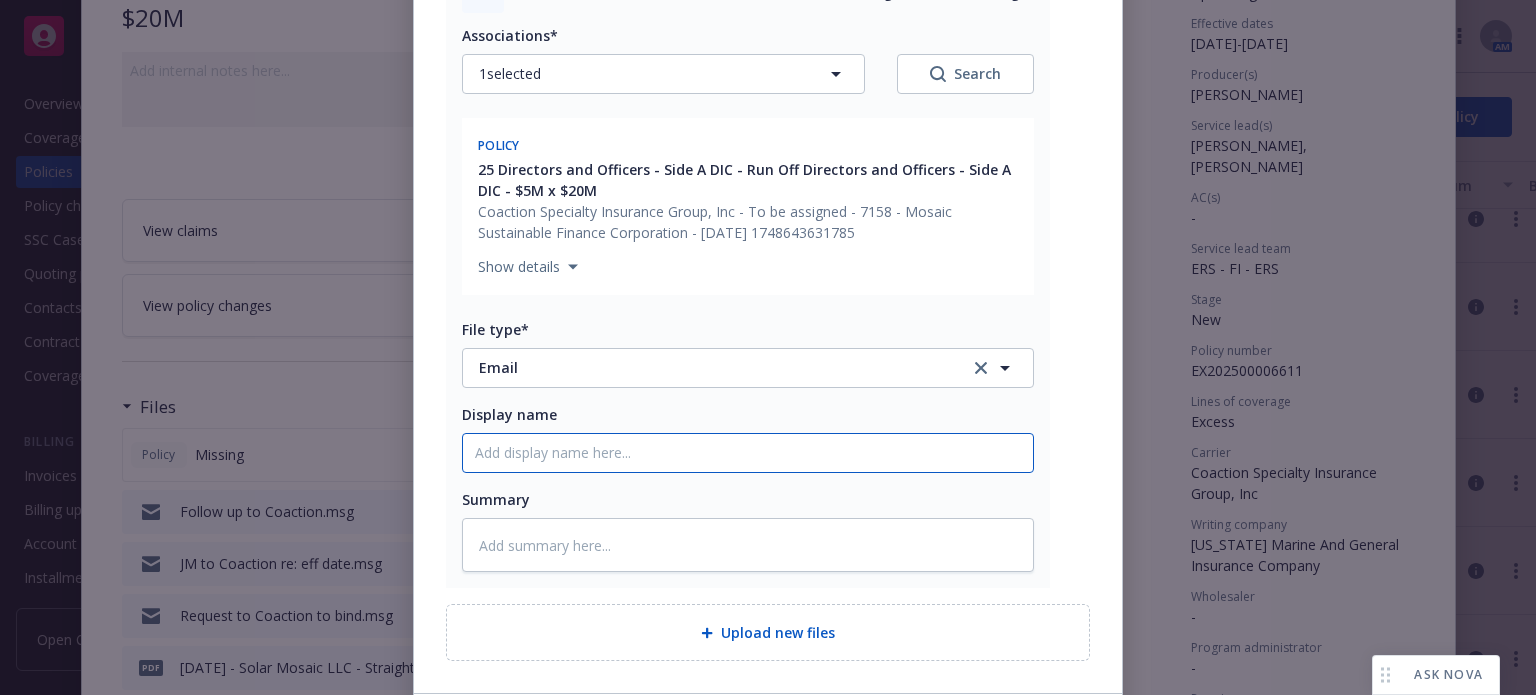 click on "Display name" at bounding box center (748, 453) 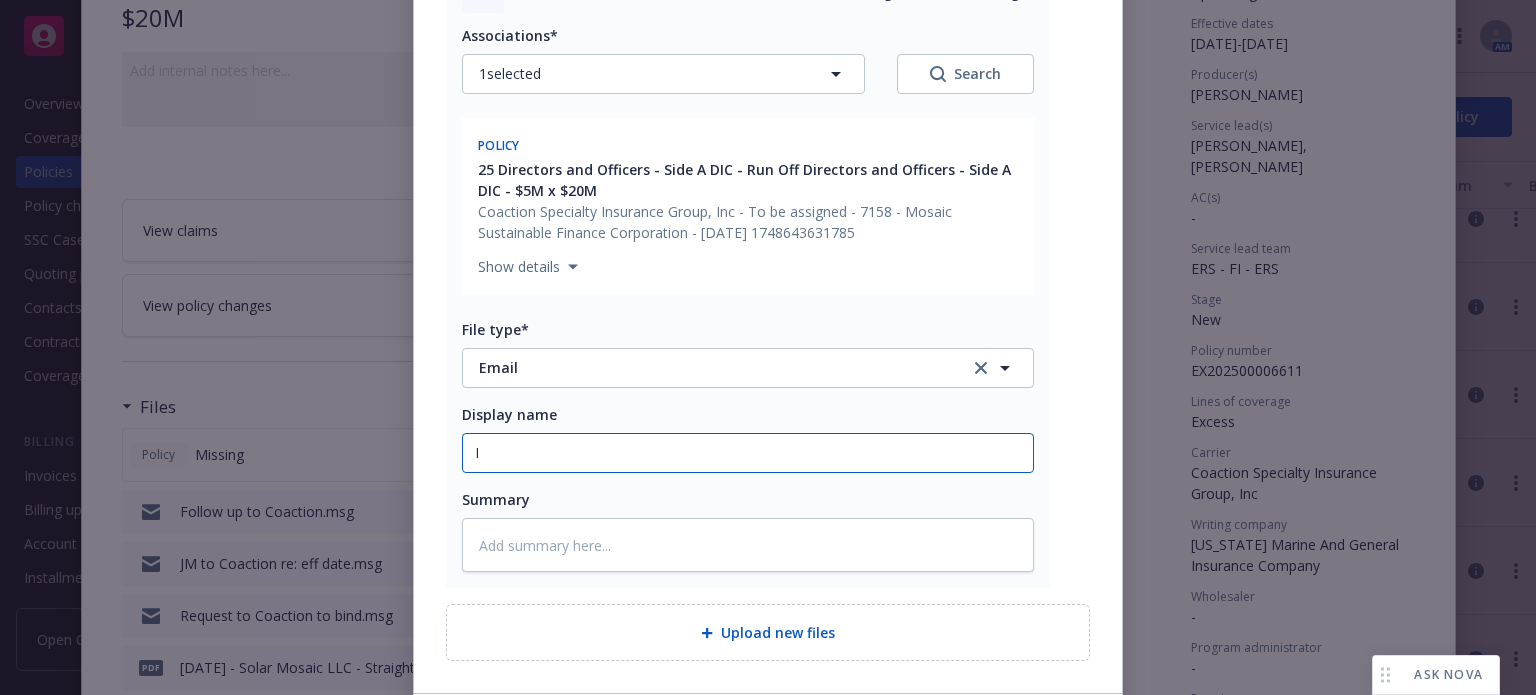 type on "x" 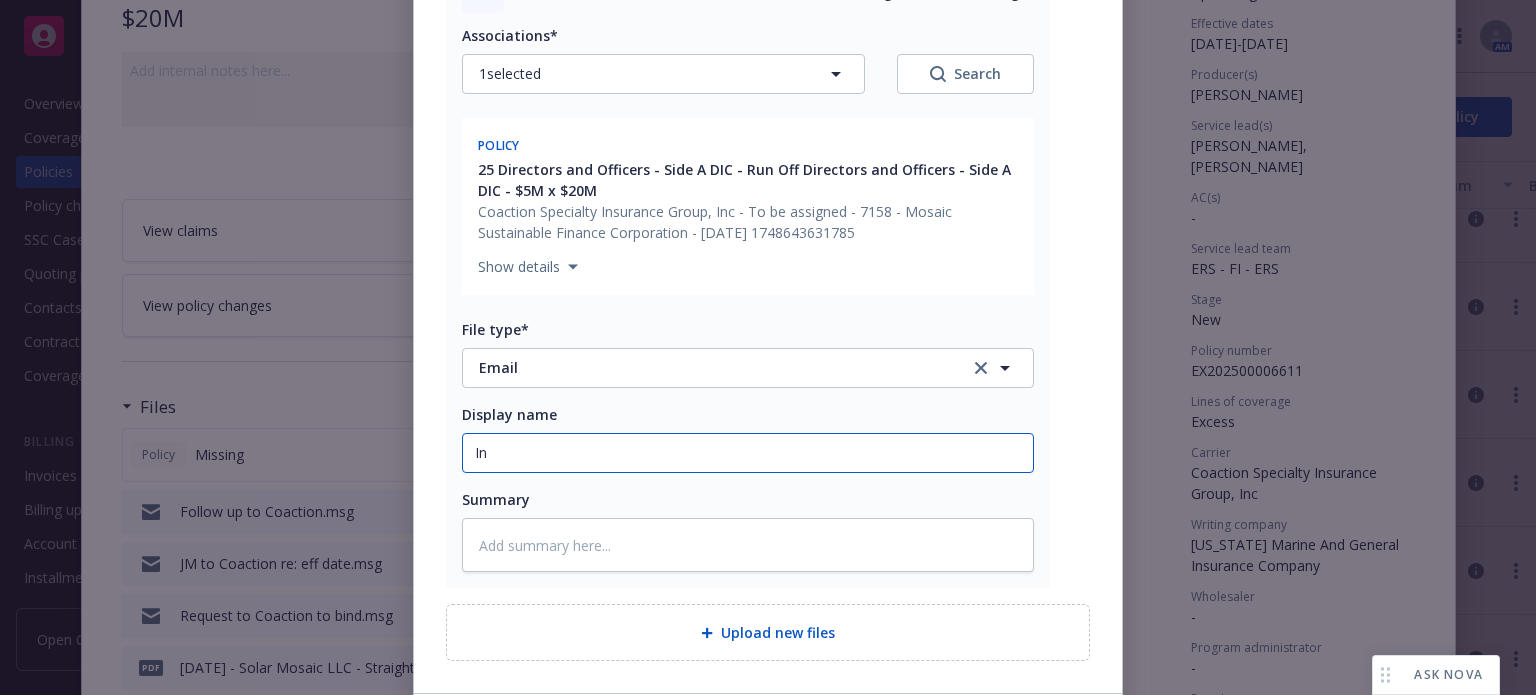type on "x" 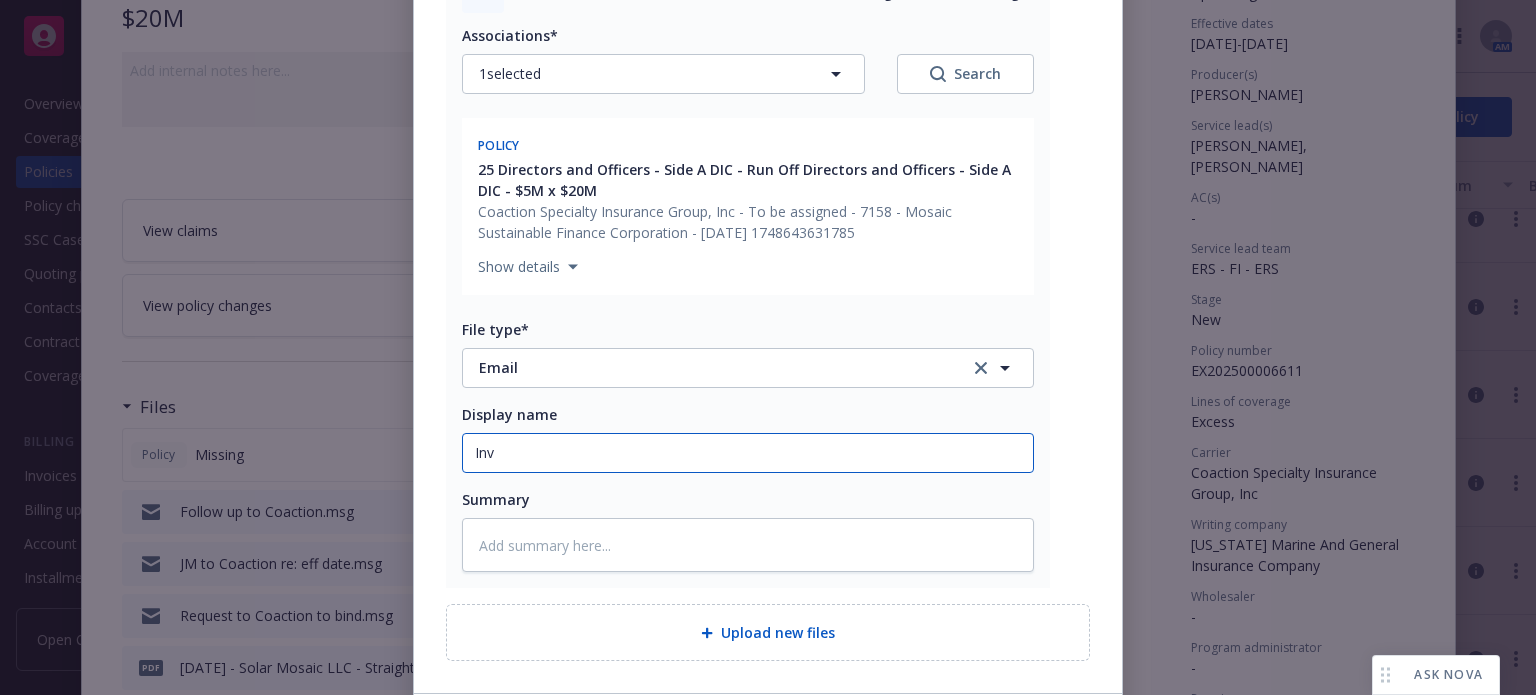 type on "x" 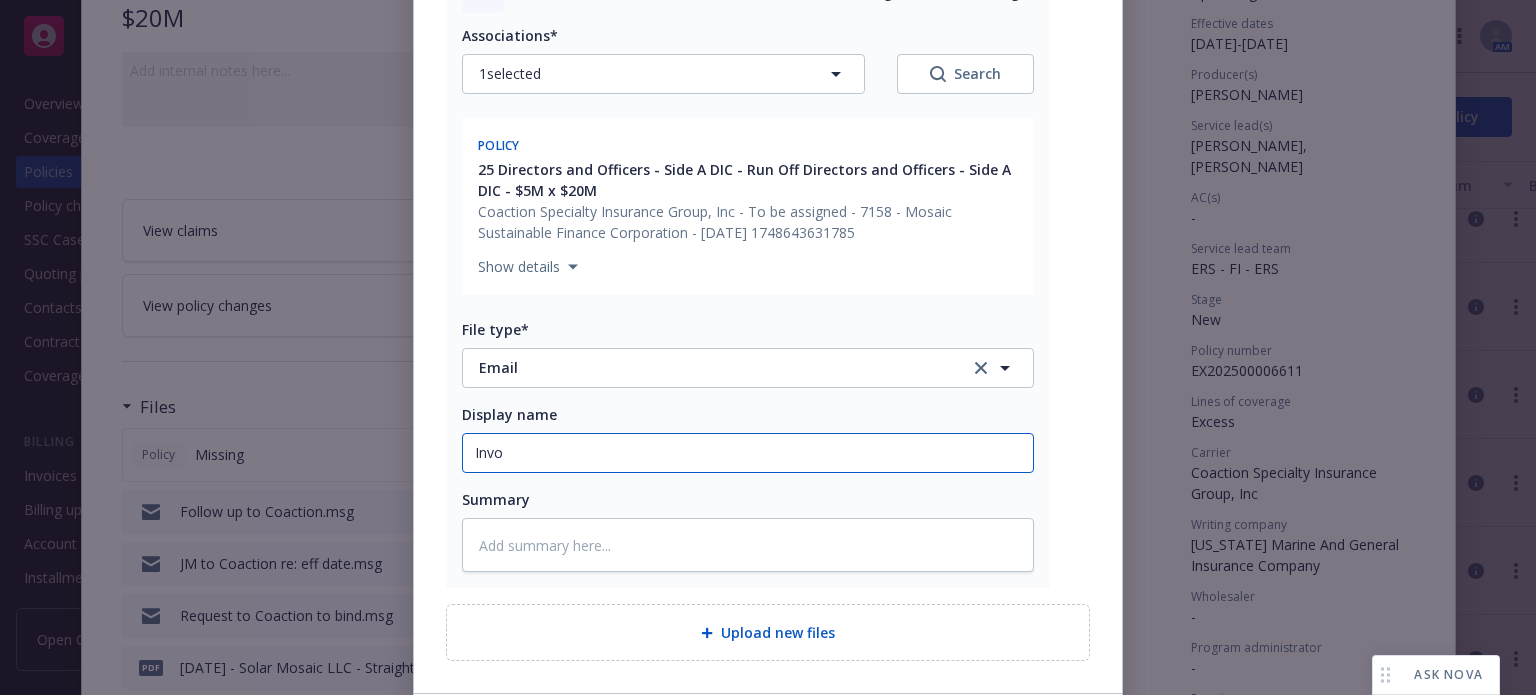 type on "x" 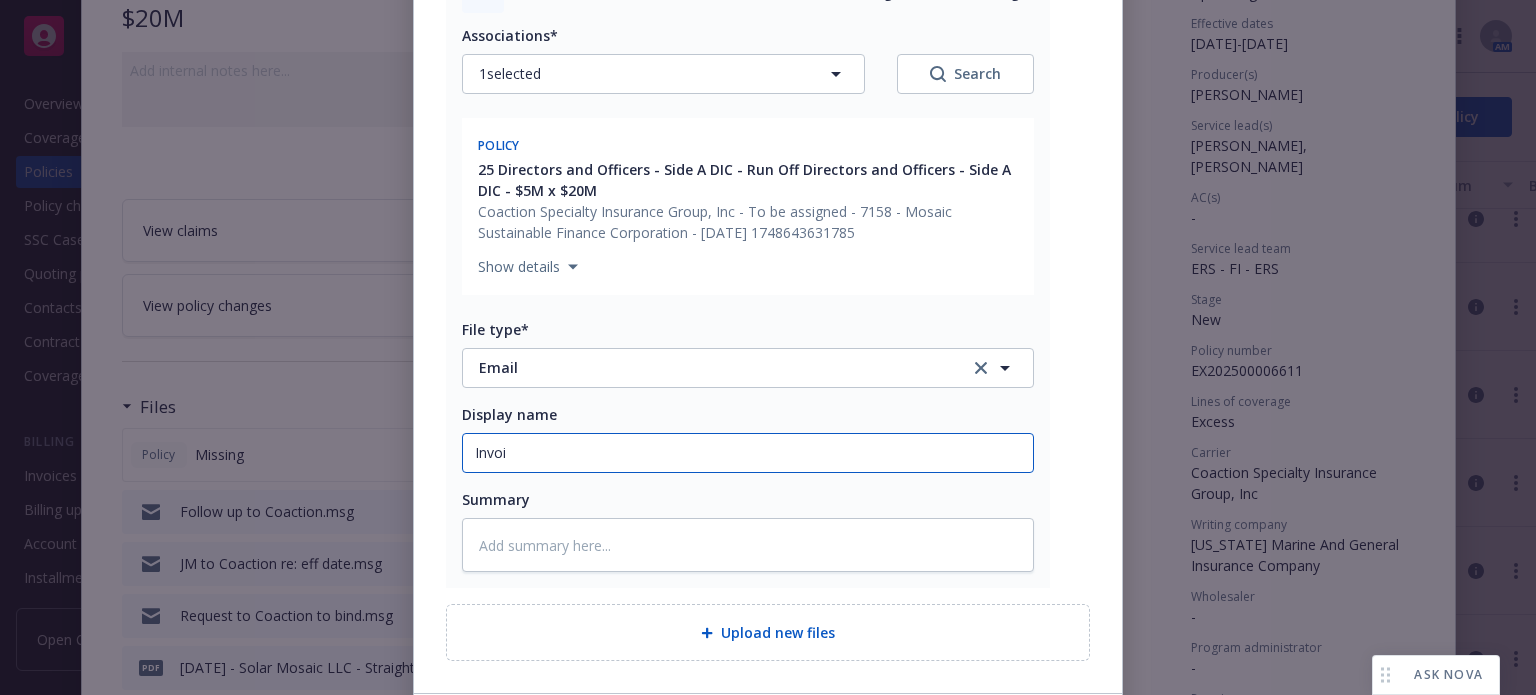 type on "x" 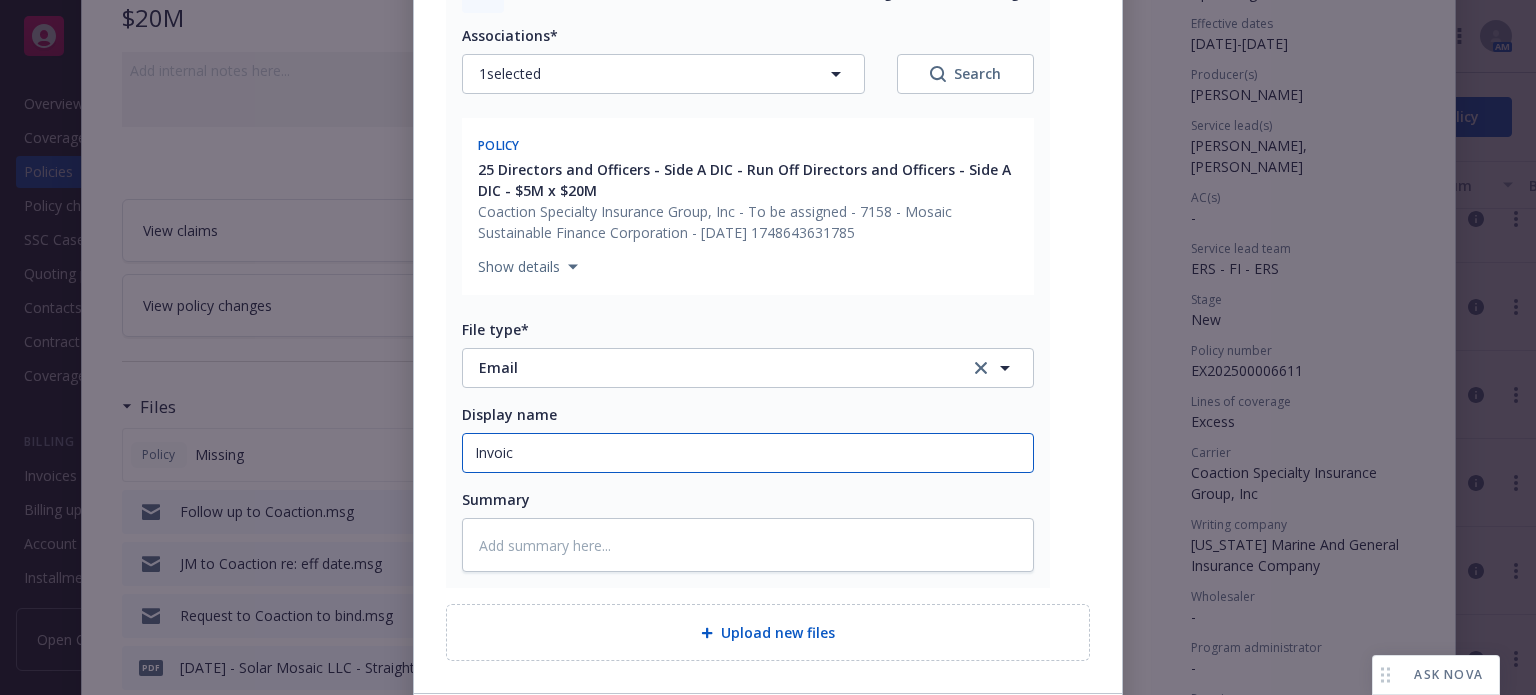 type on "x" 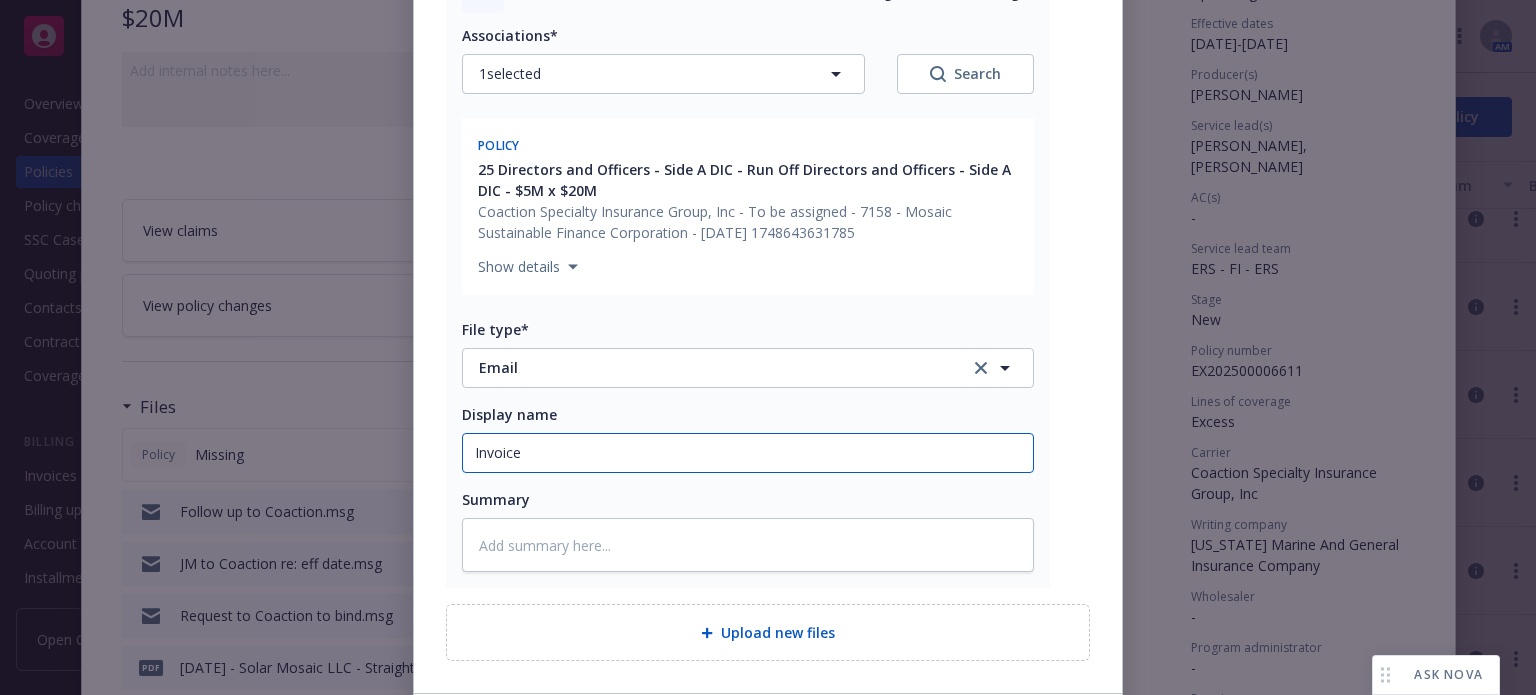 type on "x" 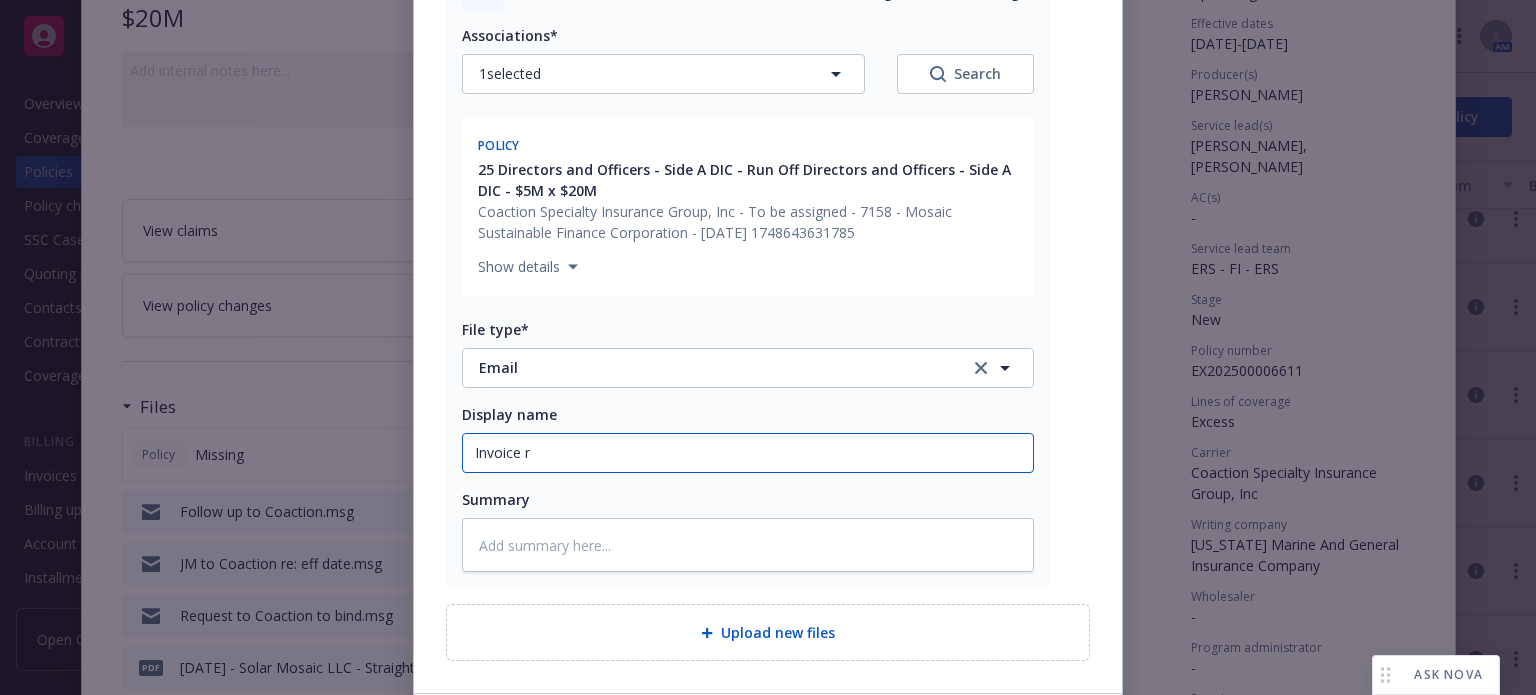 type on "x" 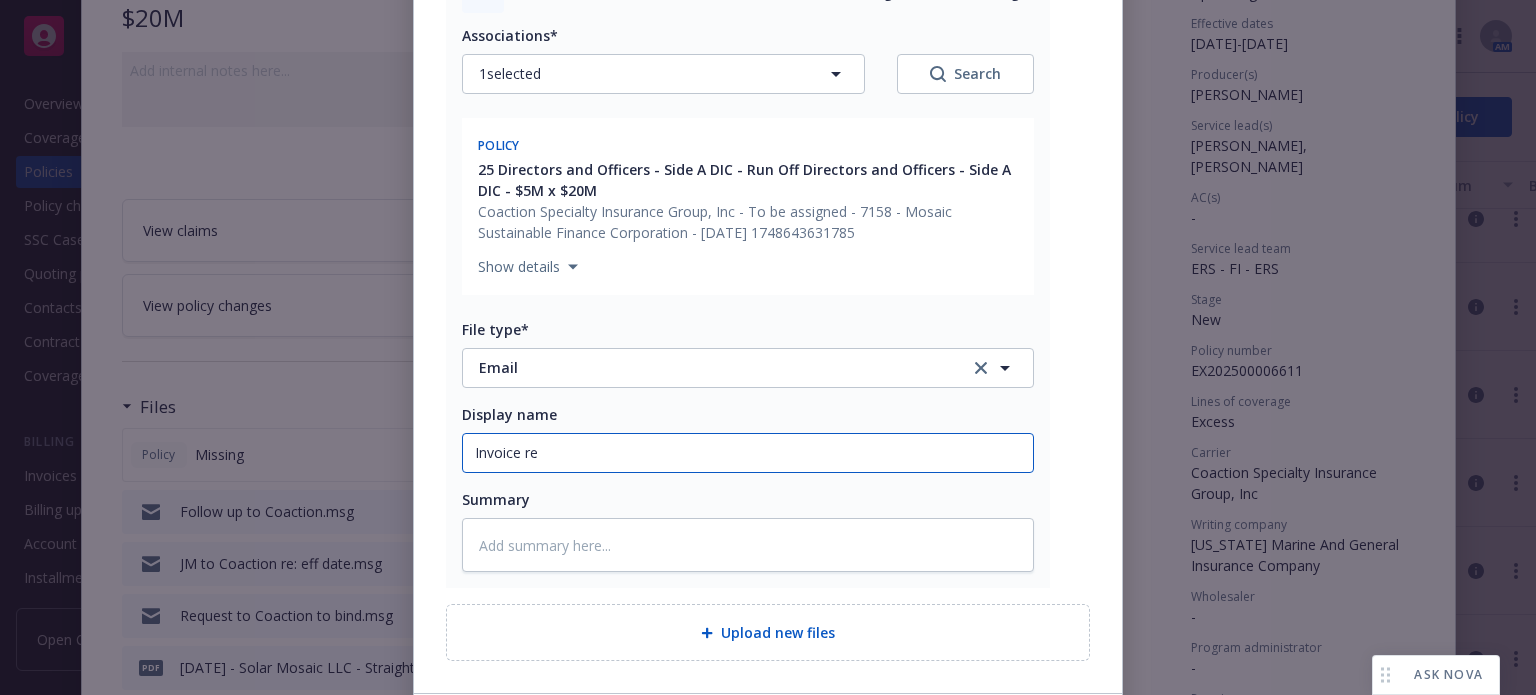 type on "x" 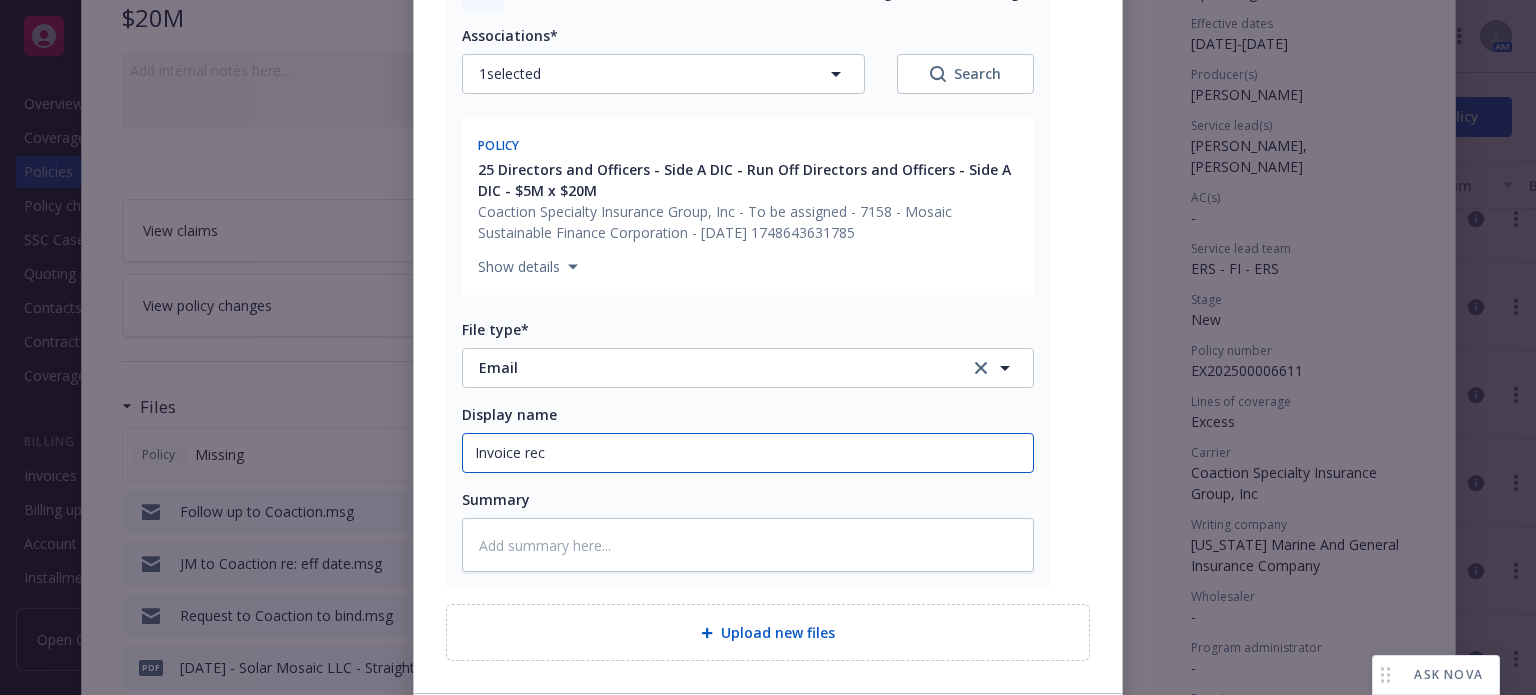 type on "x" 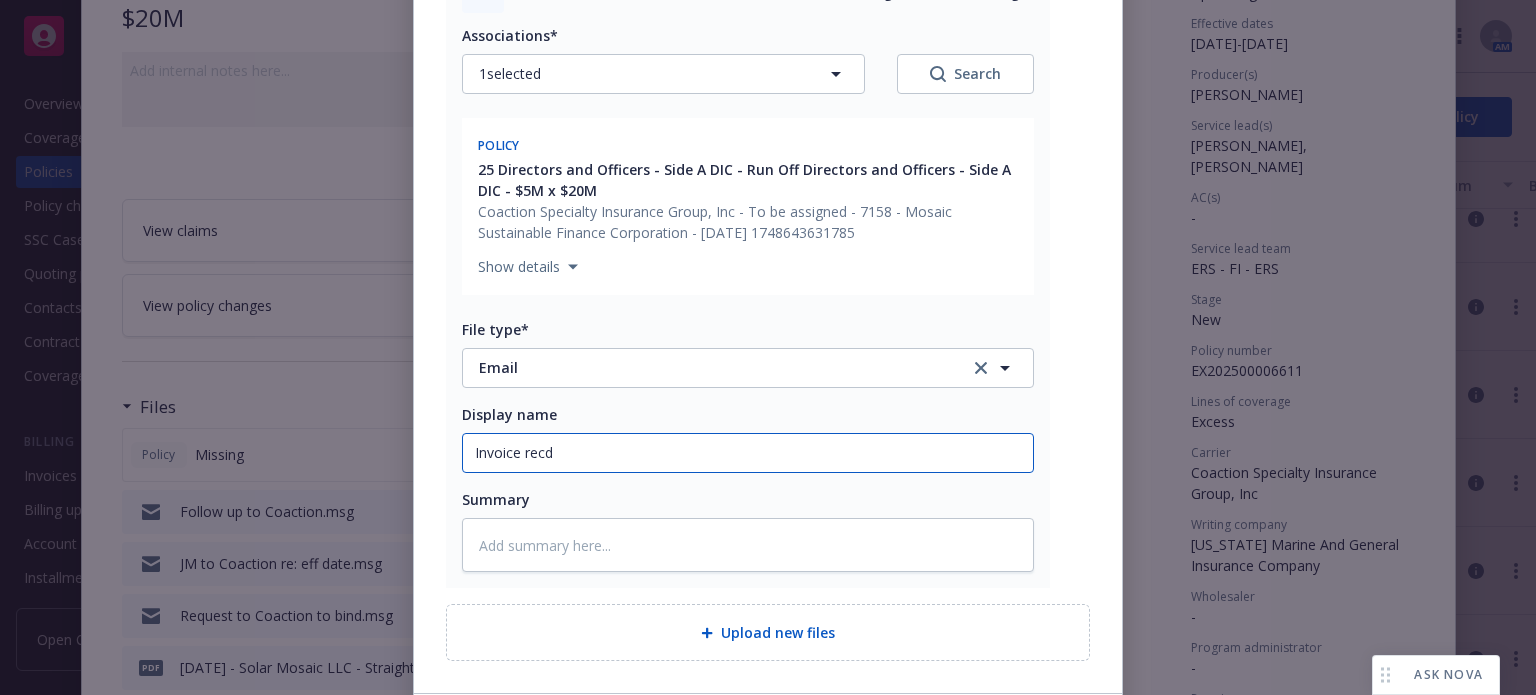 type on "x" 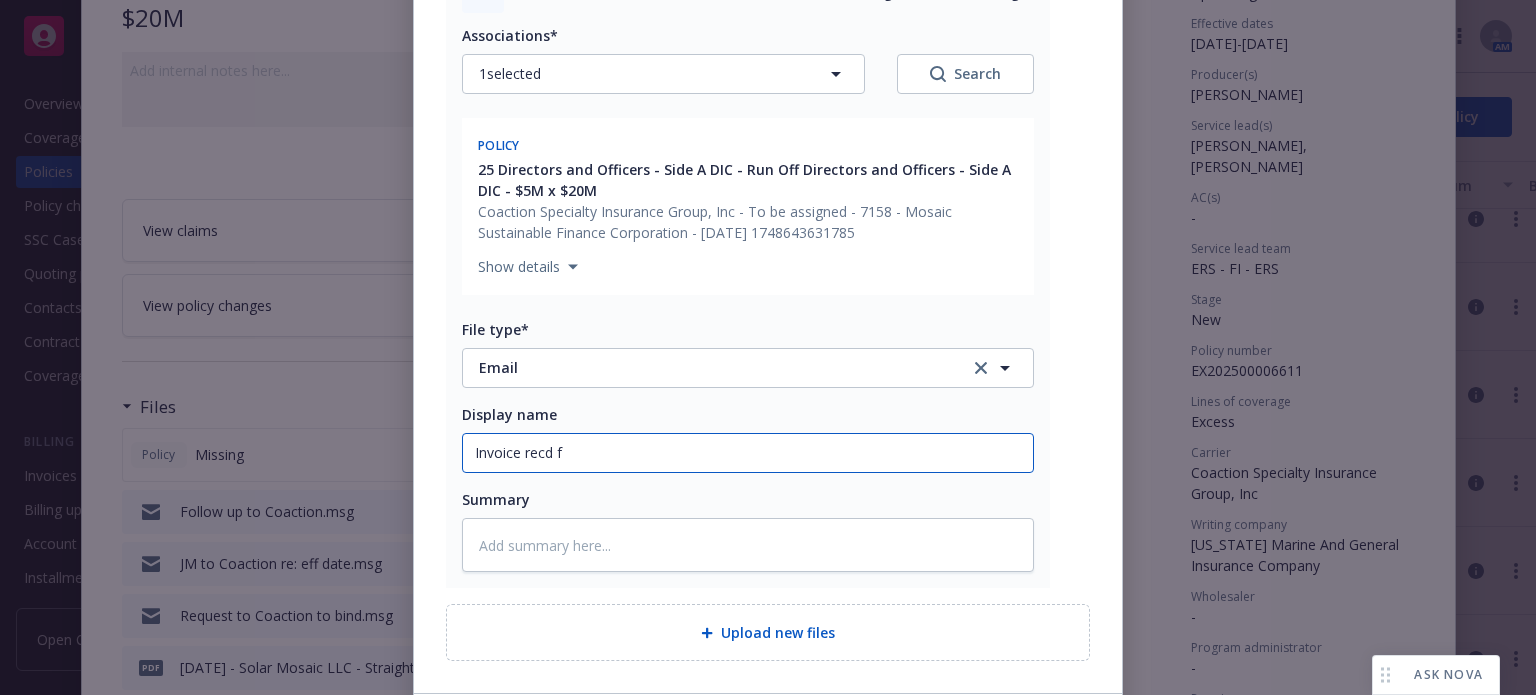 type on "x" 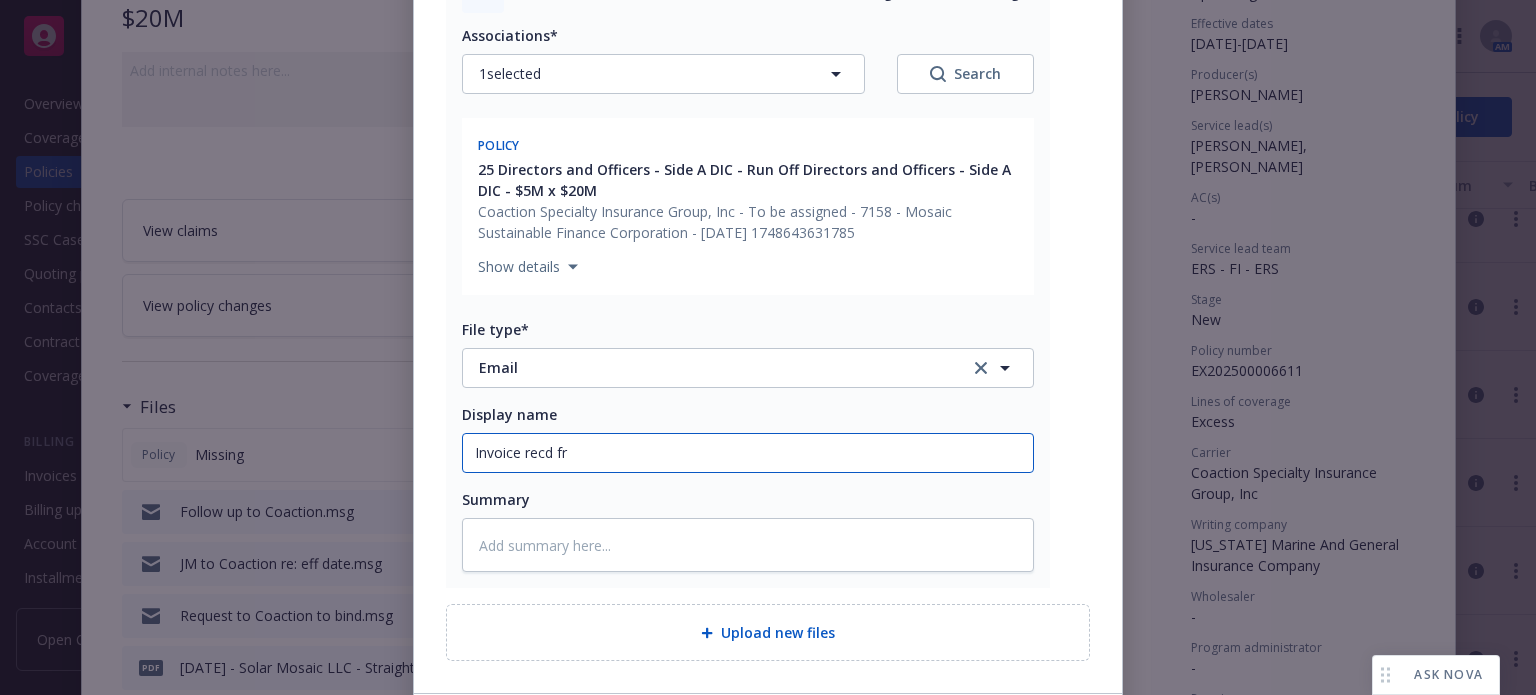 type on "x" 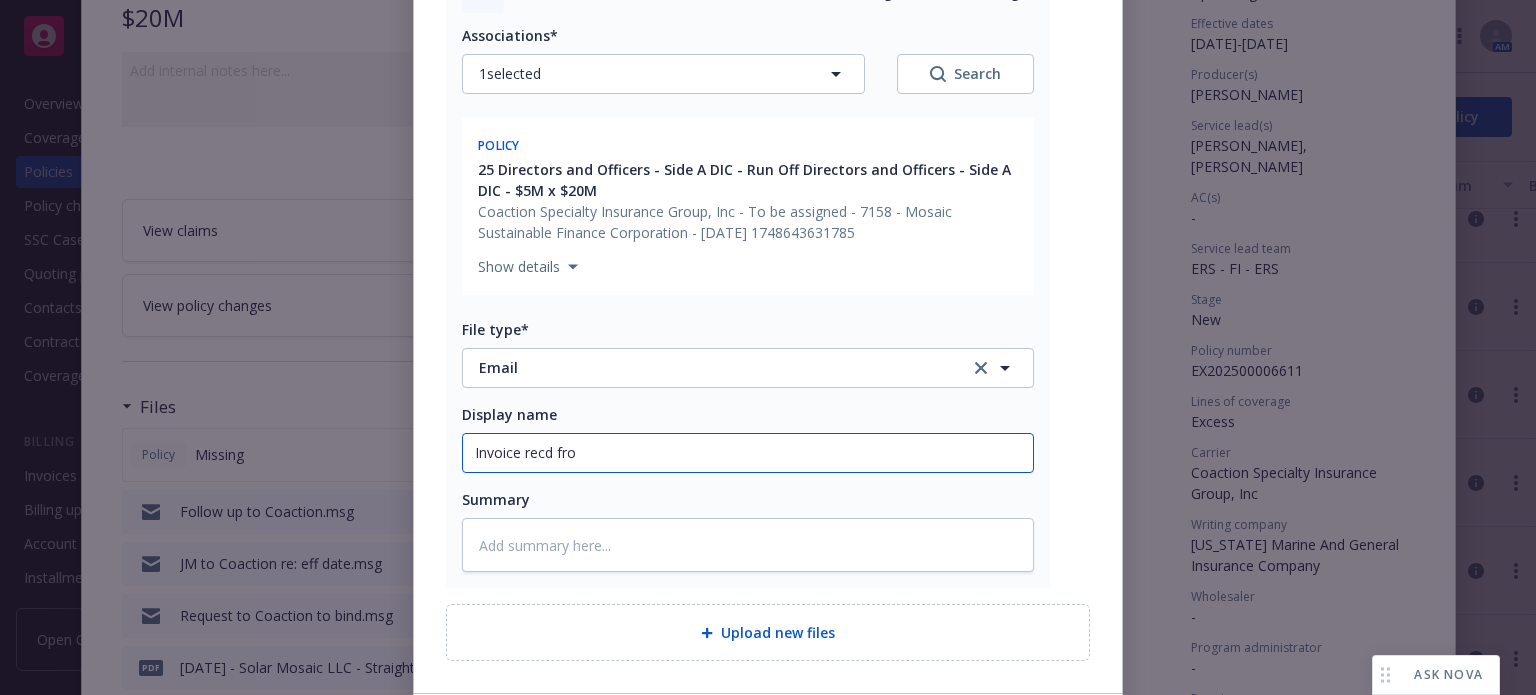 type on "x" 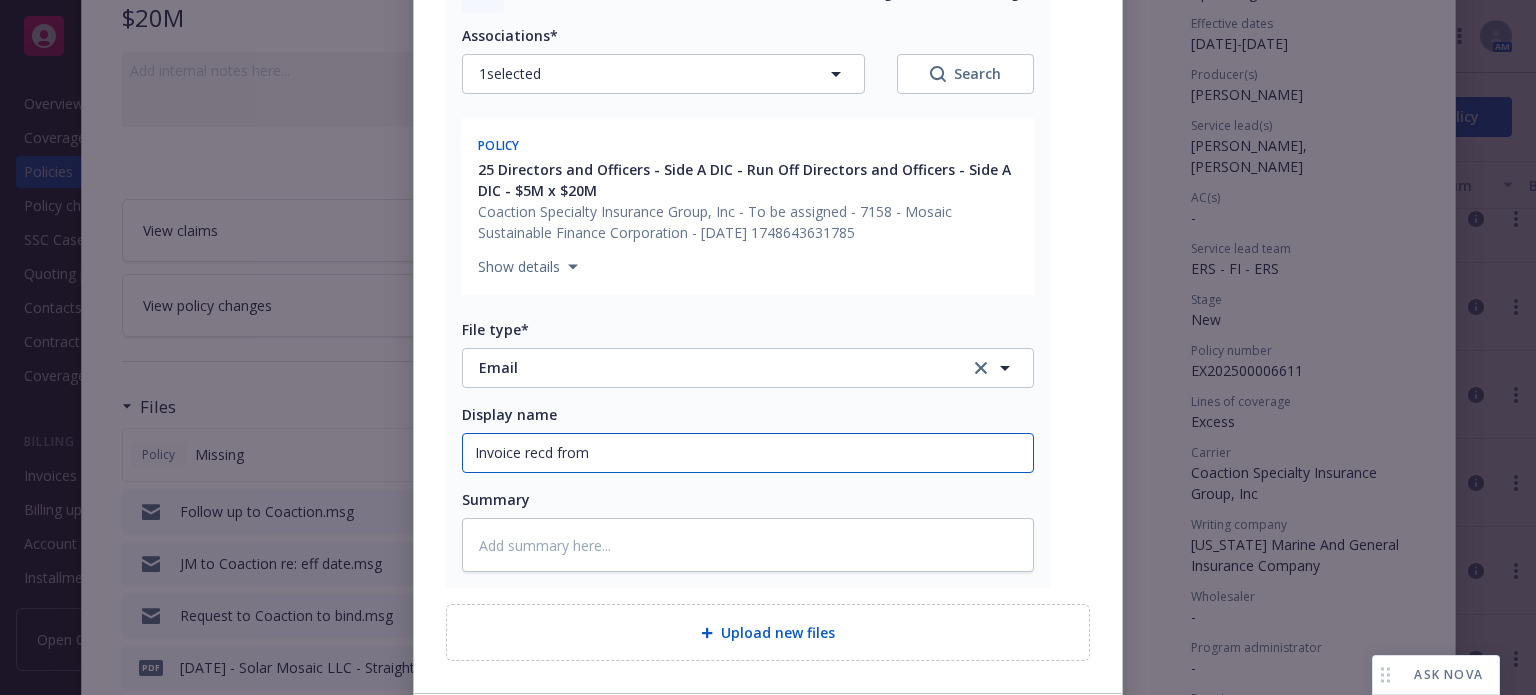 type on "x" 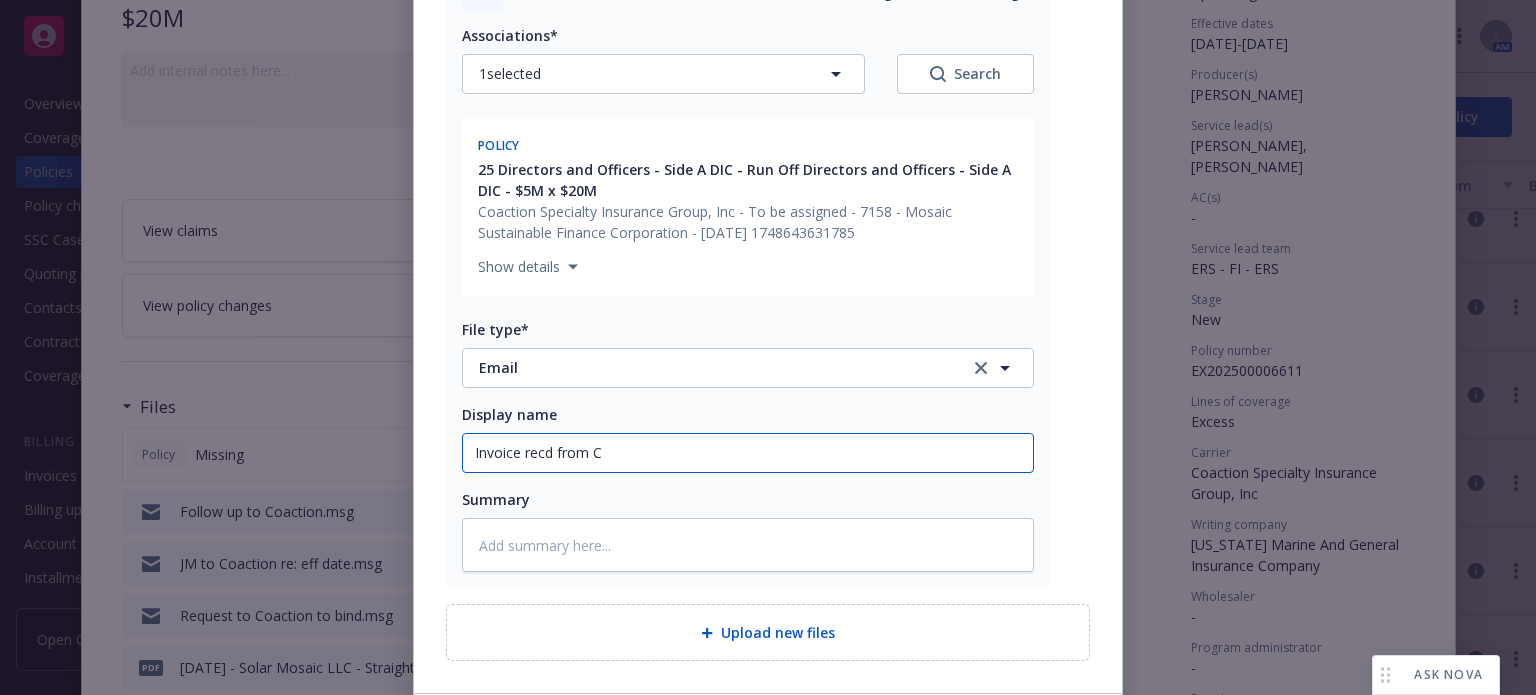 type on "x" 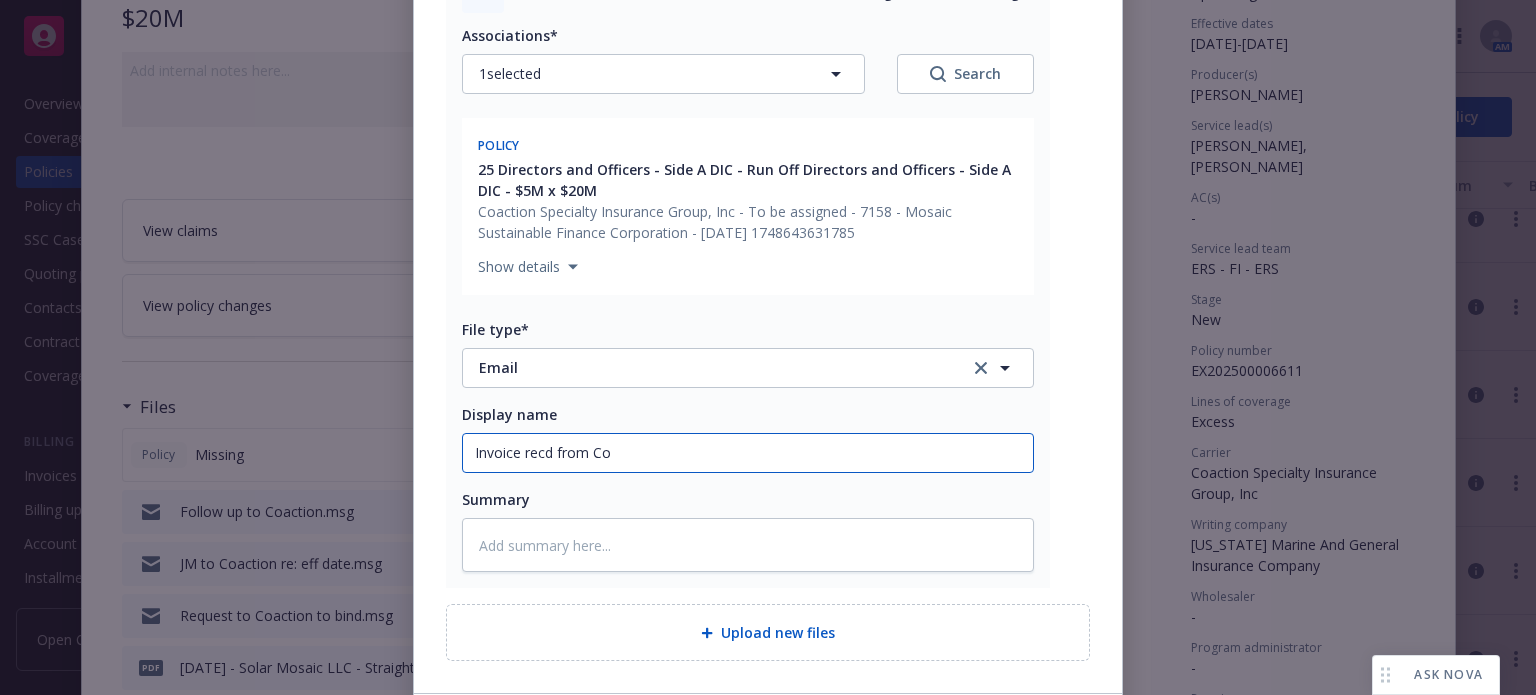 type on "x" 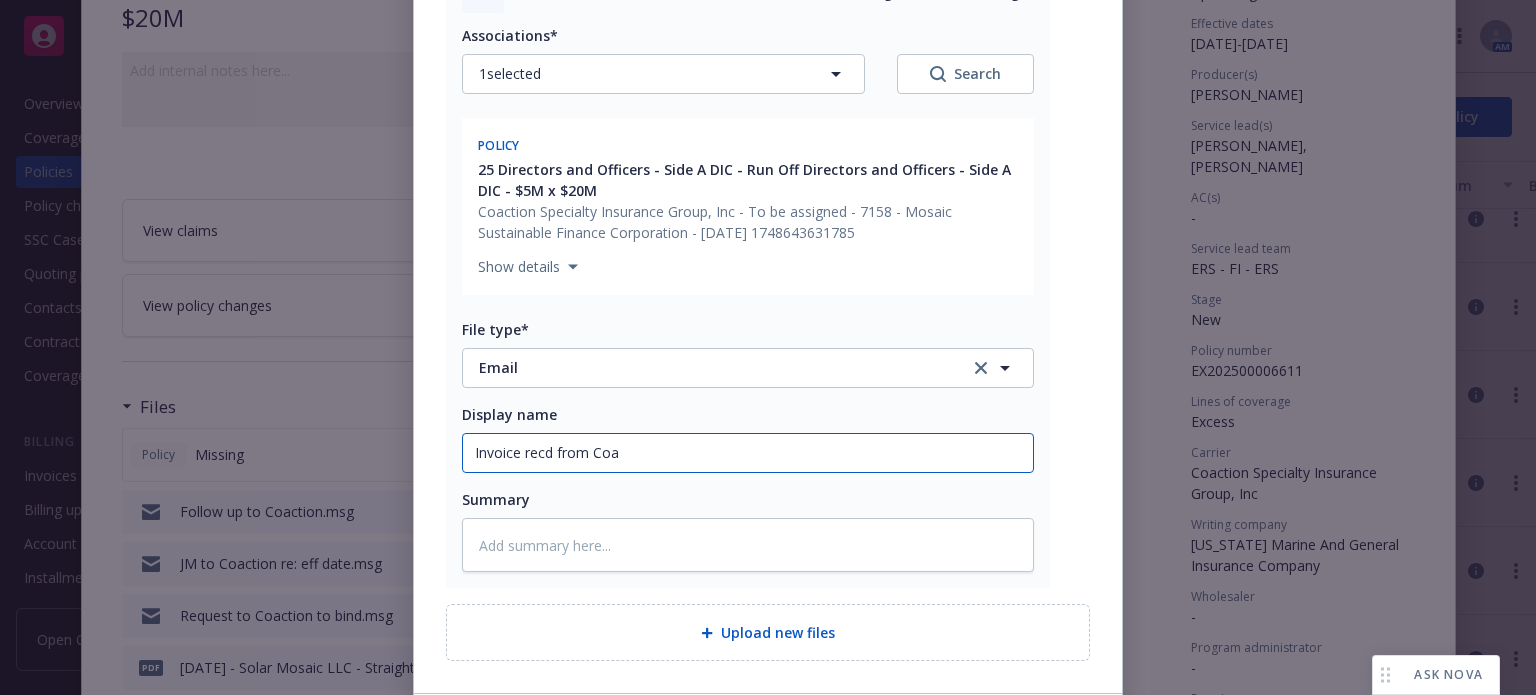 type on "x" 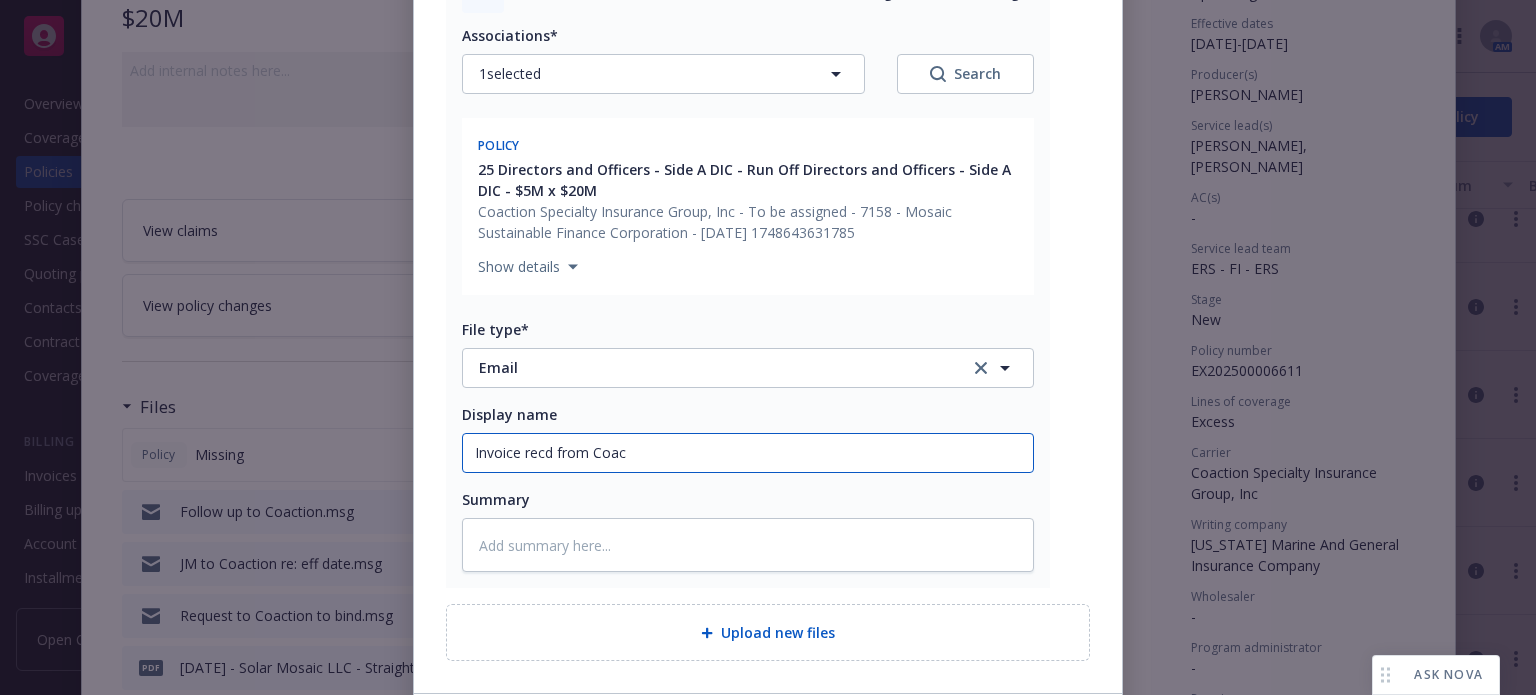type on "x" 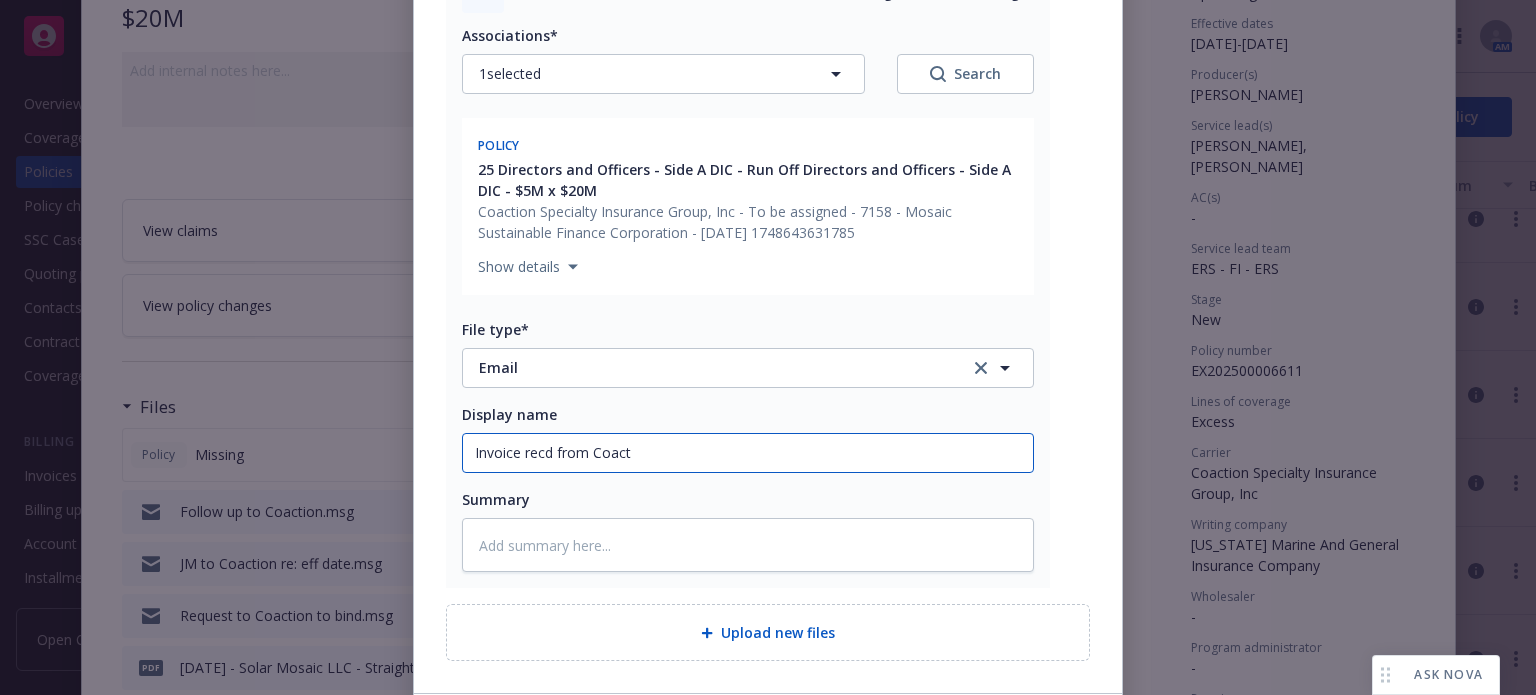 type on "x" 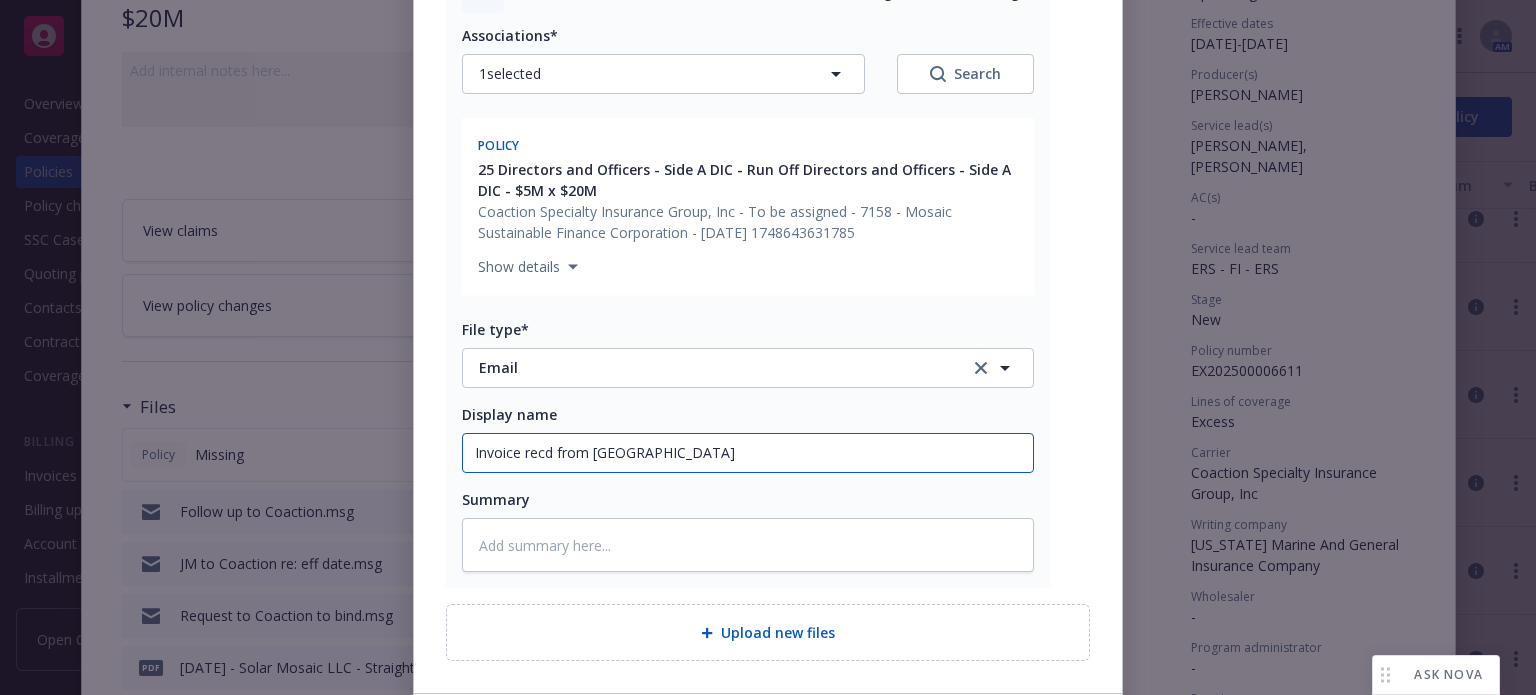 type on "x" 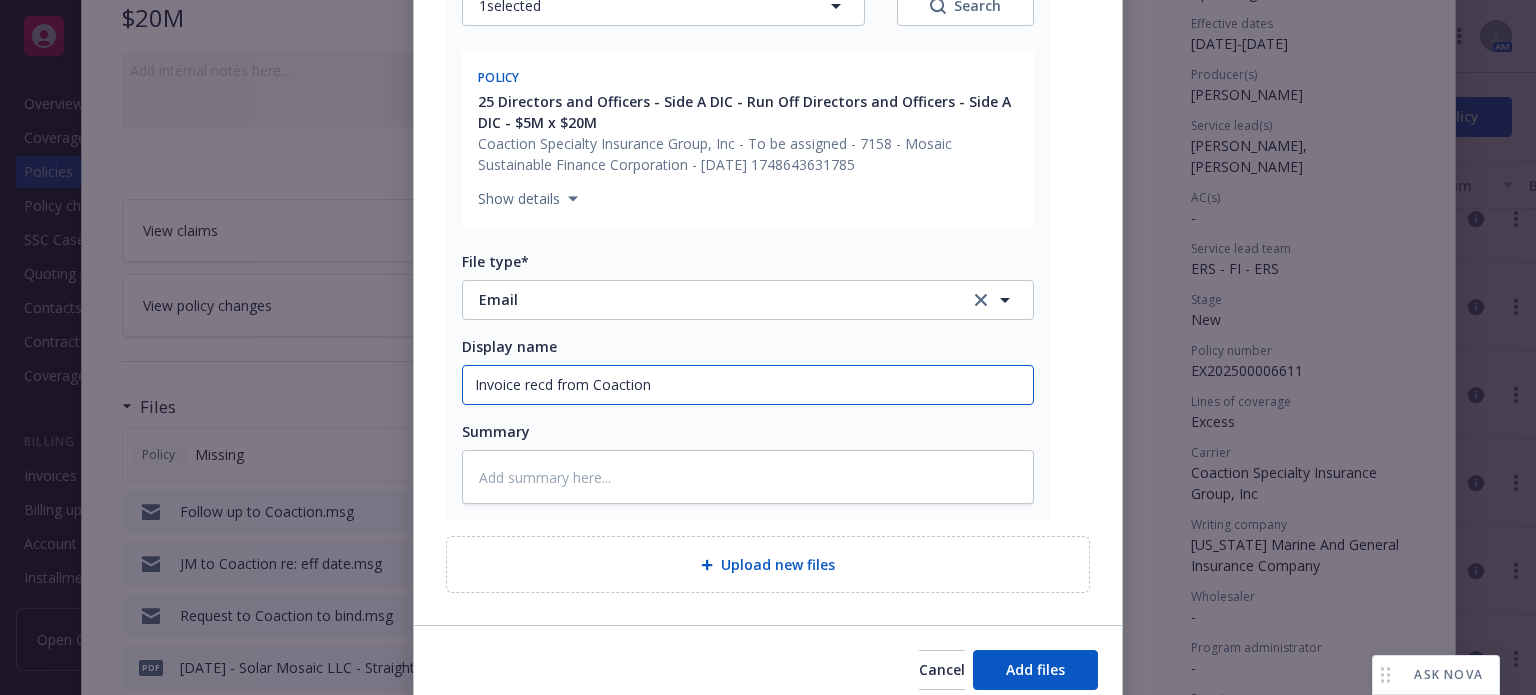 scroll, scrollTop: 450, scrollLeft: 0, axis: vertical 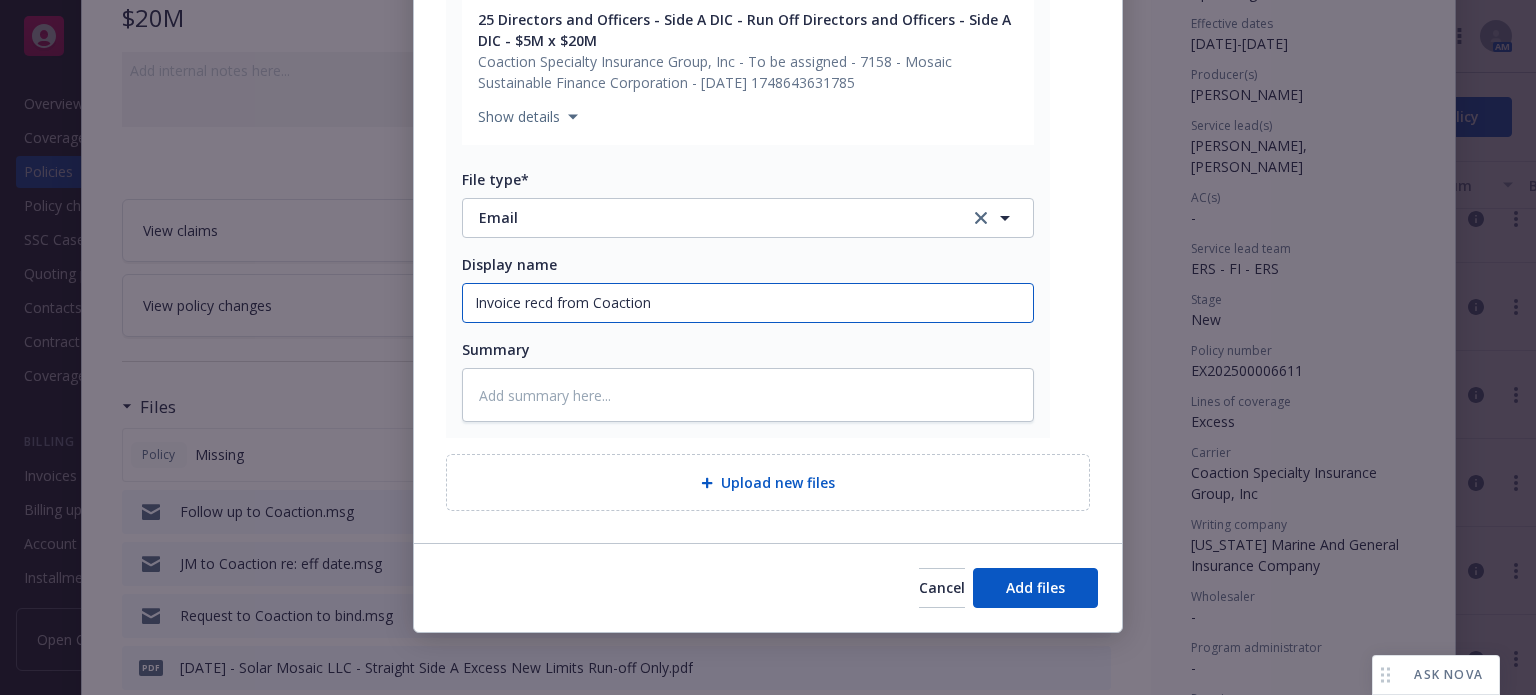 type on "Invoice recd from Coaction" 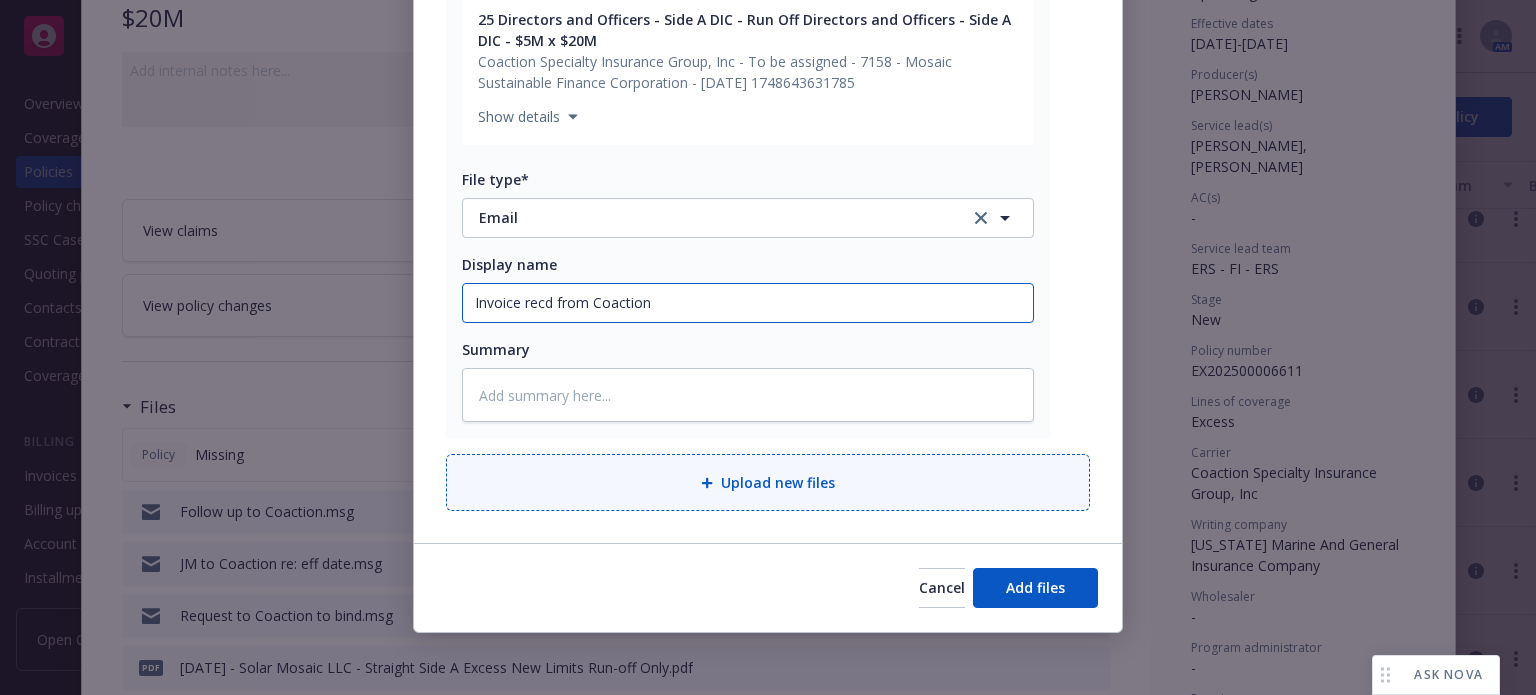 type on "x" 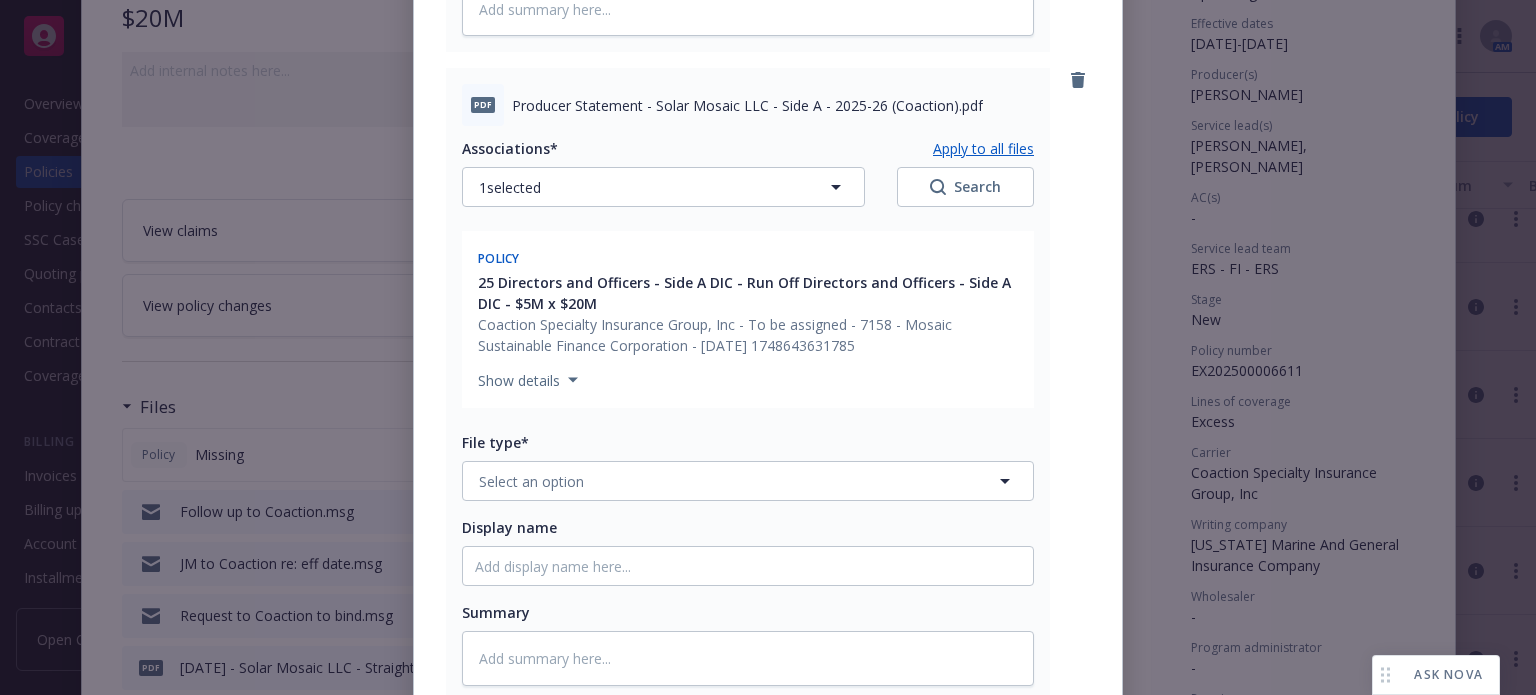 scroll, scrollTop: 950, scrollLeft: 0, axis: vertical 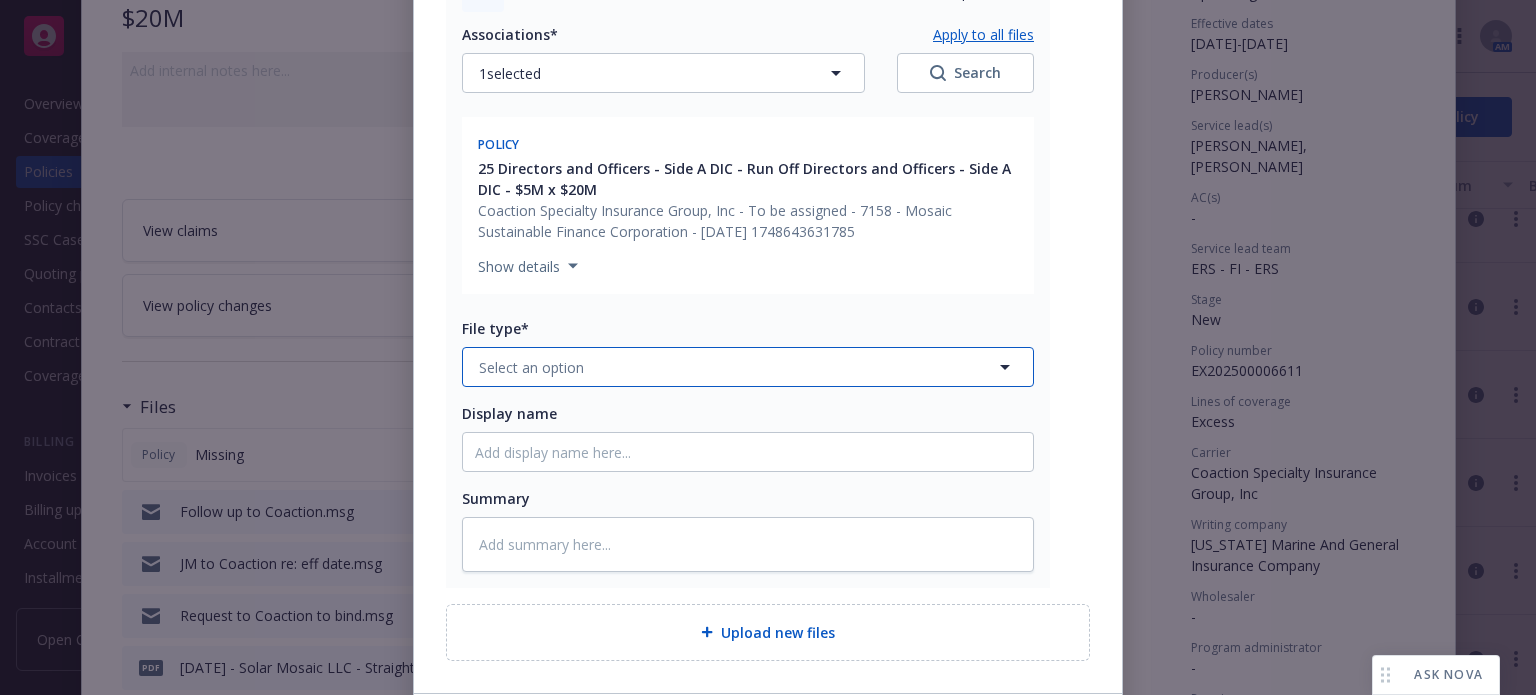 click on "Select an option" at bounding box center (748, 367) 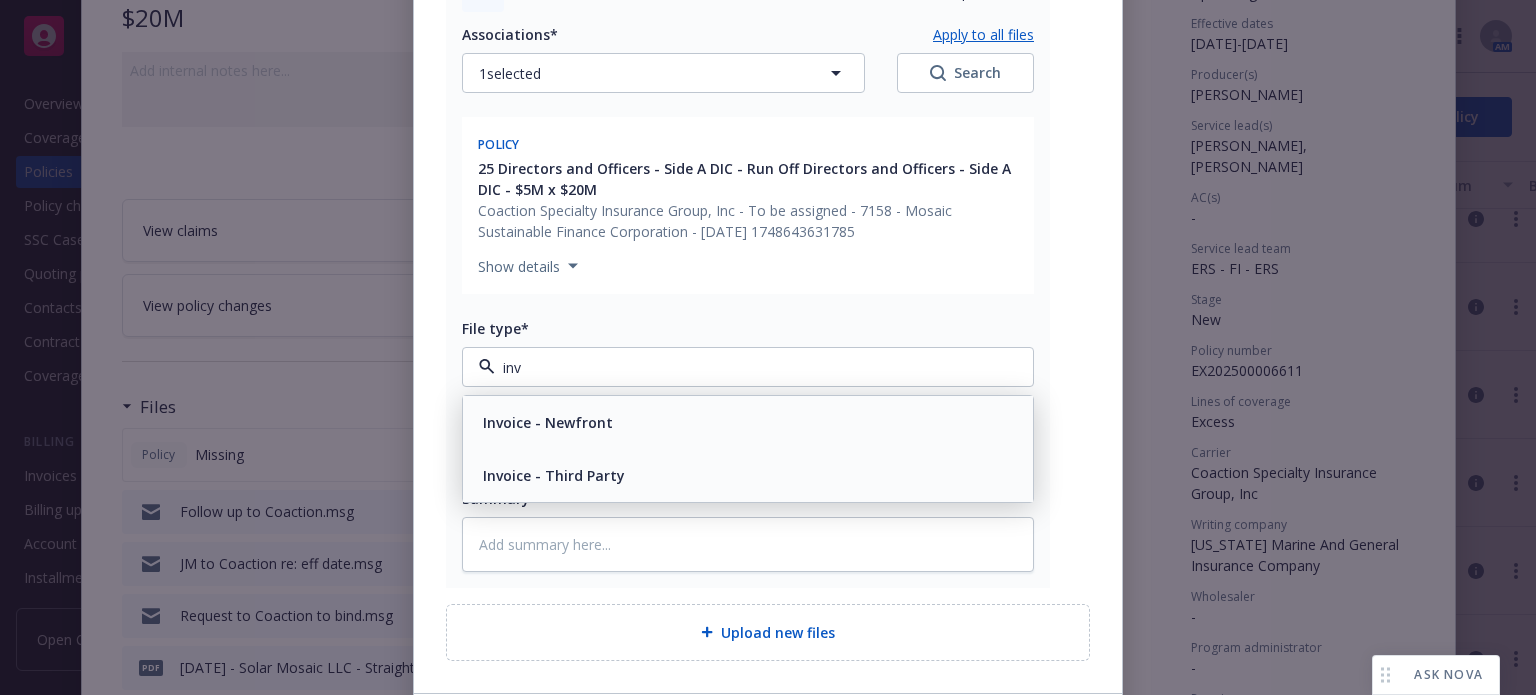 type on "invo" 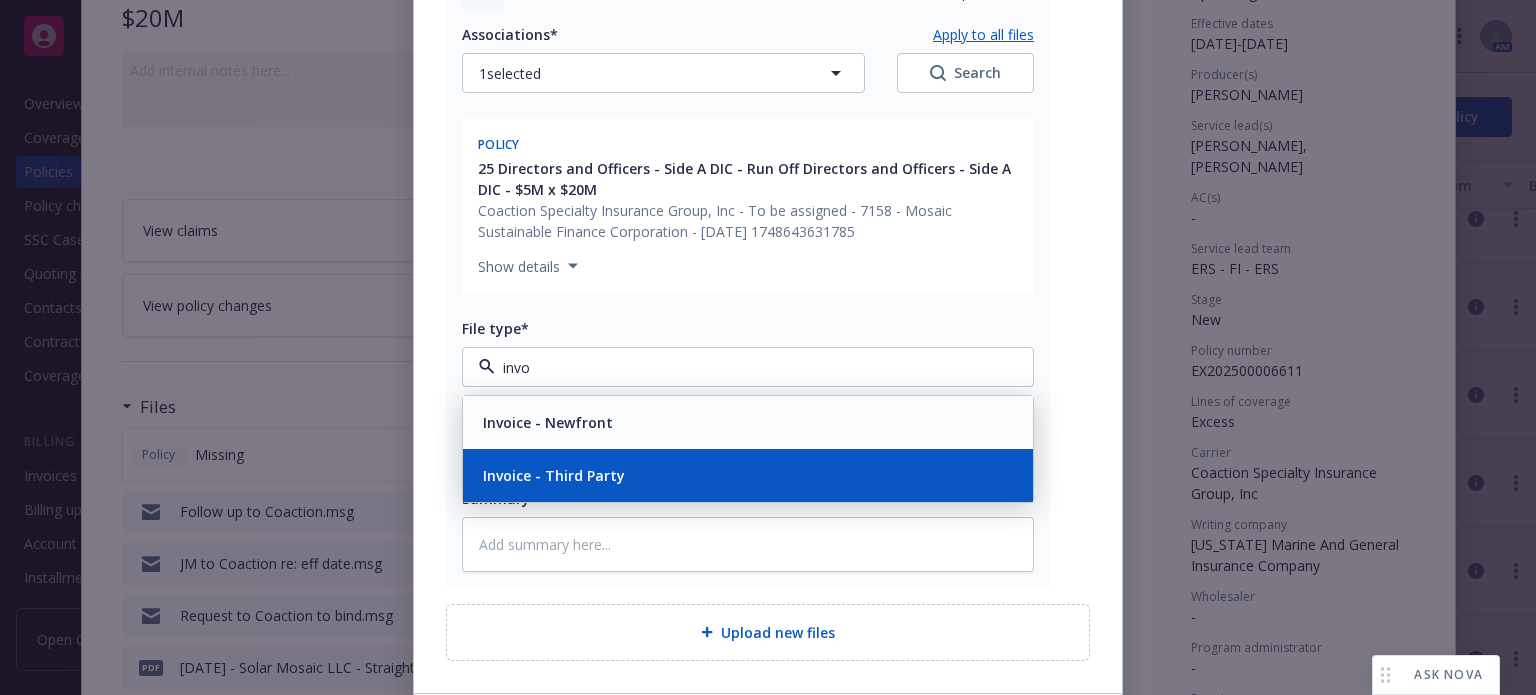 click on "Invoice - Third Party" at bounding box center [748, 475] 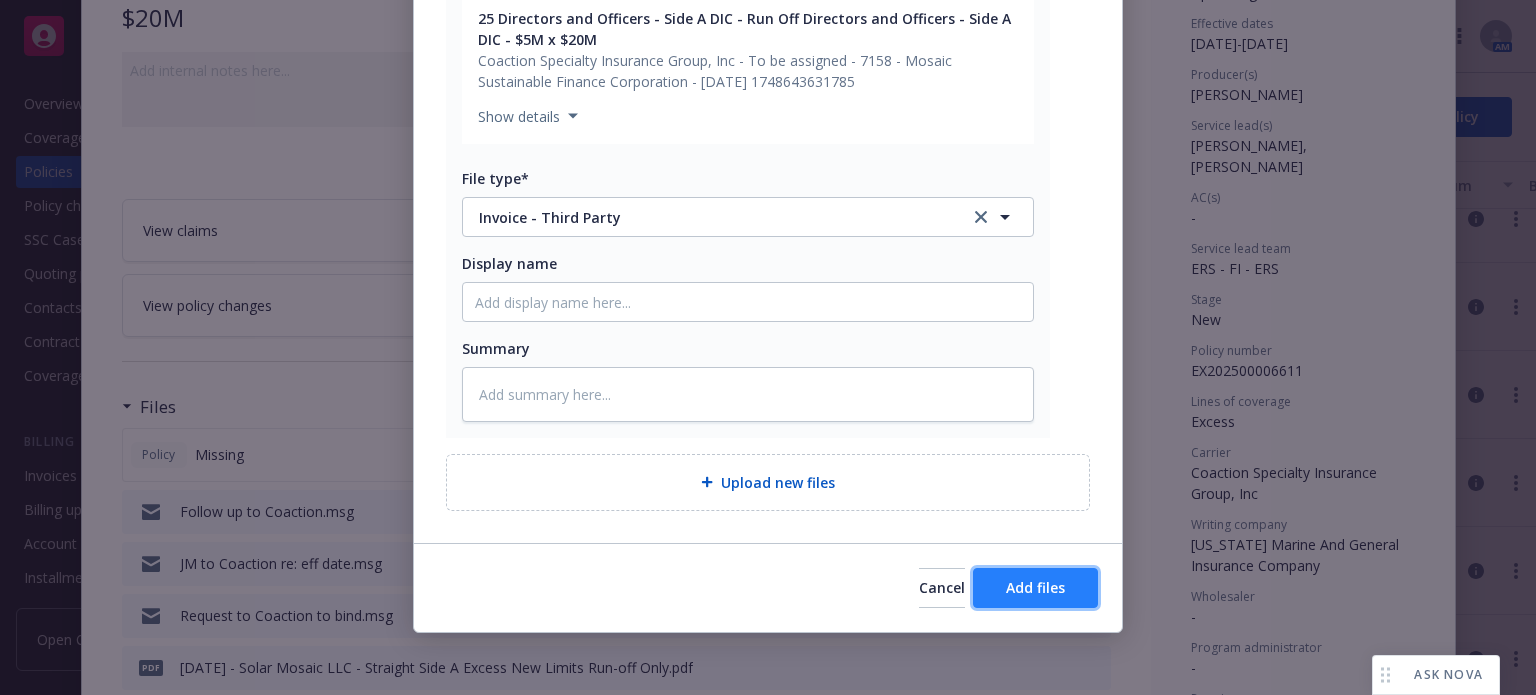 click on "Add files" at bounding box center (1035, 588) 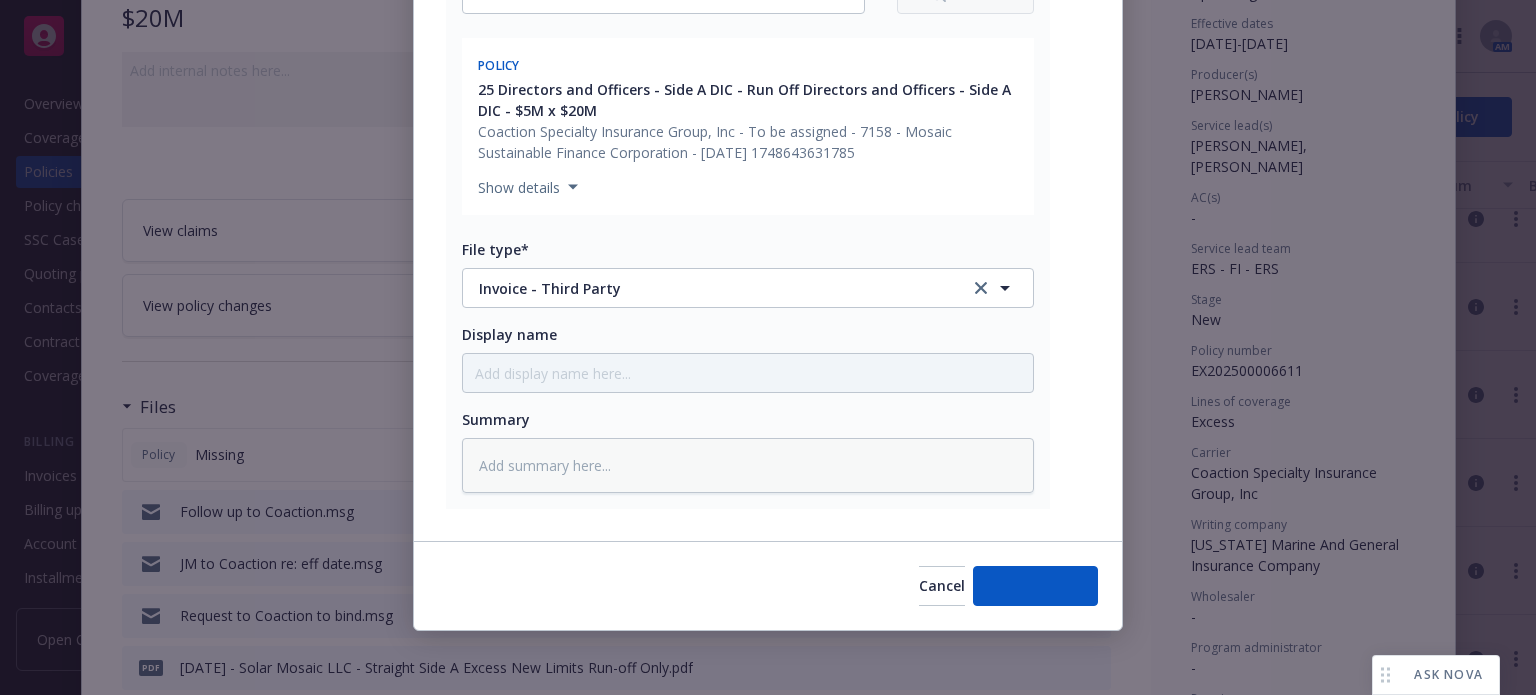 scroll, scrollTop: 1027, scrollLeft: 0, axis: vertical 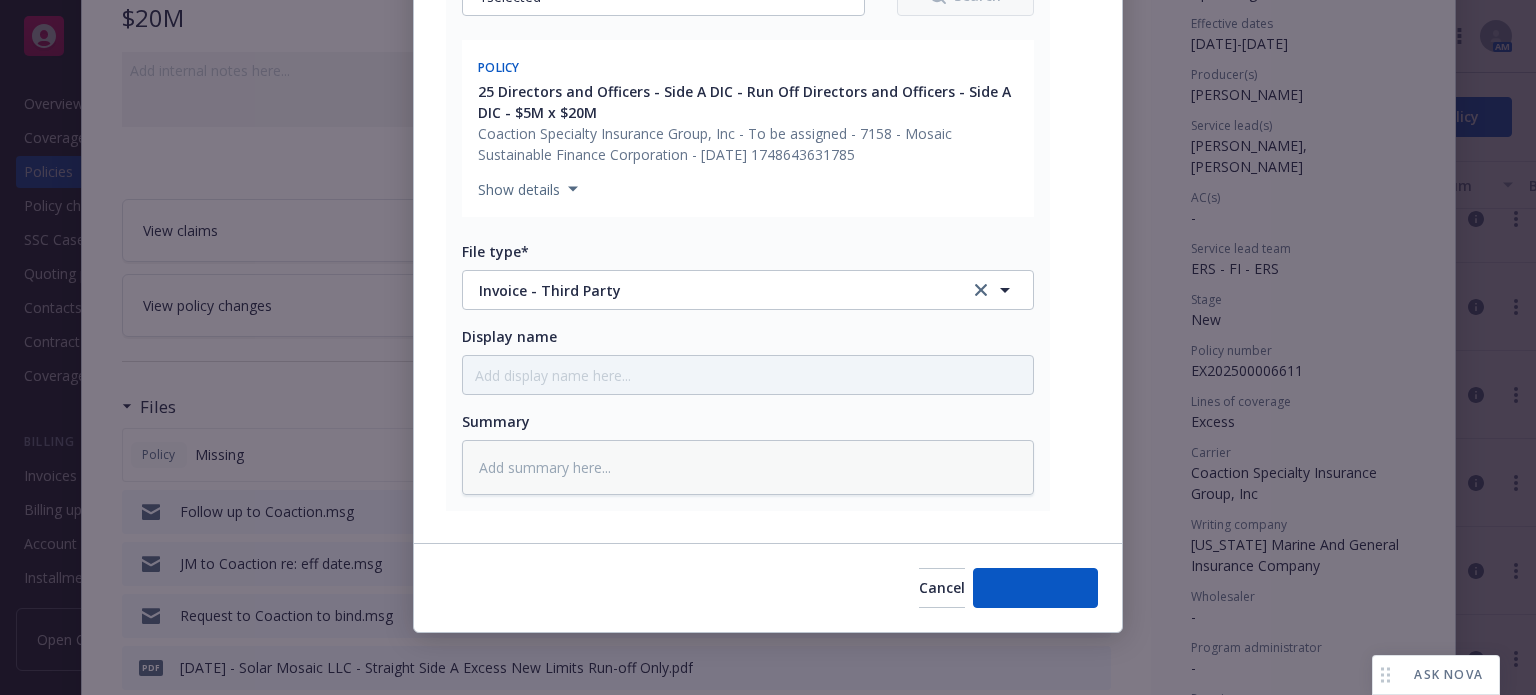 type on "x" 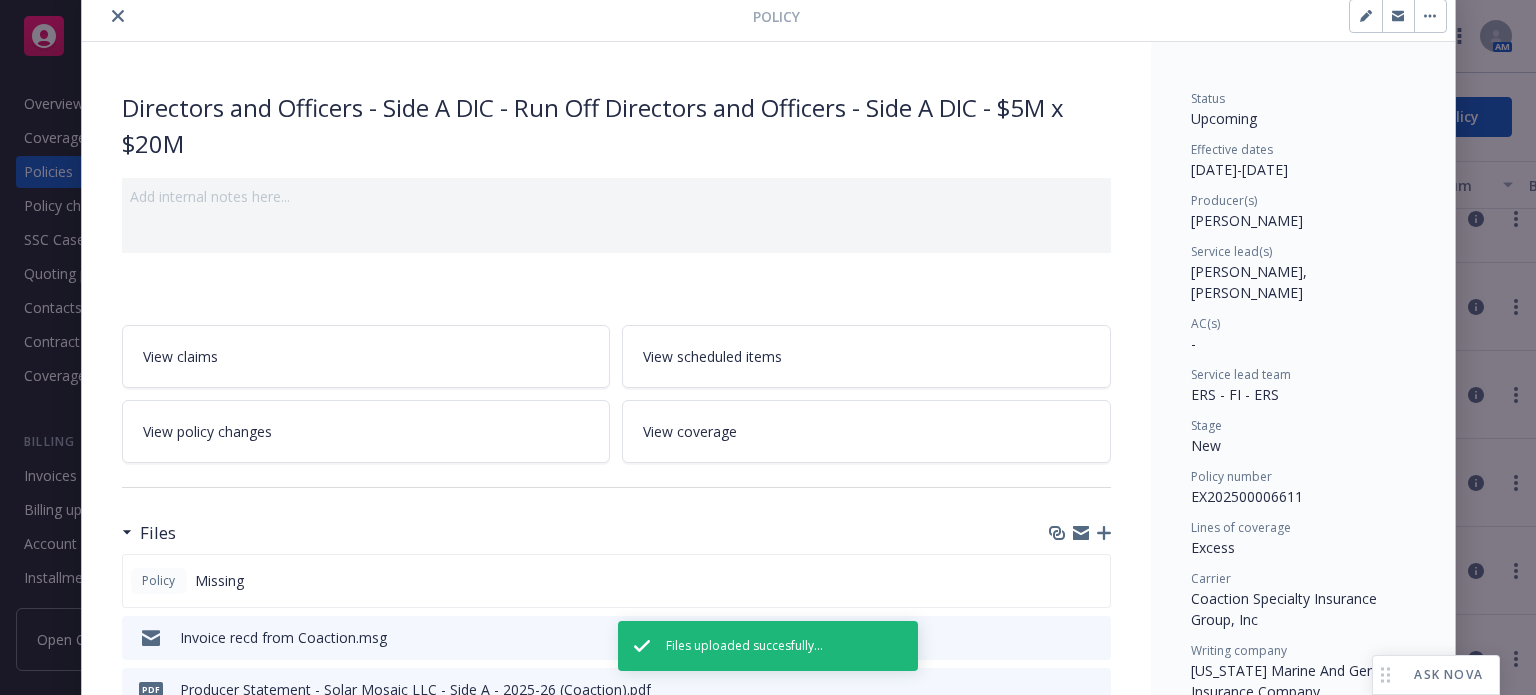 scroll, scrollTop: 0, scrollLeft: 0, axis: both 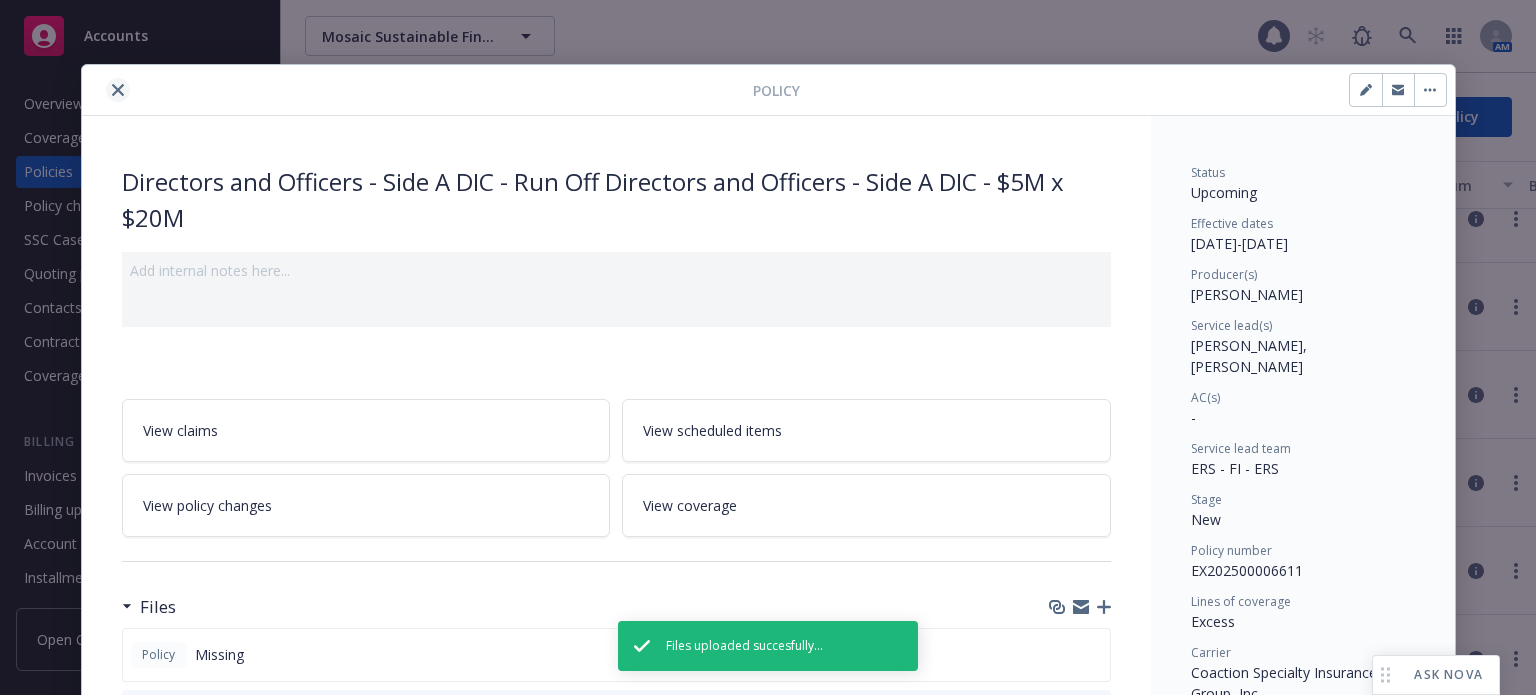 click 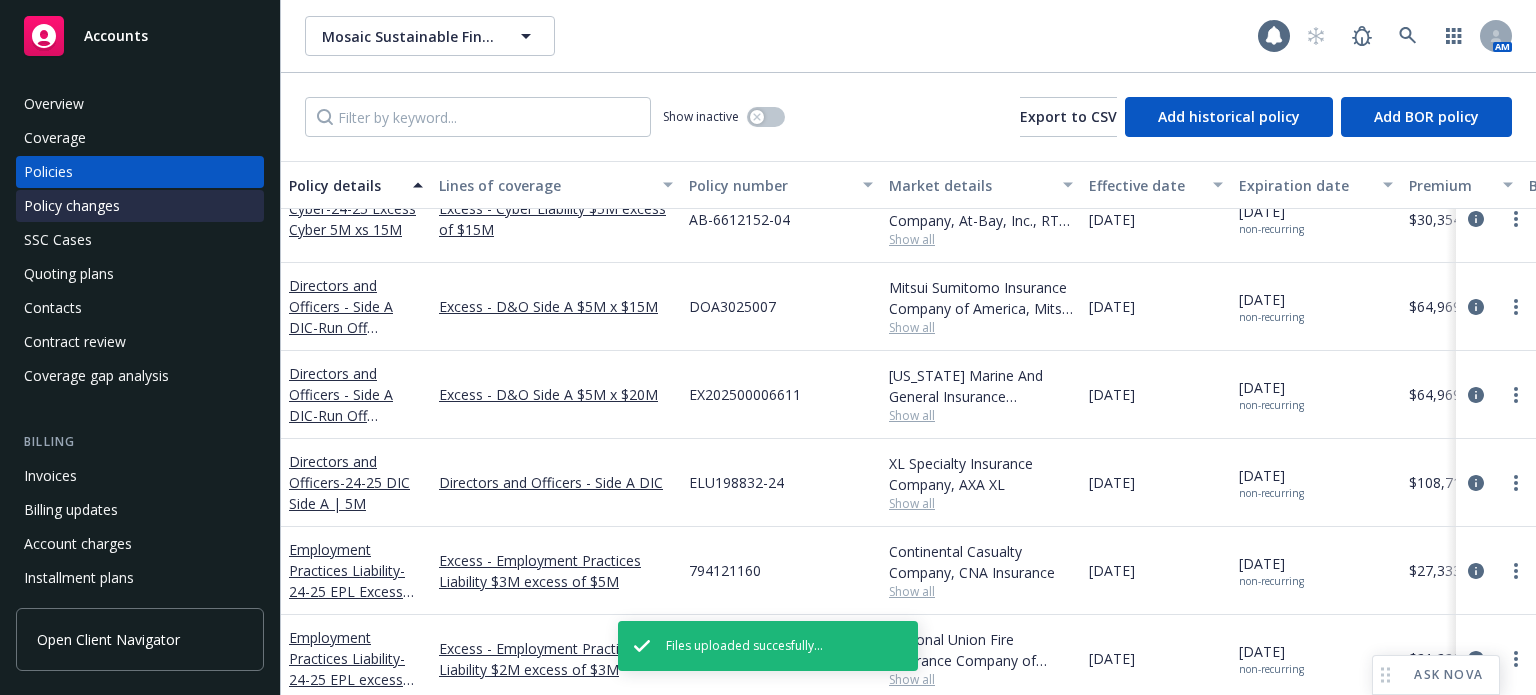 click on "Policy changes" at bounding box center [72, 206] 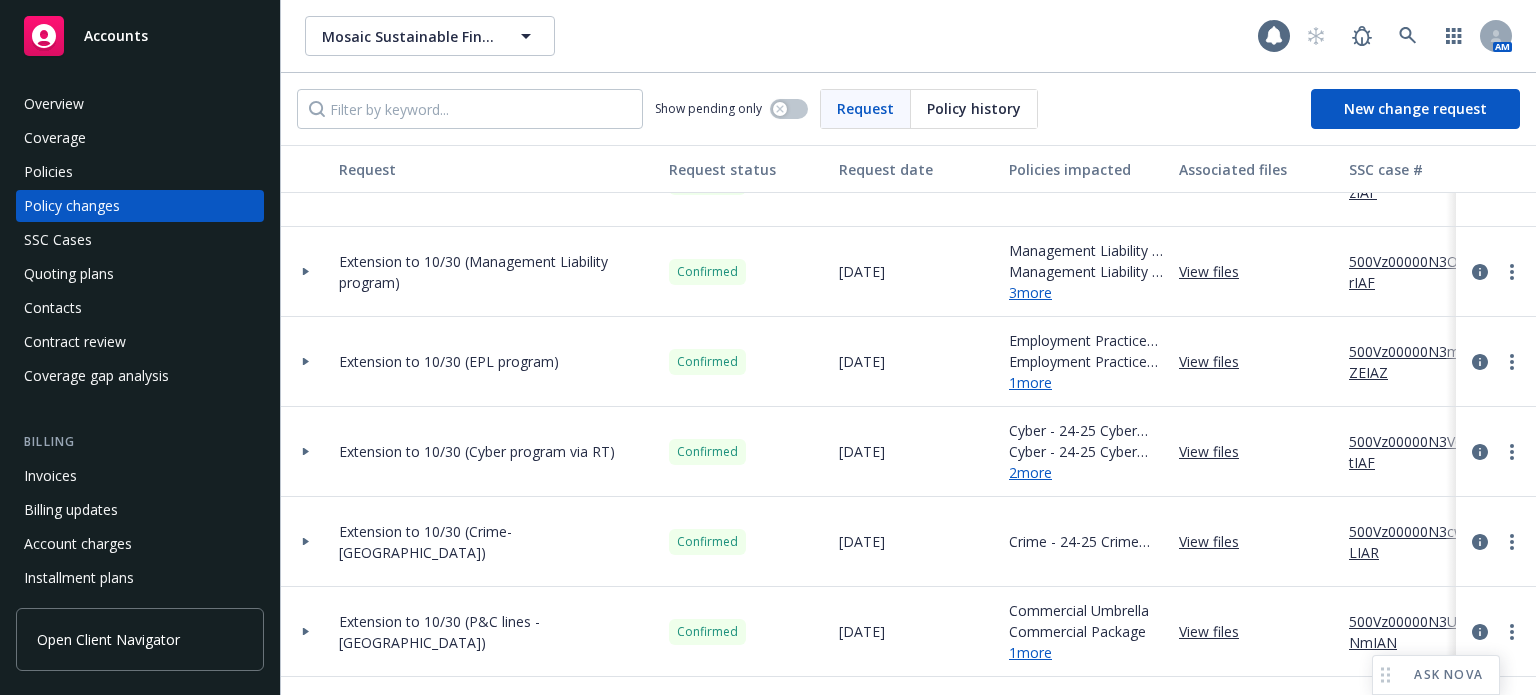 scroll, scrollTop: 0, scrollLeft: 0, axis: both 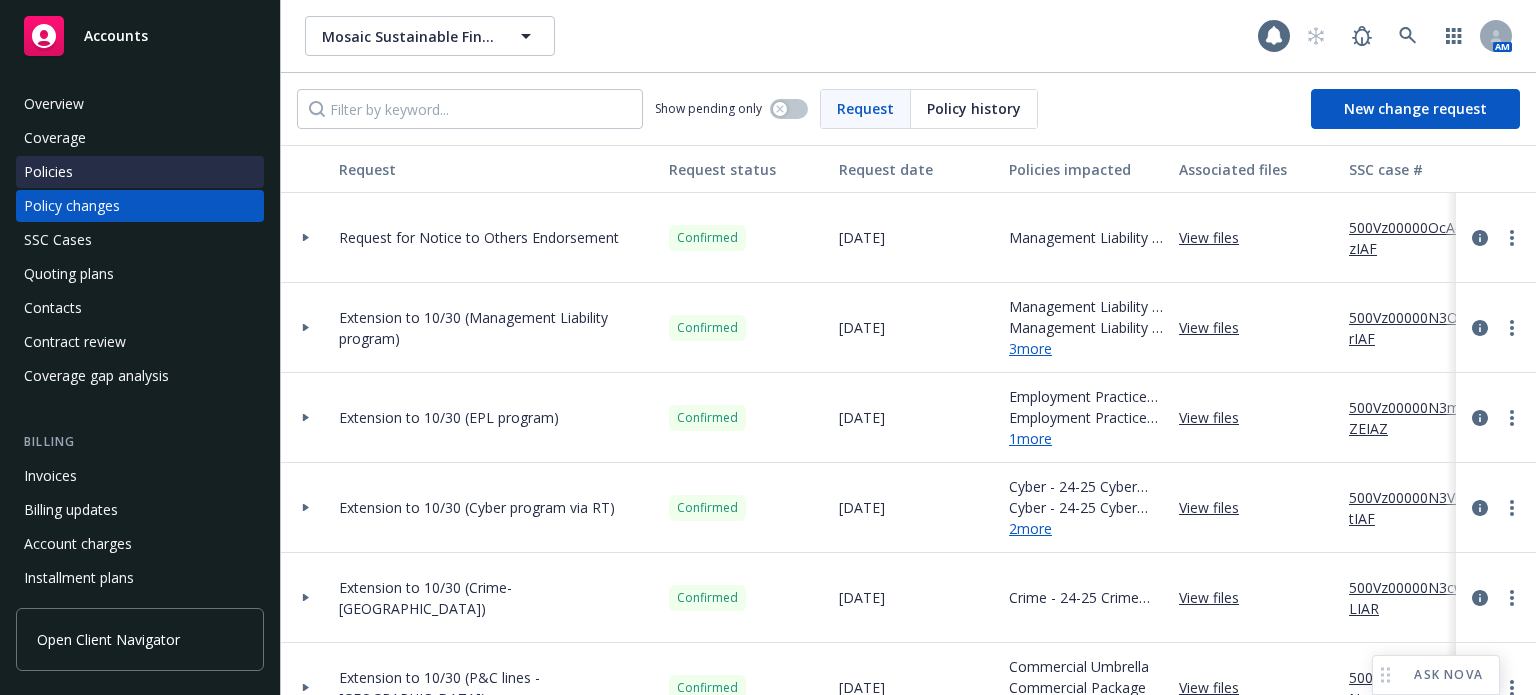 click on "Policies" at bounding box center (140, 172) 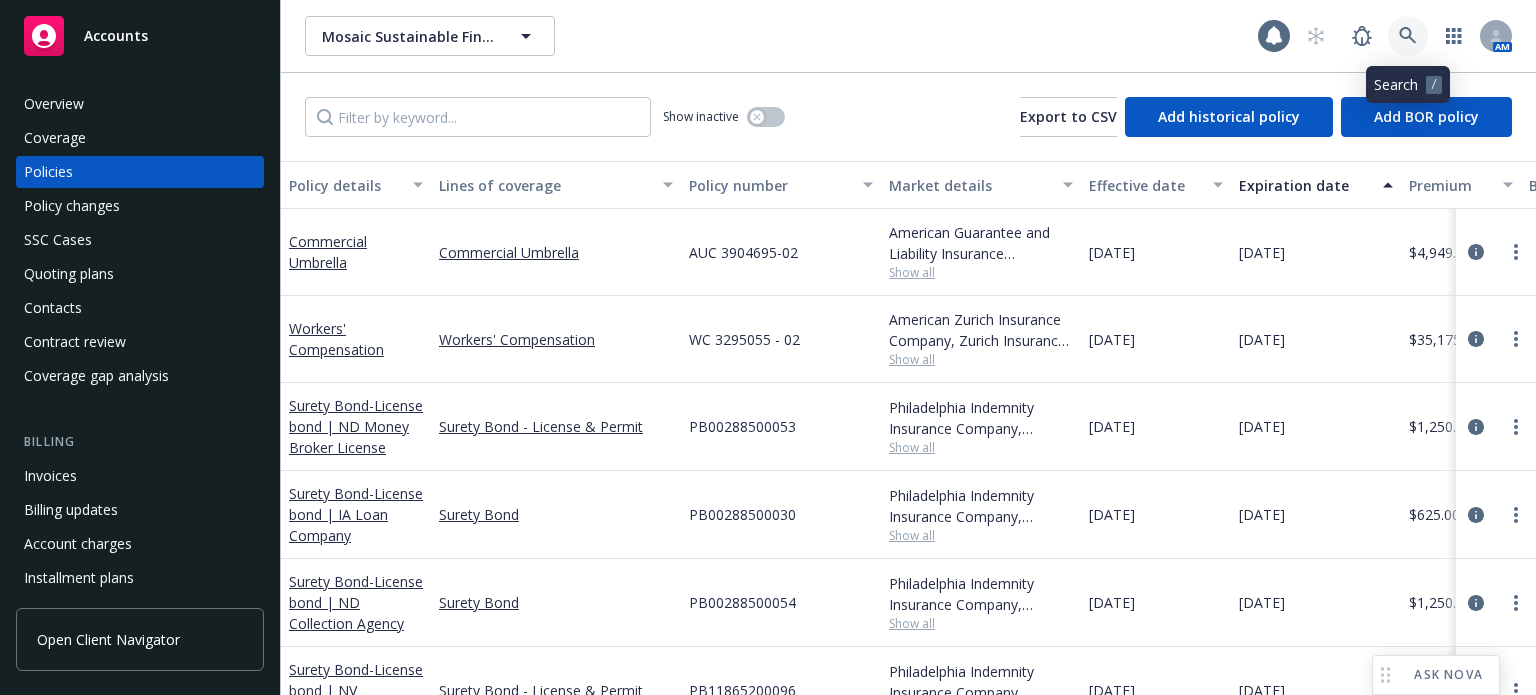click 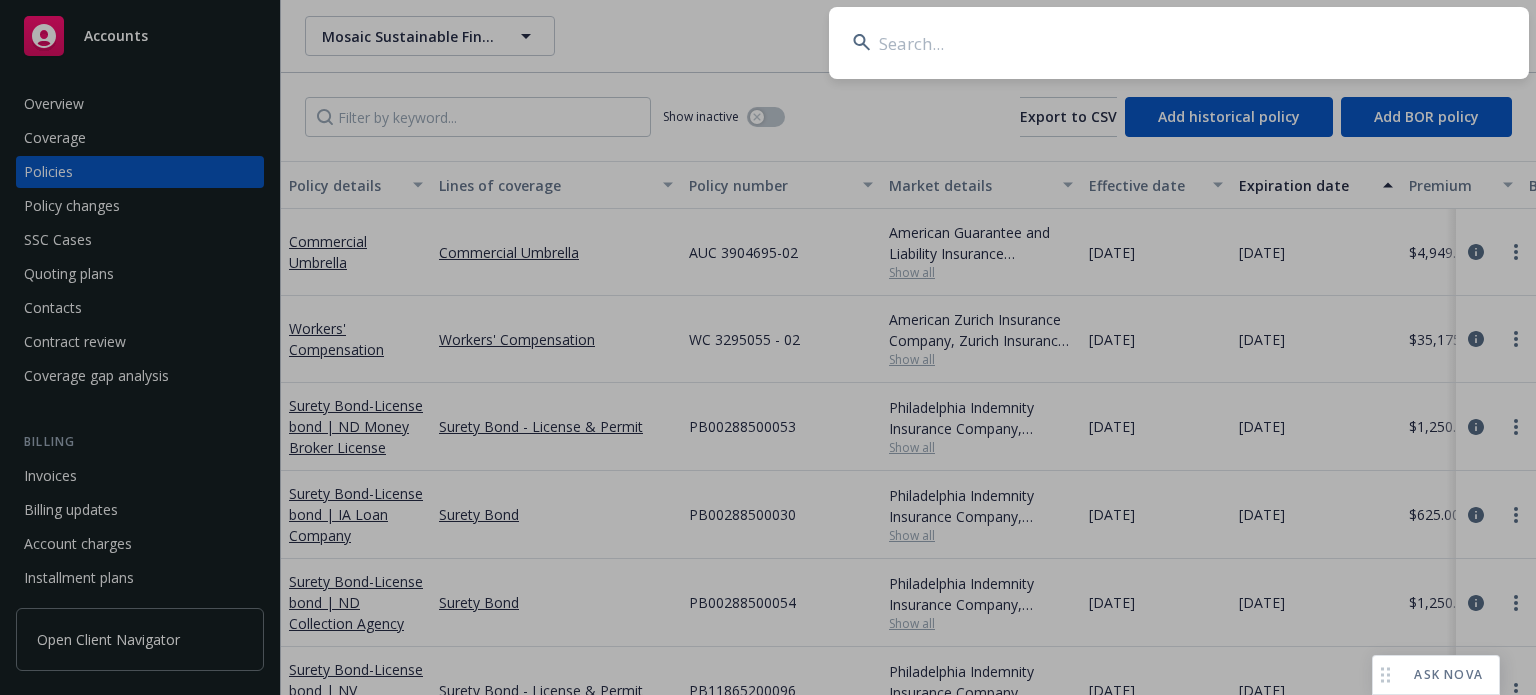 click at bounding box center (1179, 43) 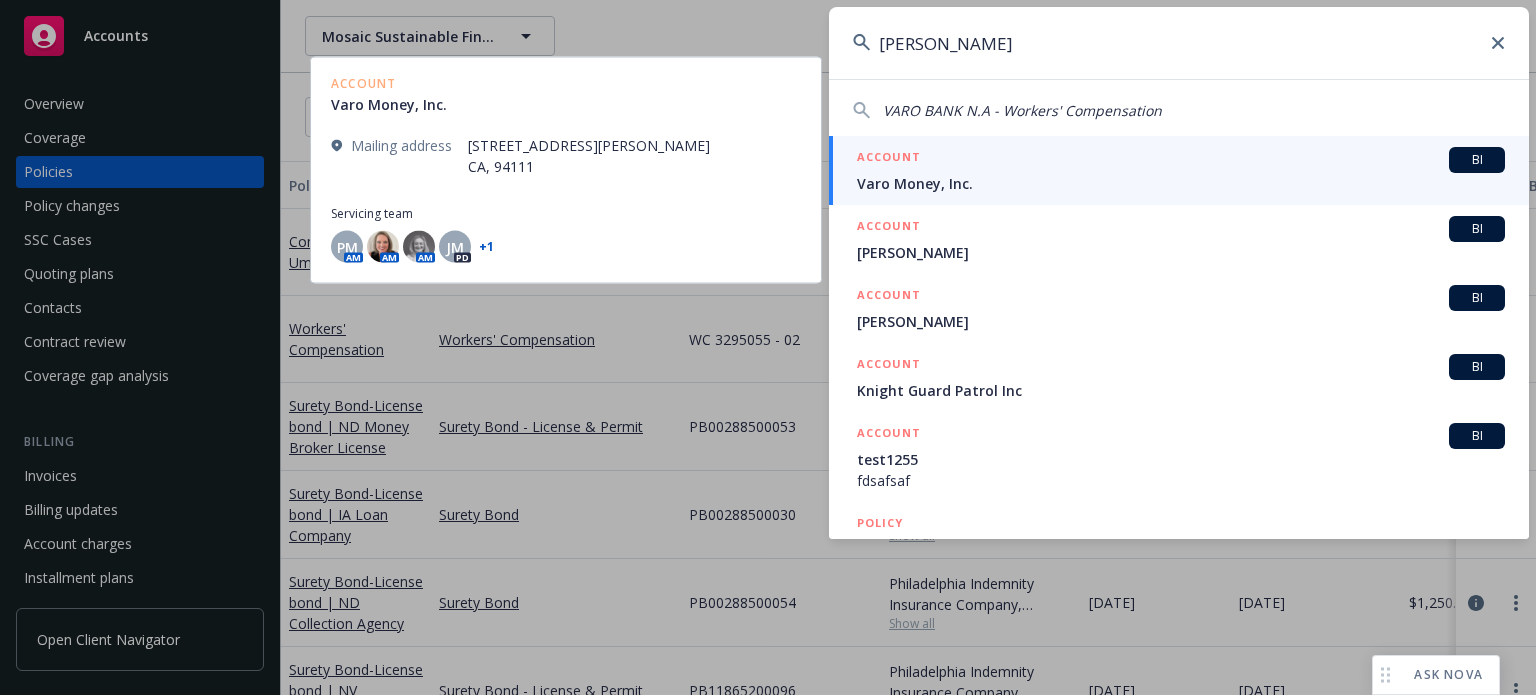 type on "[PERSON_NAME]" 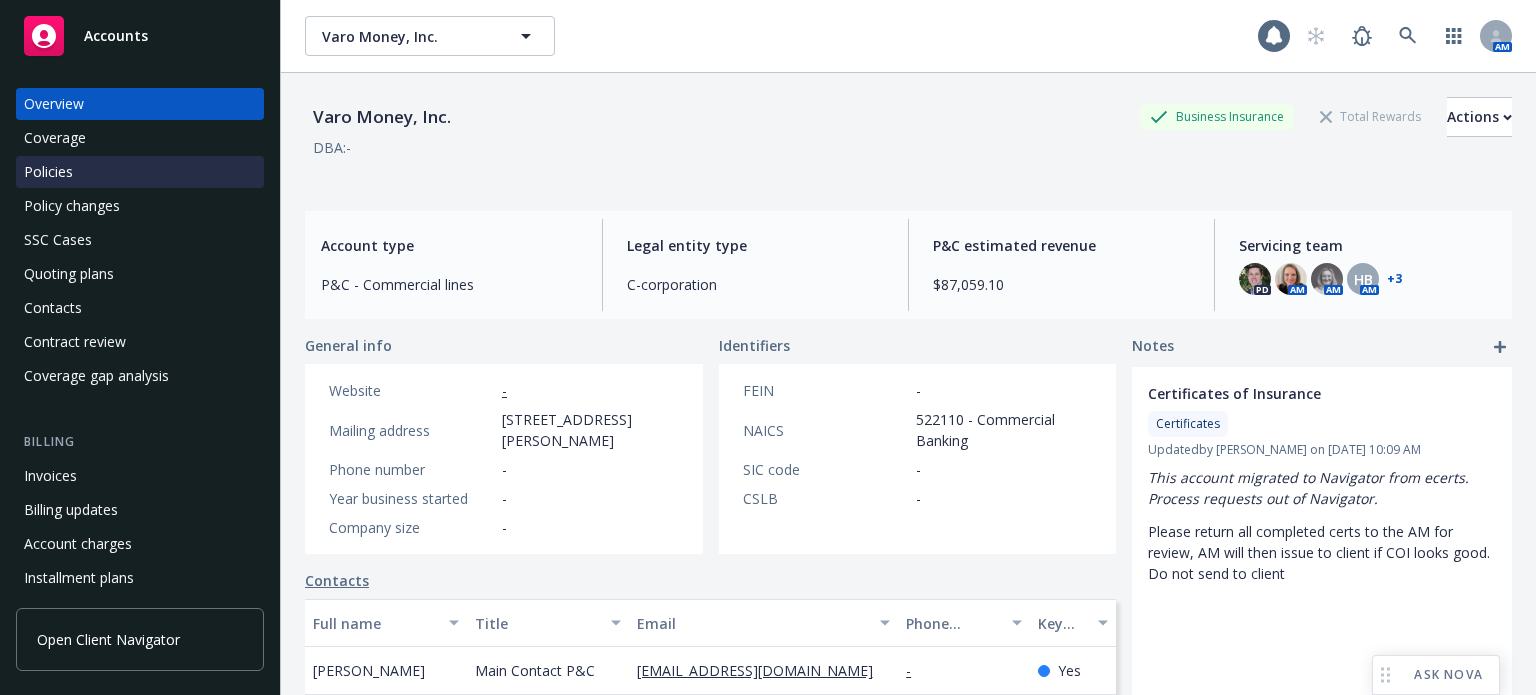 click on "Policies" at bounding box center [140, 172] 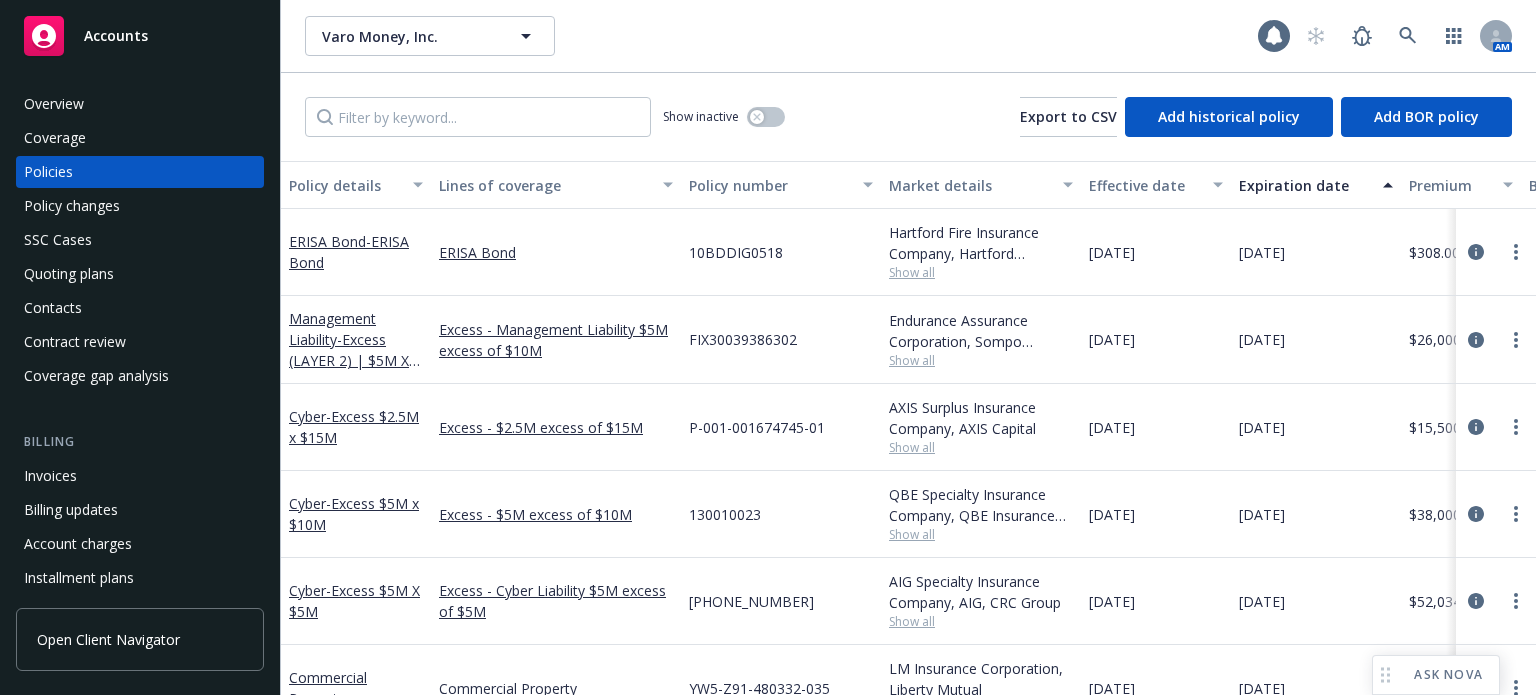 click on "Policy details" at bounding box center [345, 185] 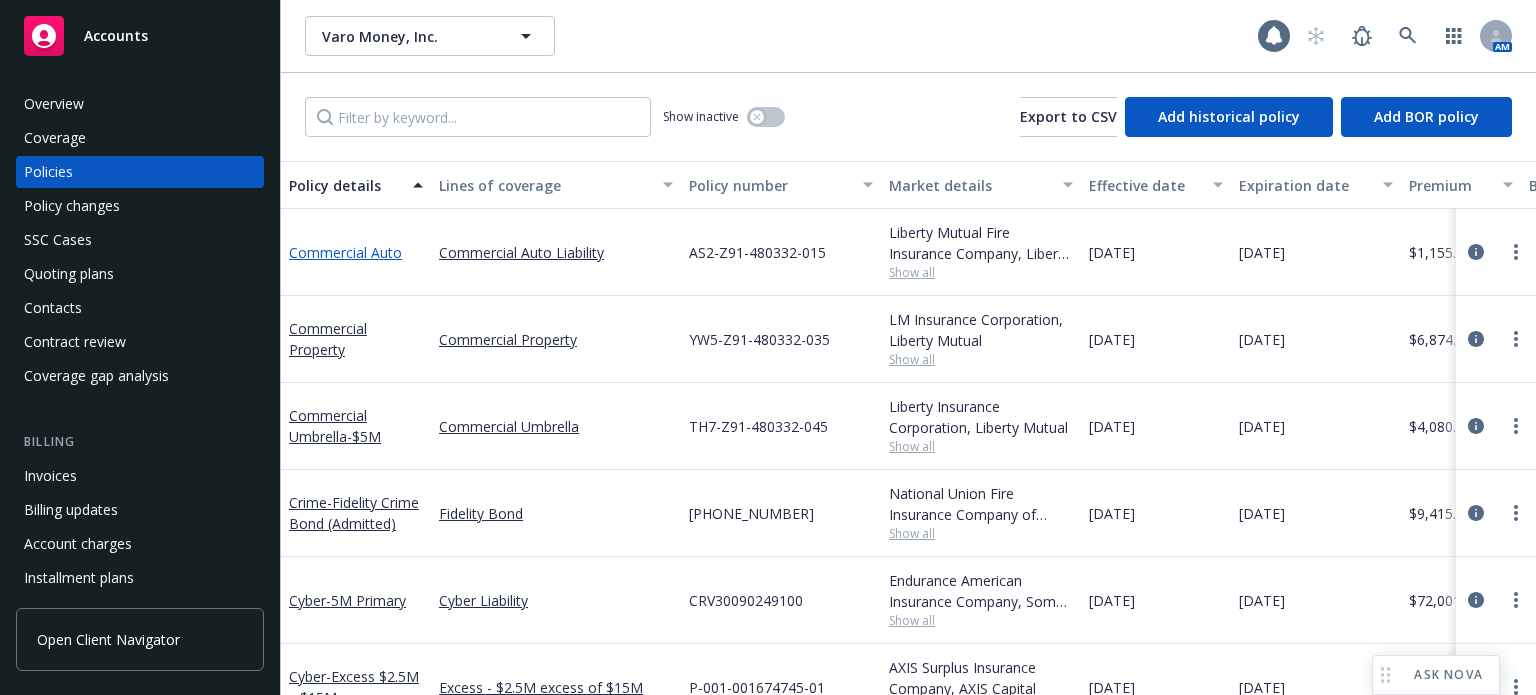 click on "Commercial Auto" at bounding box center [345, 252] 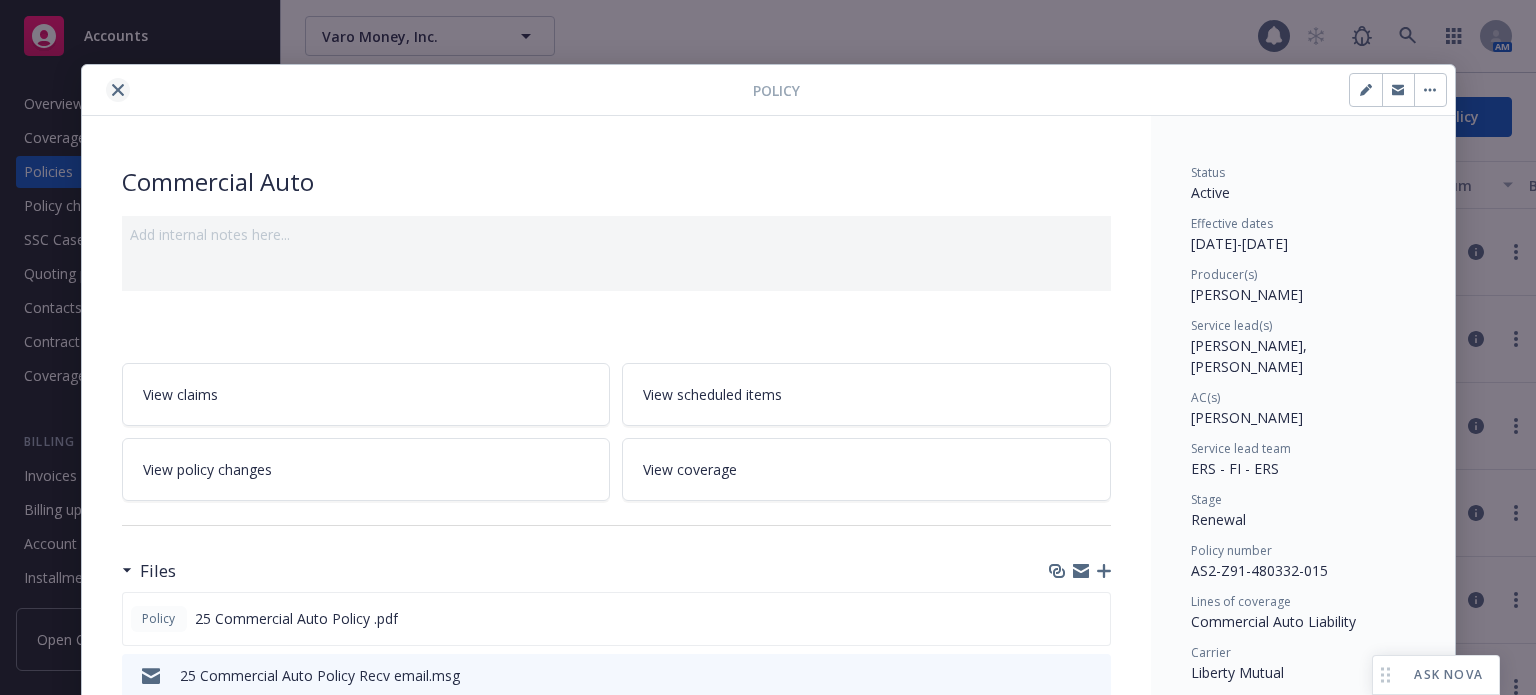 click 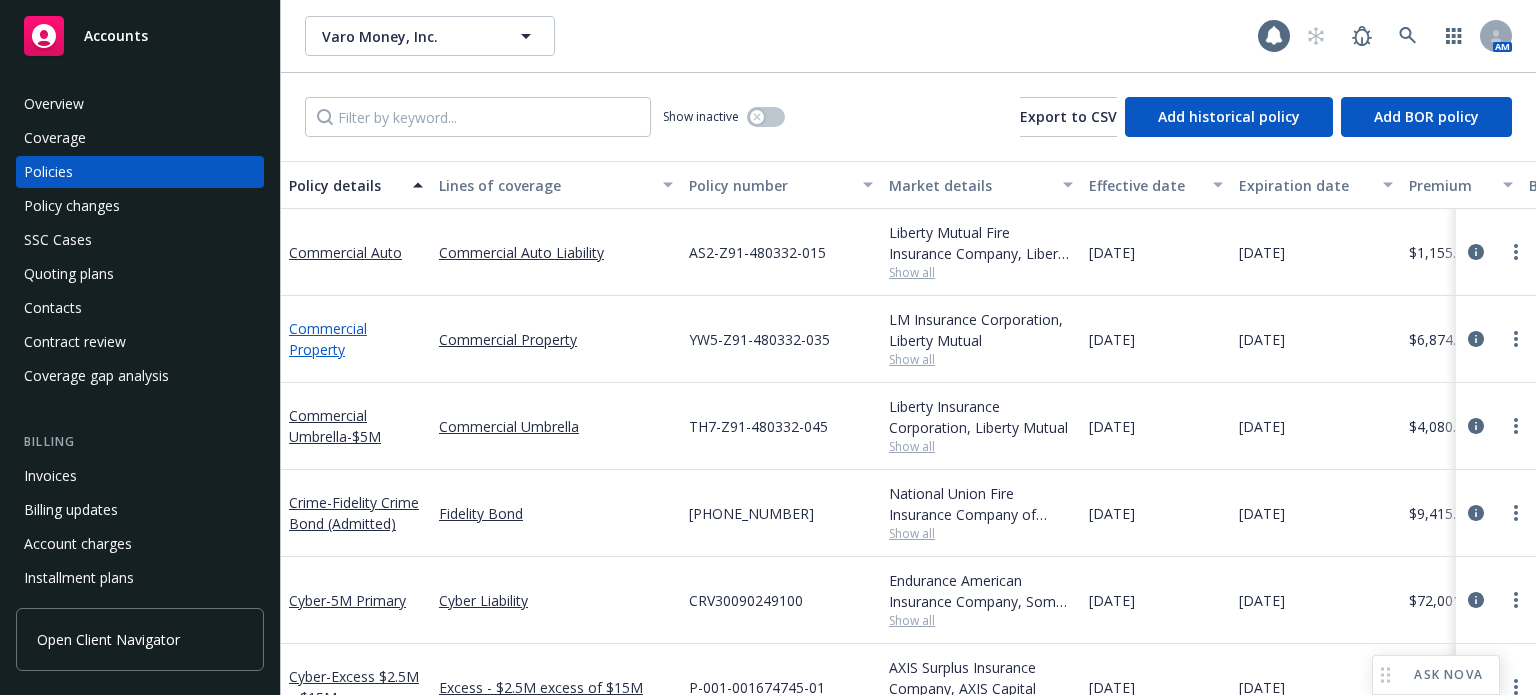 click on "Commercial Property" at bounding box center (328, 339) 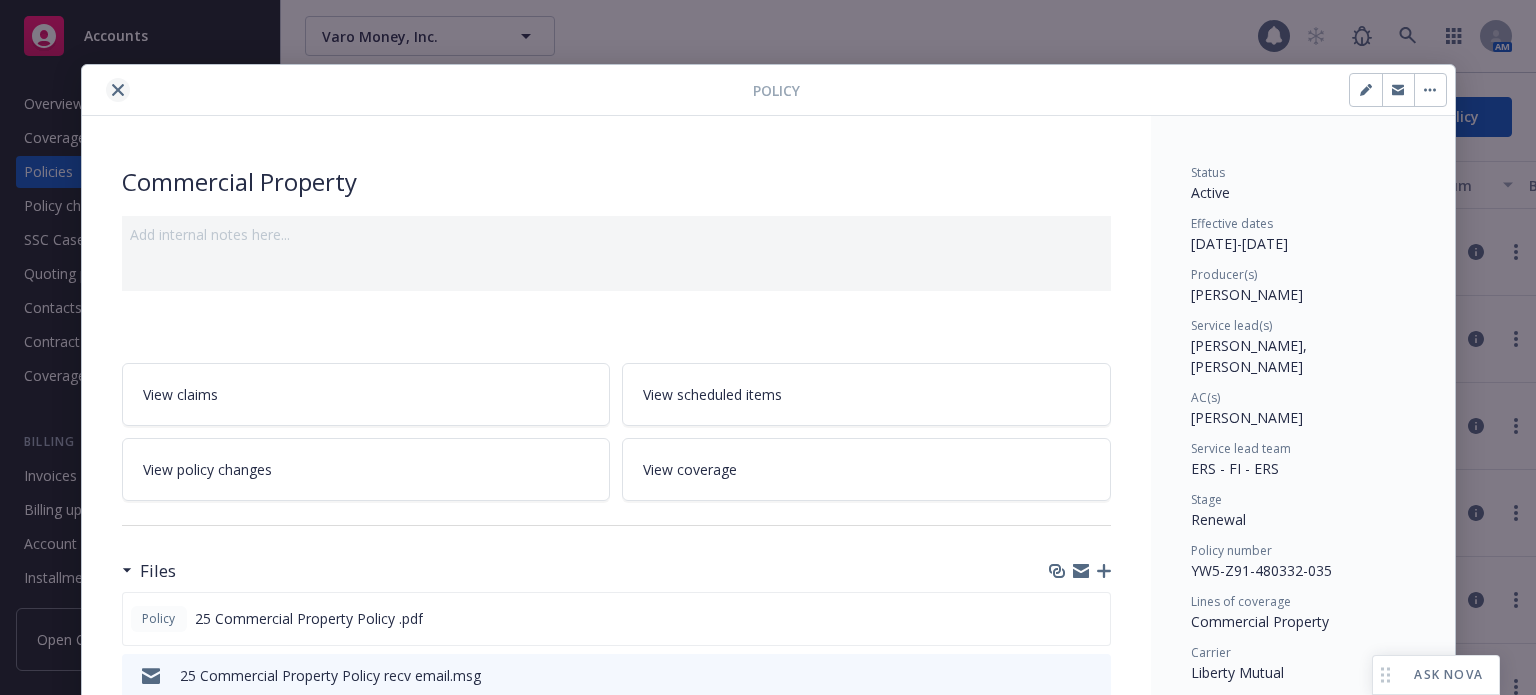 click 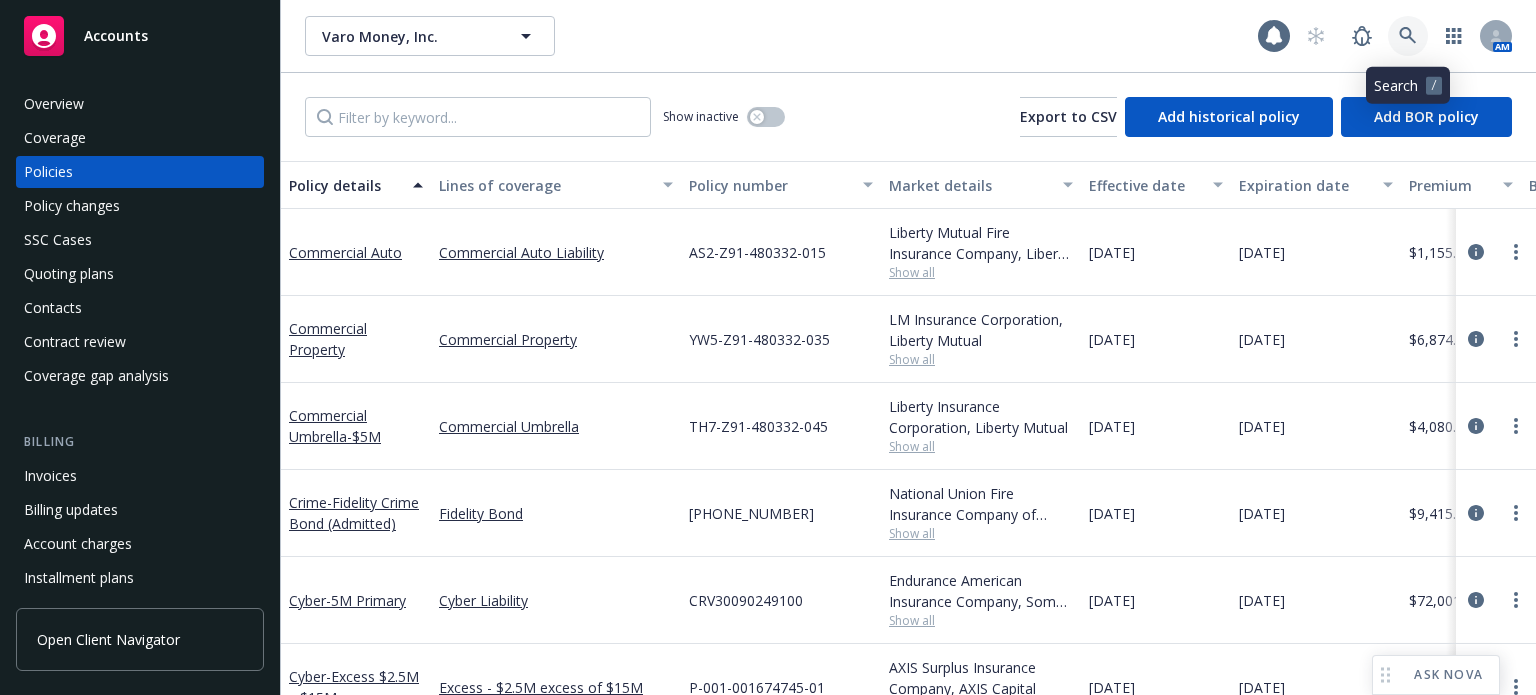 click 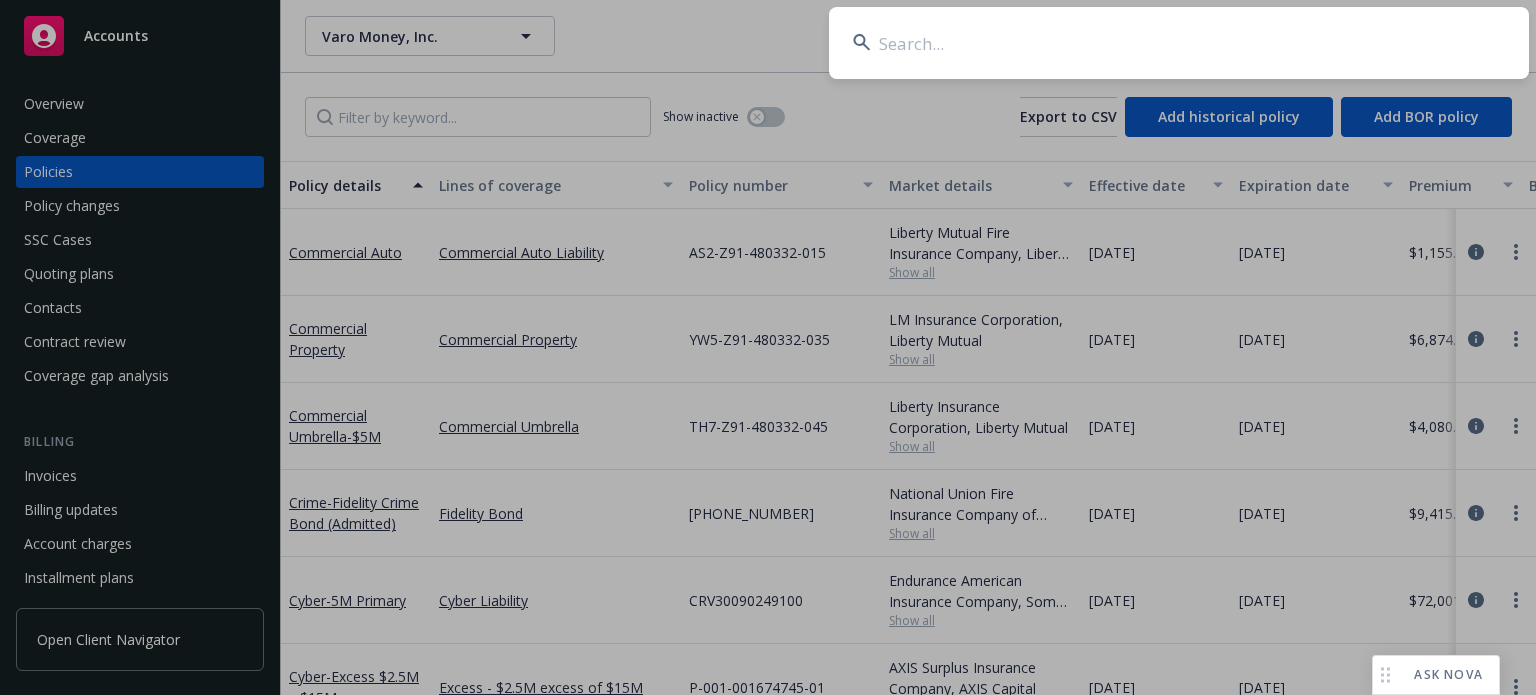 click at bounding box center [1179, 43] 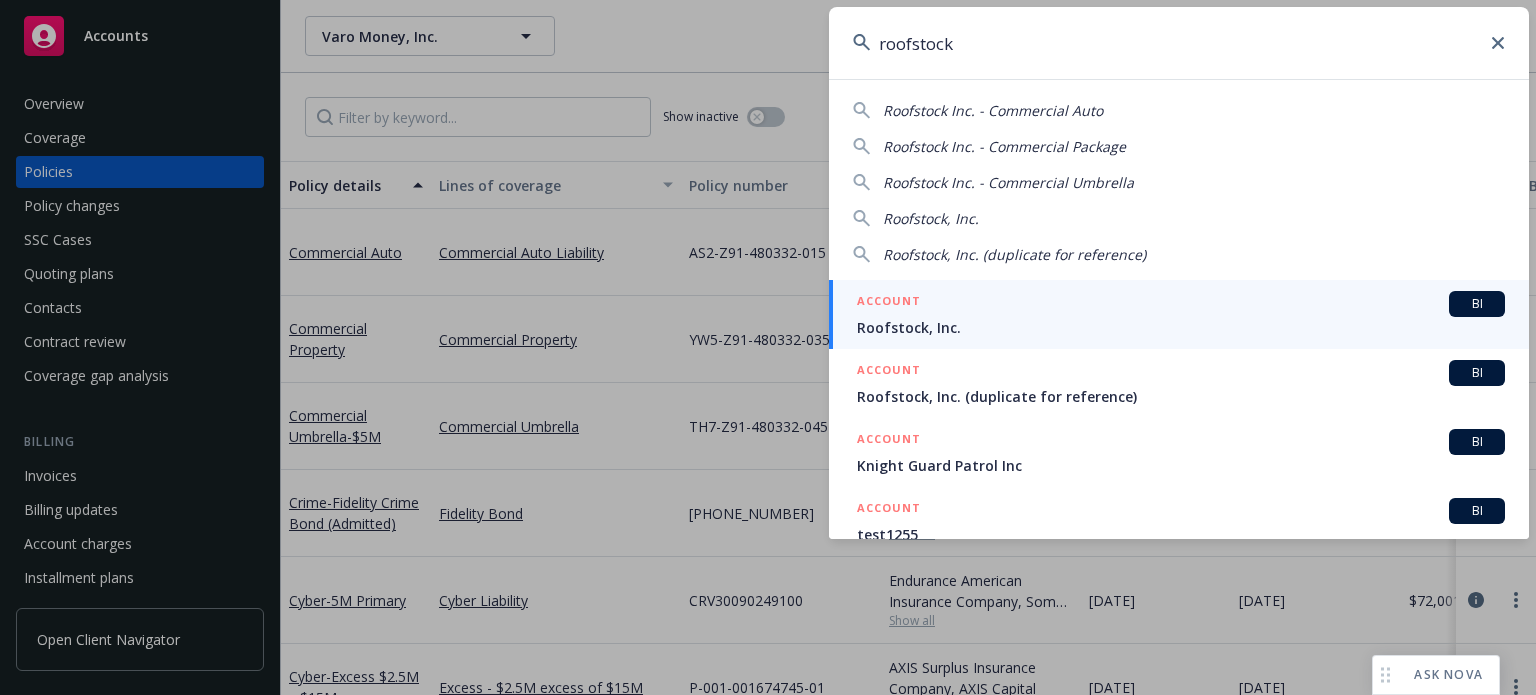 type on "roofstock" 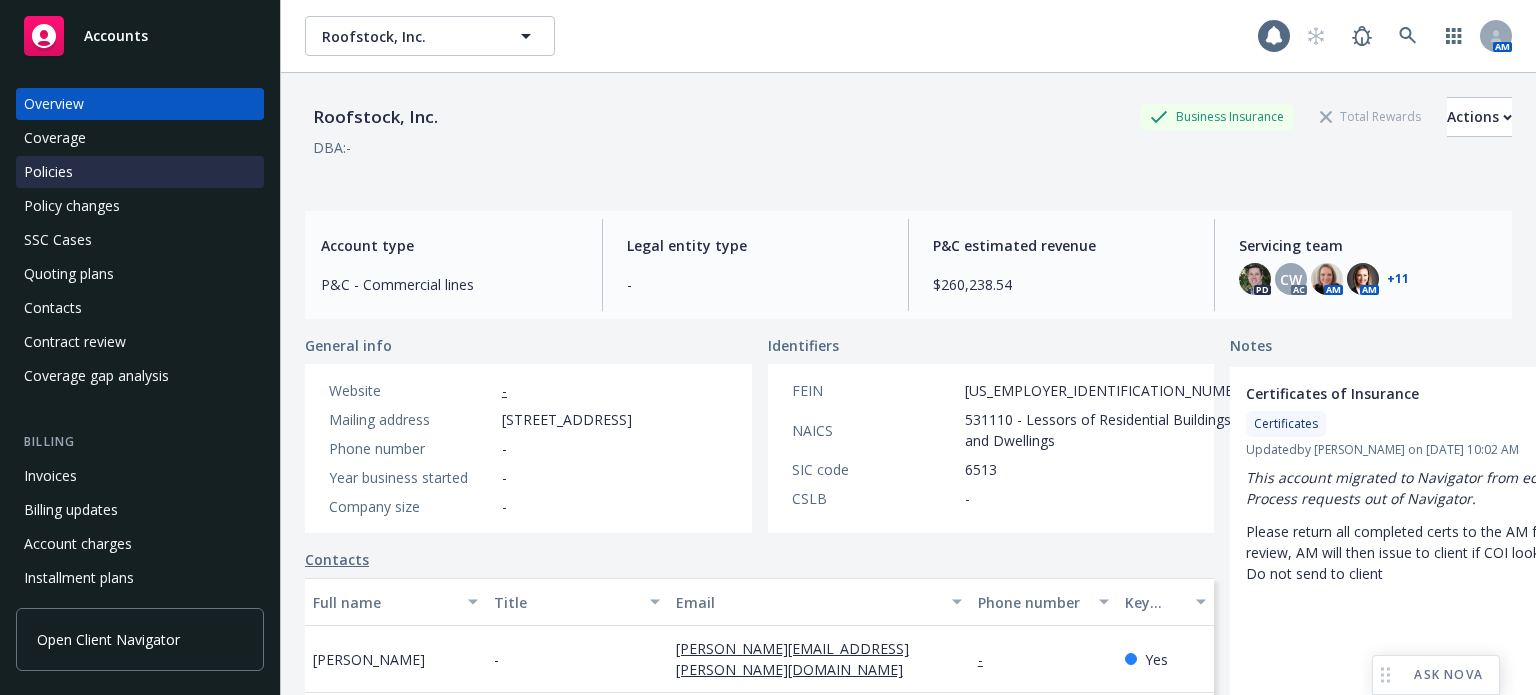 click on "Policies" at bounding box center [48, 172] 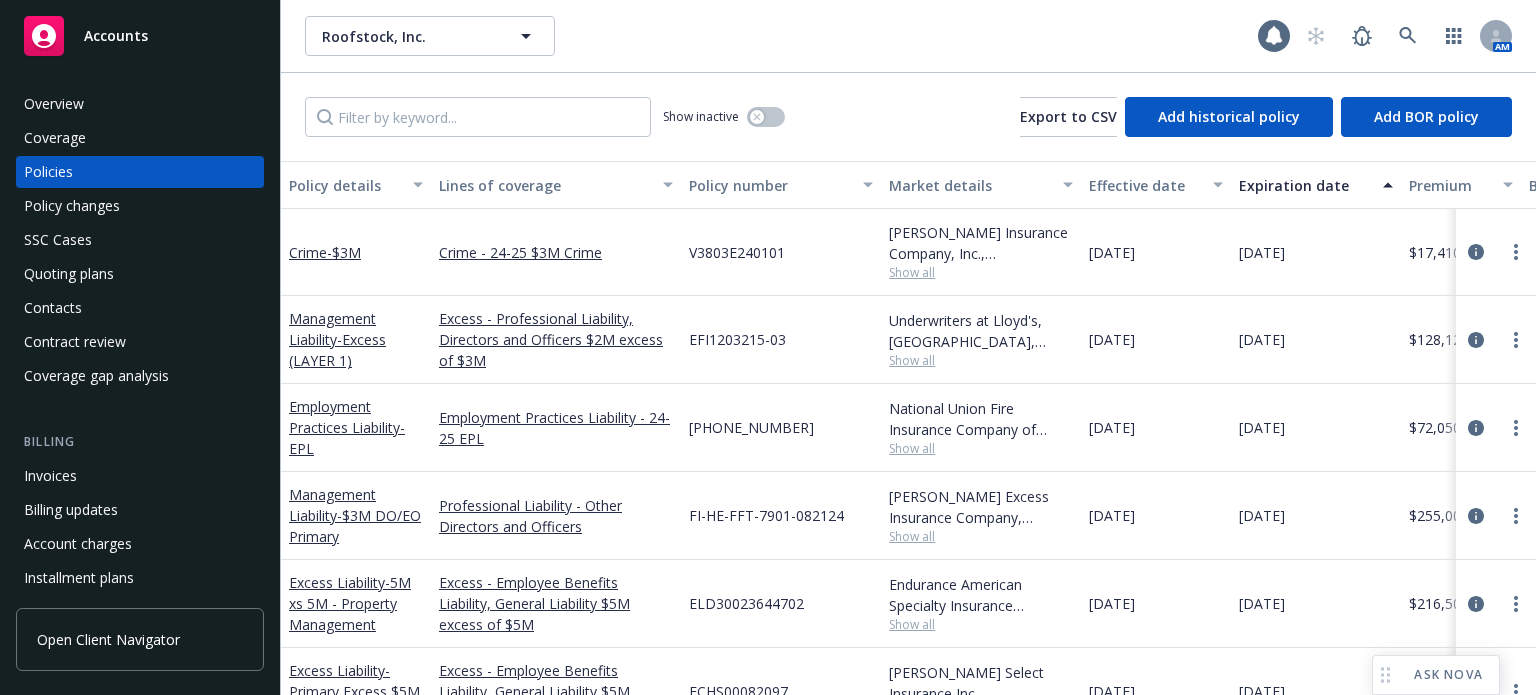 click on "Policy details" at bounding box center [345, 185] 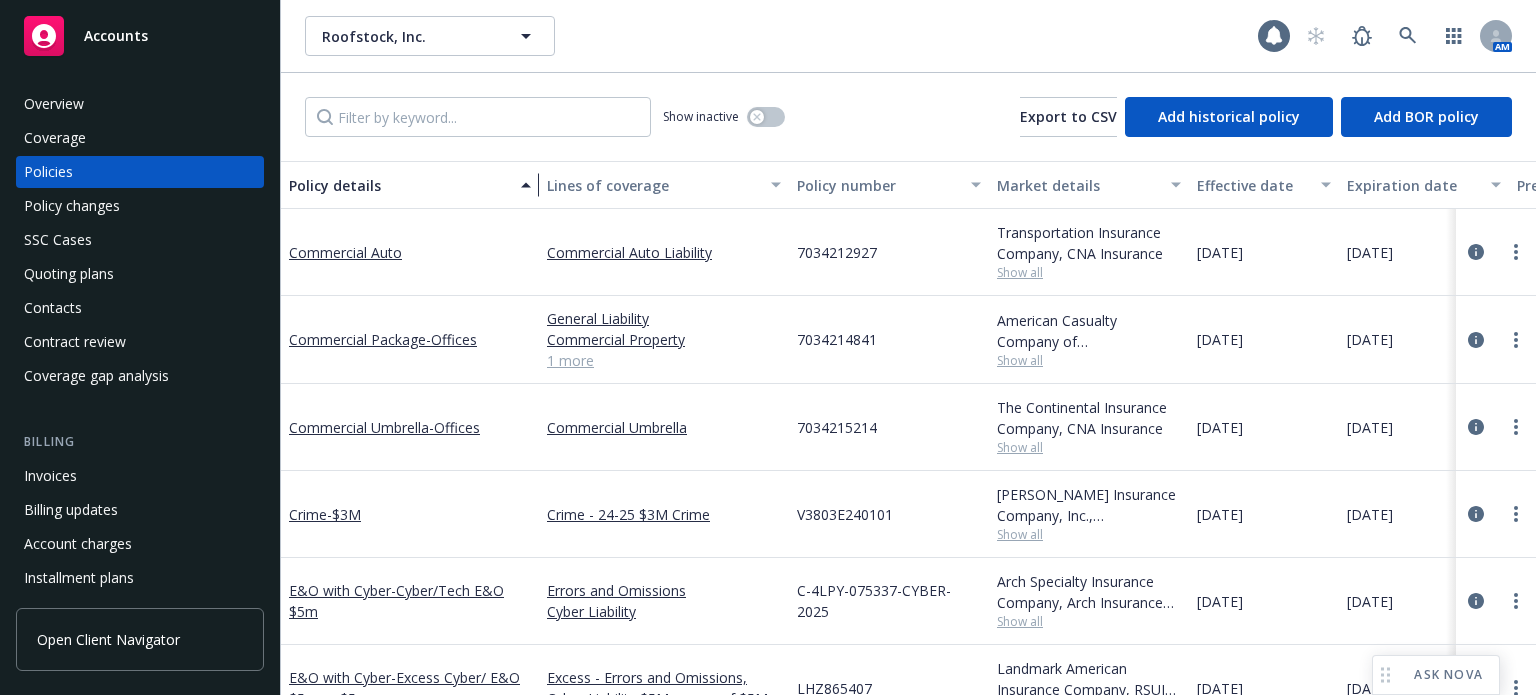 drag, startPoint x: 427, startPoint y: 183, endPoint x: 535, endPoint y: 183, distance: 108 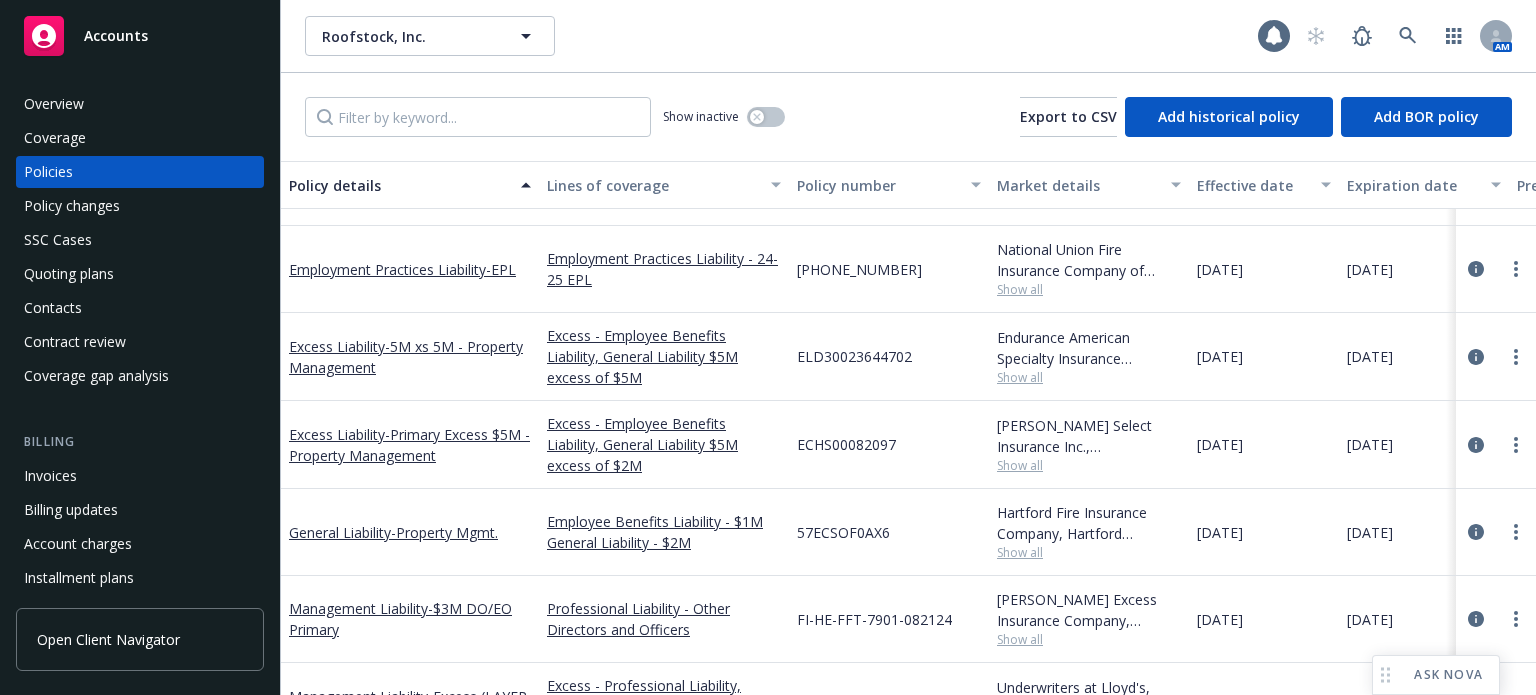 scroll, scrollTop: 0, scrollLeft: 0, axis: both 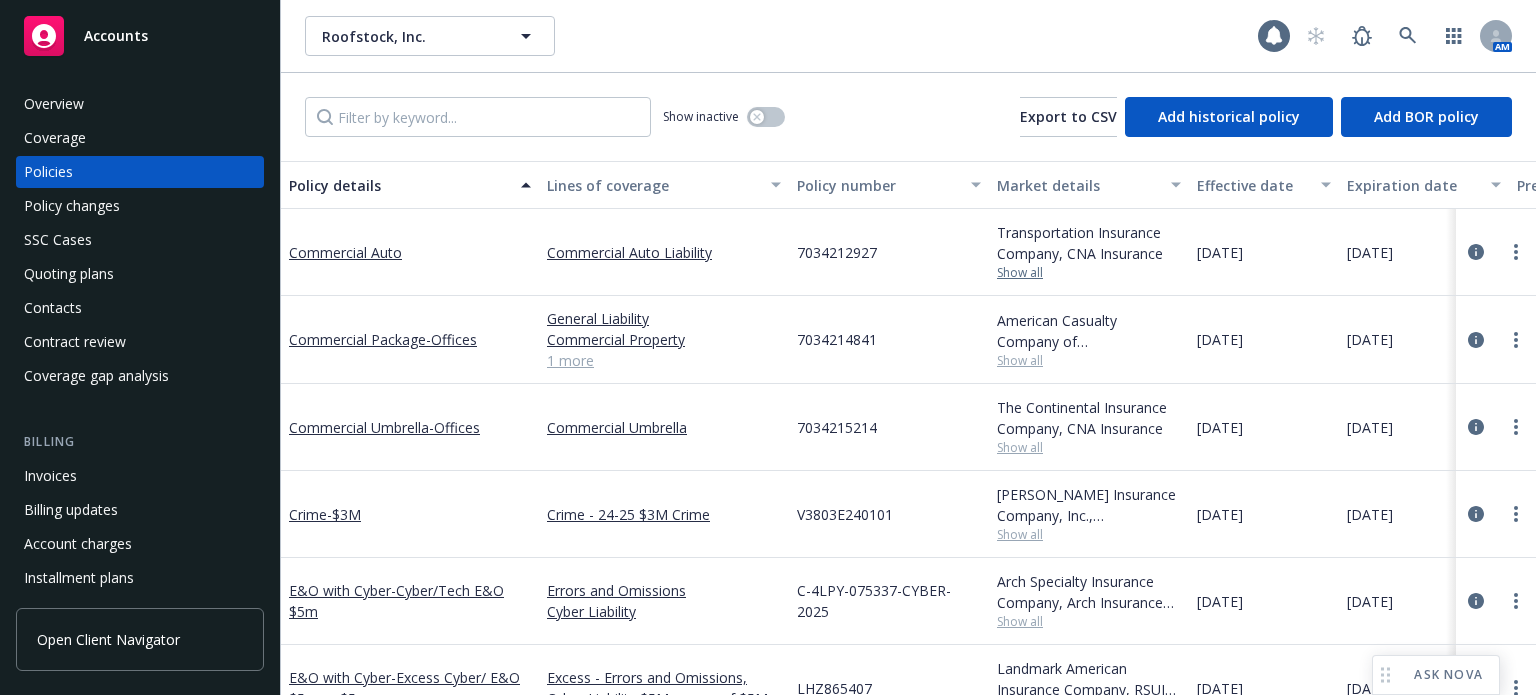 click on "Show all" at bounding box center (1089, 273) 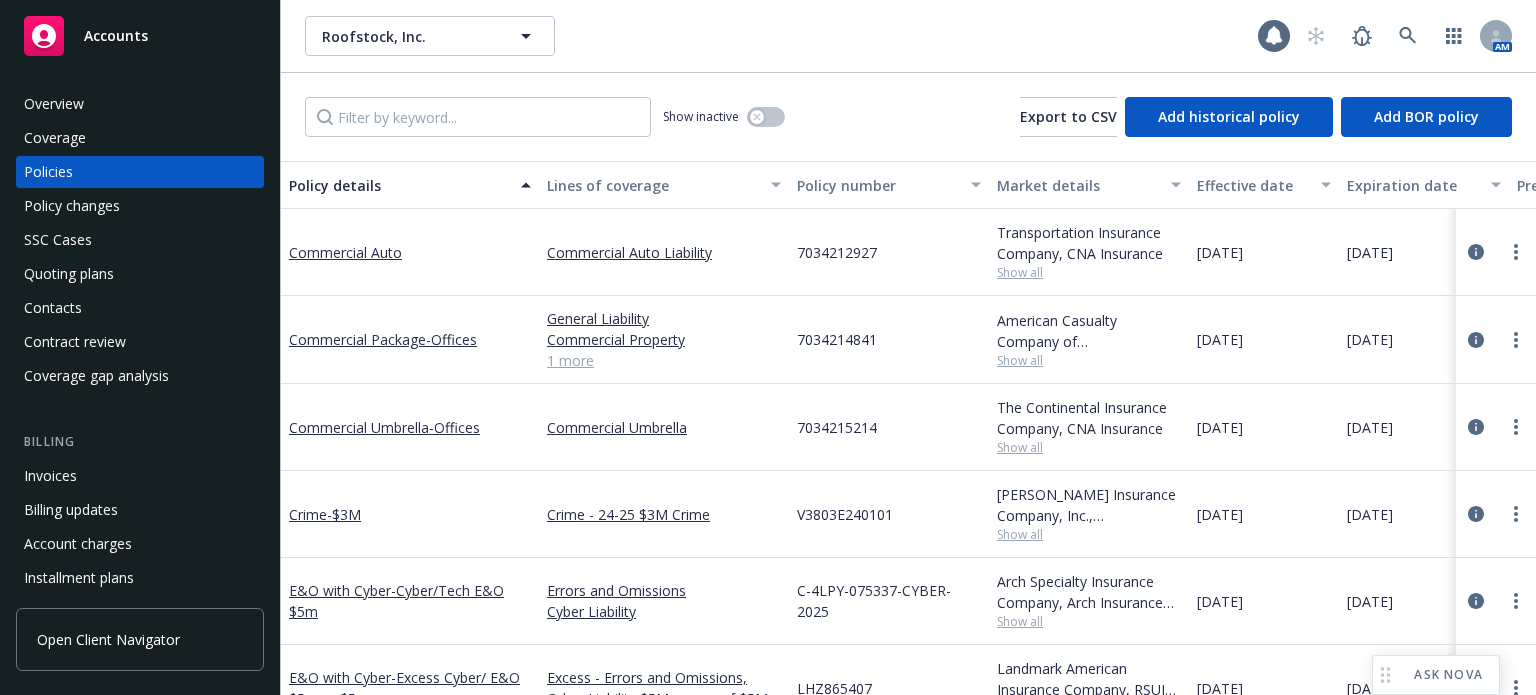 click on "7034212927" at bounding box center (889, 252) 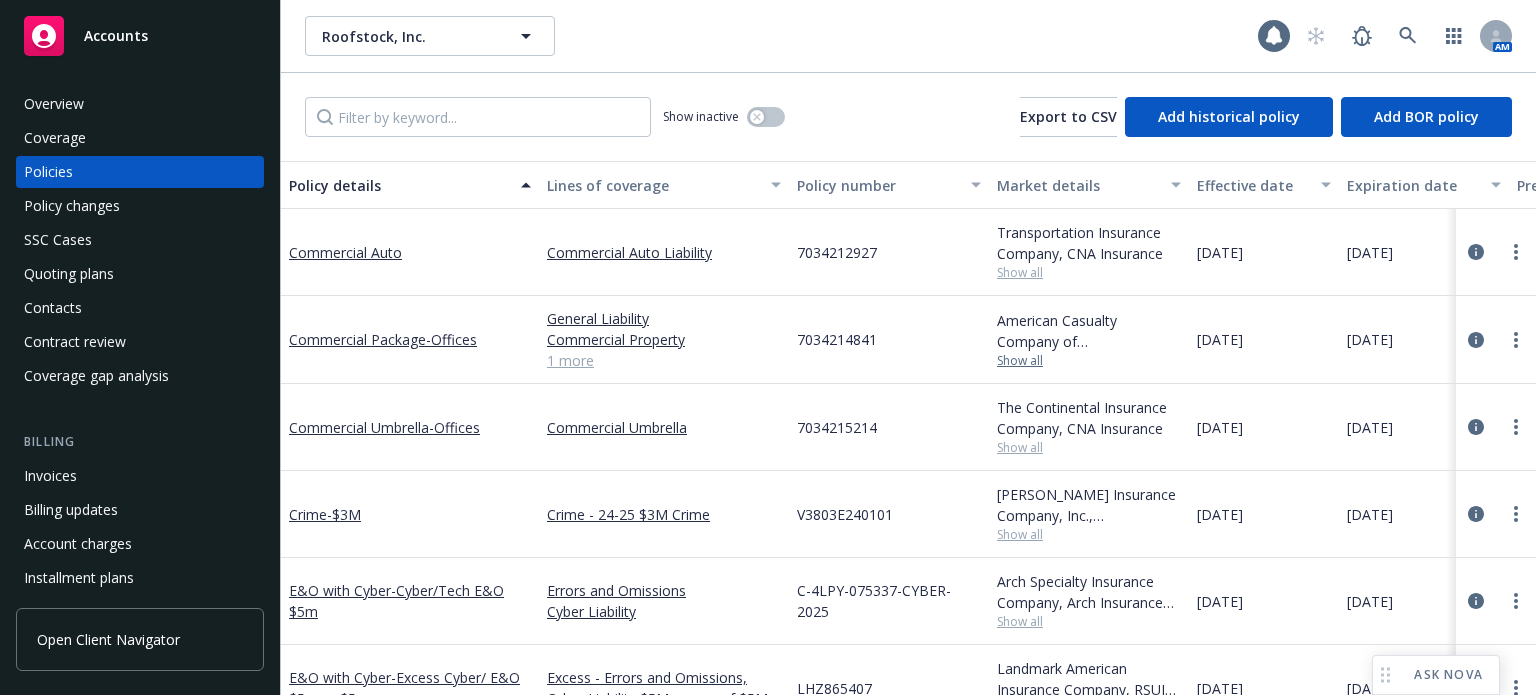 click on "Show all" at bounding box center [1089, 361] 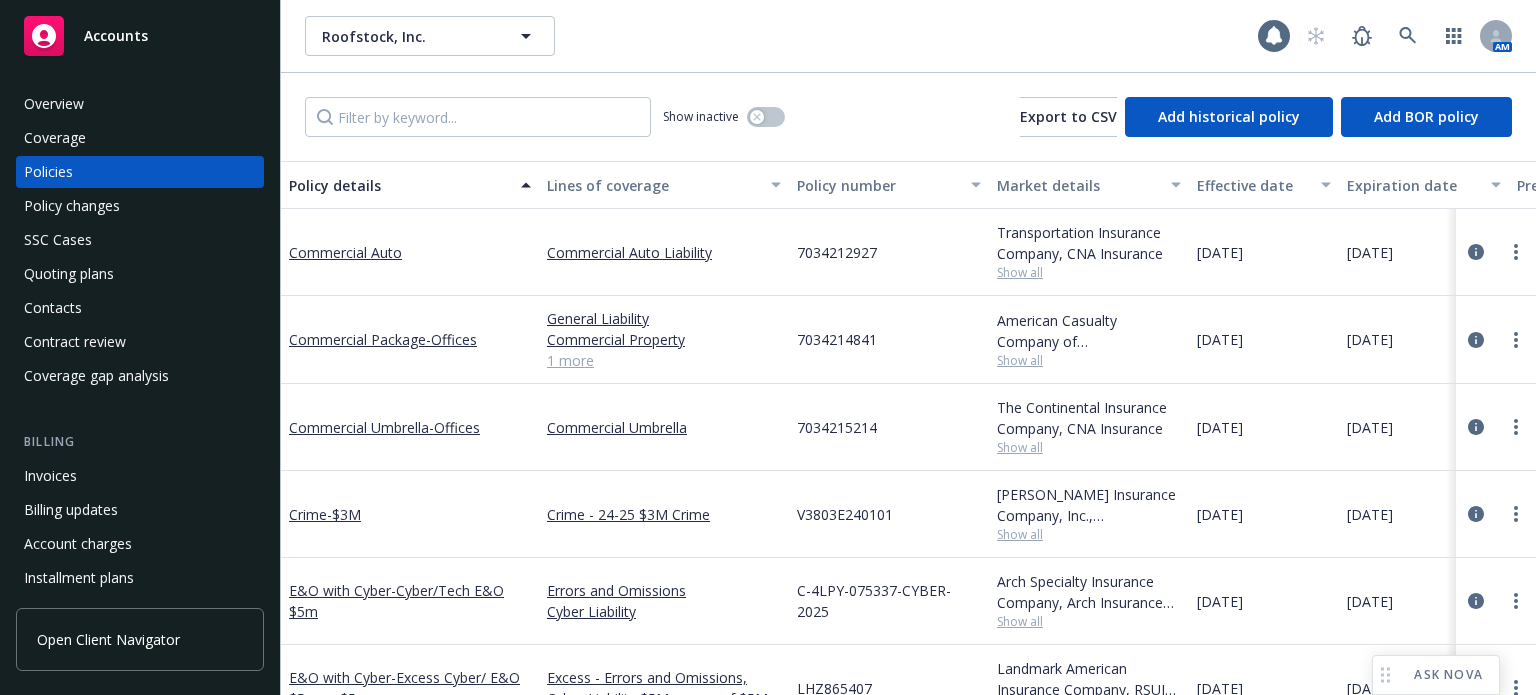 drag, startPoint x: 928, startPoint y: 356, endPoint x: 965, endPoint y: 422, distance: 75.66373 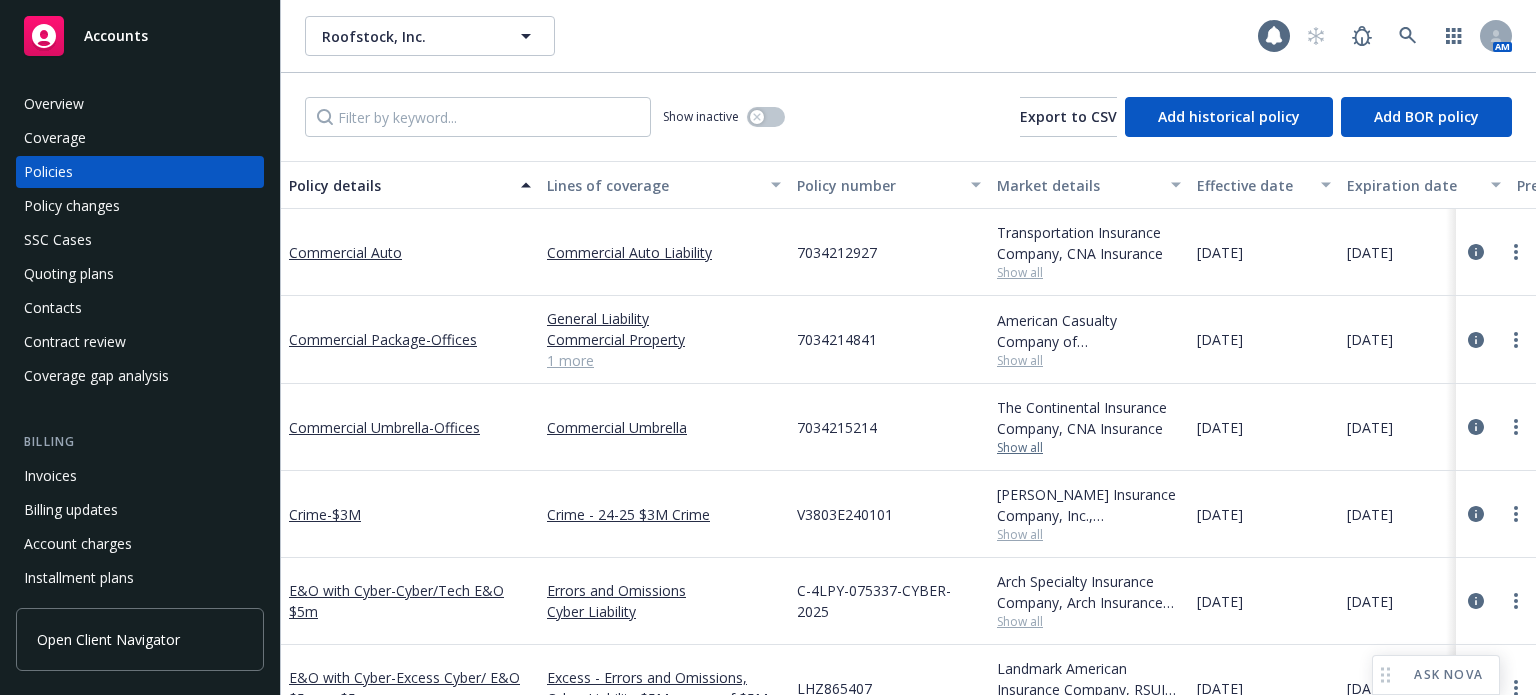 click on "Show all" at bounding box center (1089, 448) 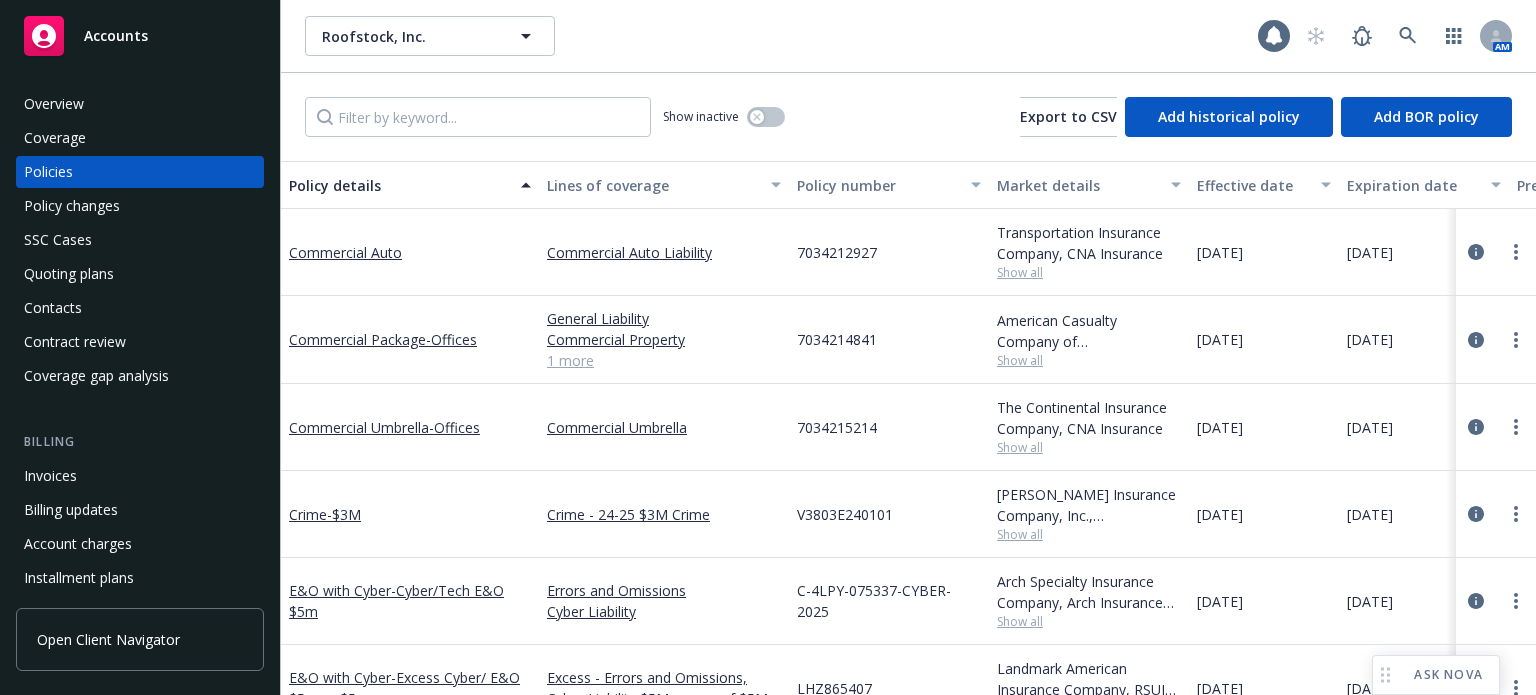click on "7034215214" at bounding box center (889, 427) 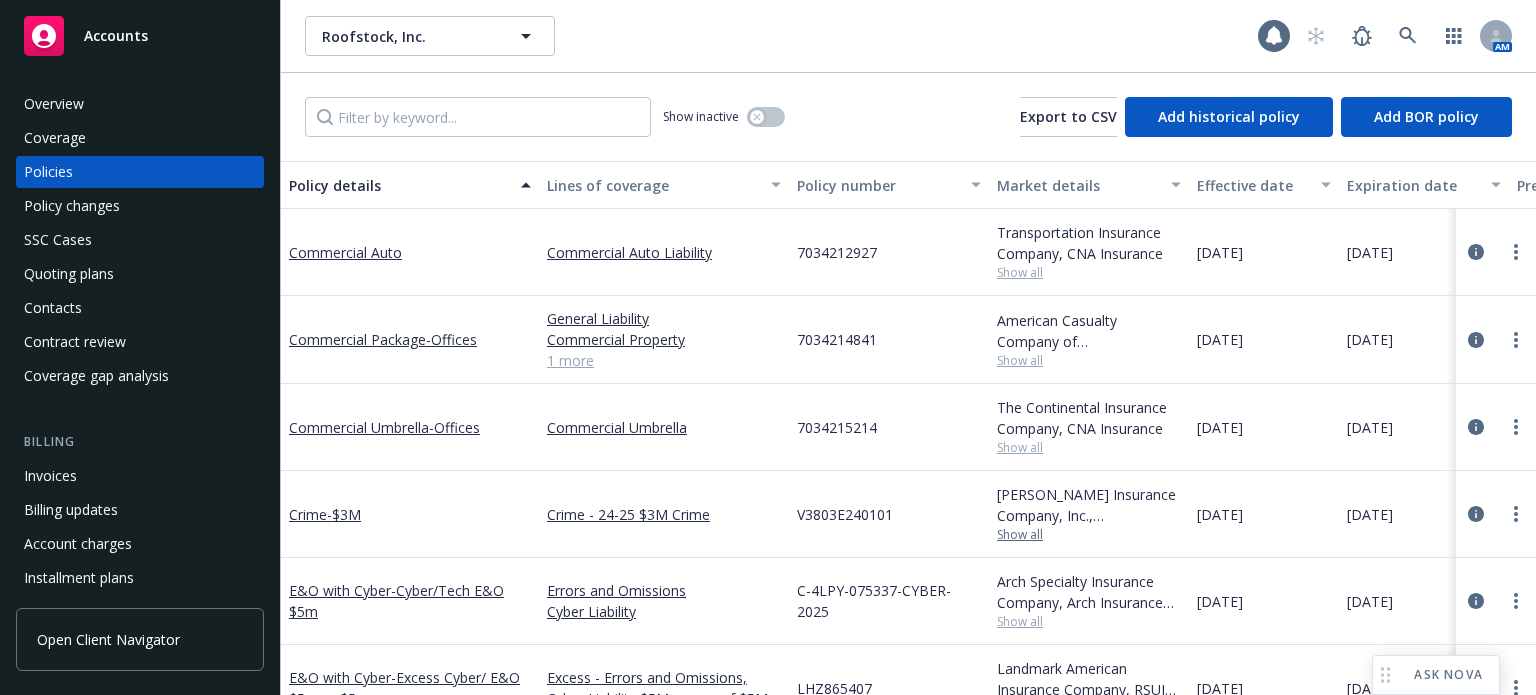 click on "Show all" at bounding box center [1089, 535] 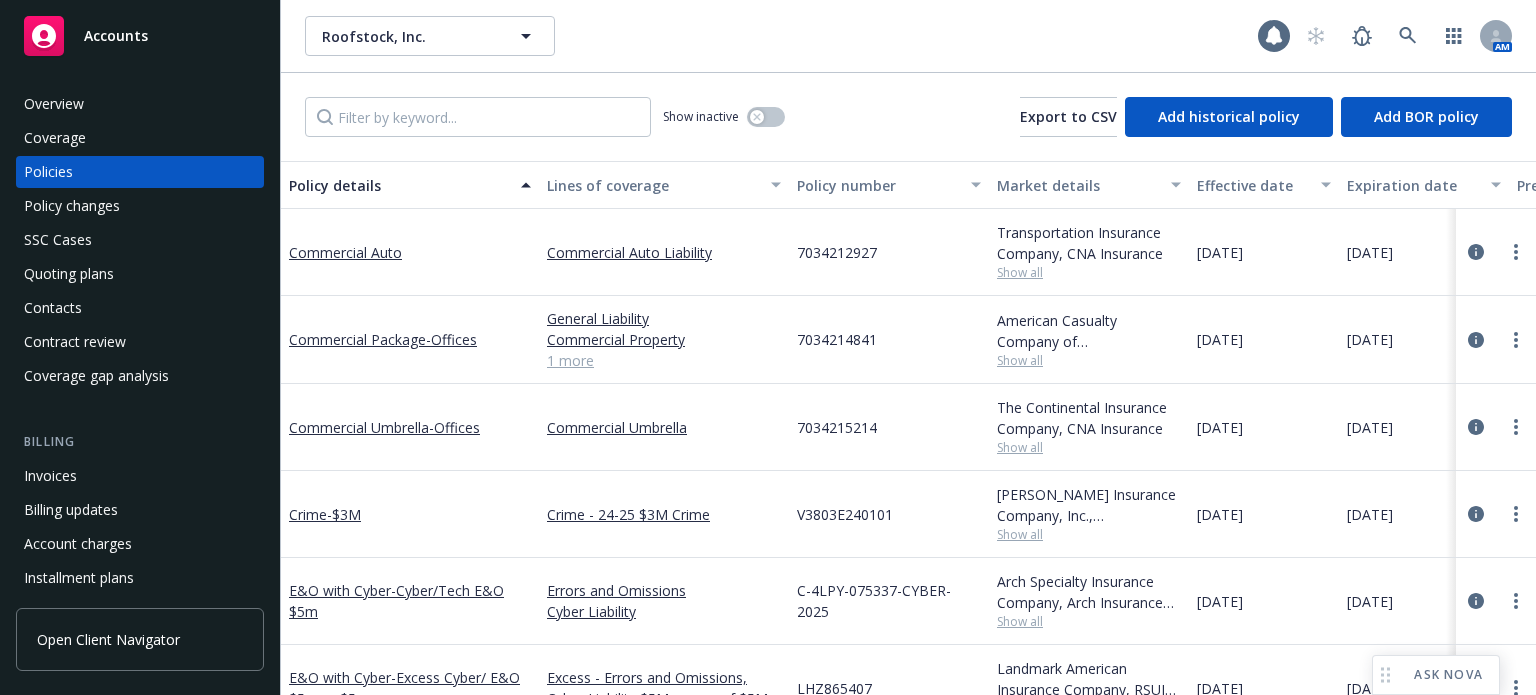 click on "C-4LPY-075337-CYBER-2025" at bounding box center (889, 601) 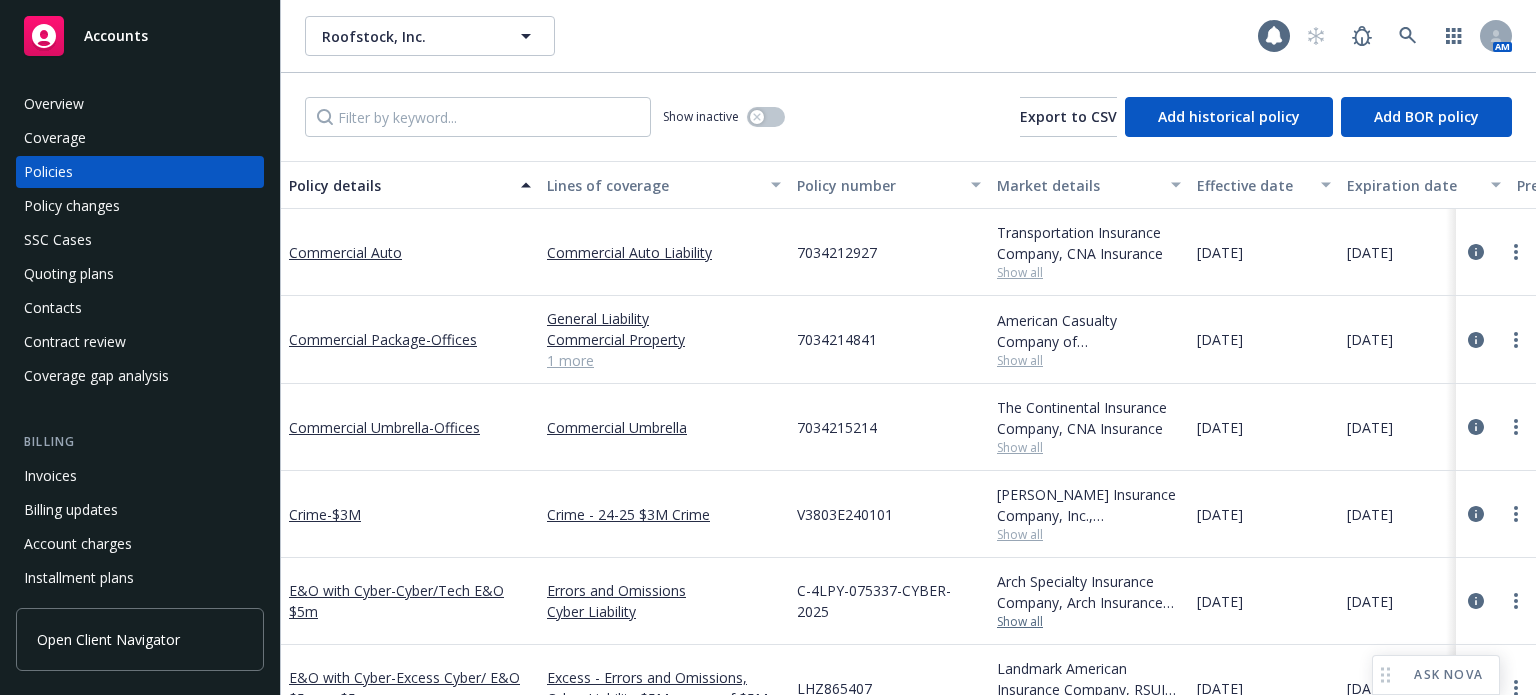 click on "Show all" at bounding box center (1089, 622) 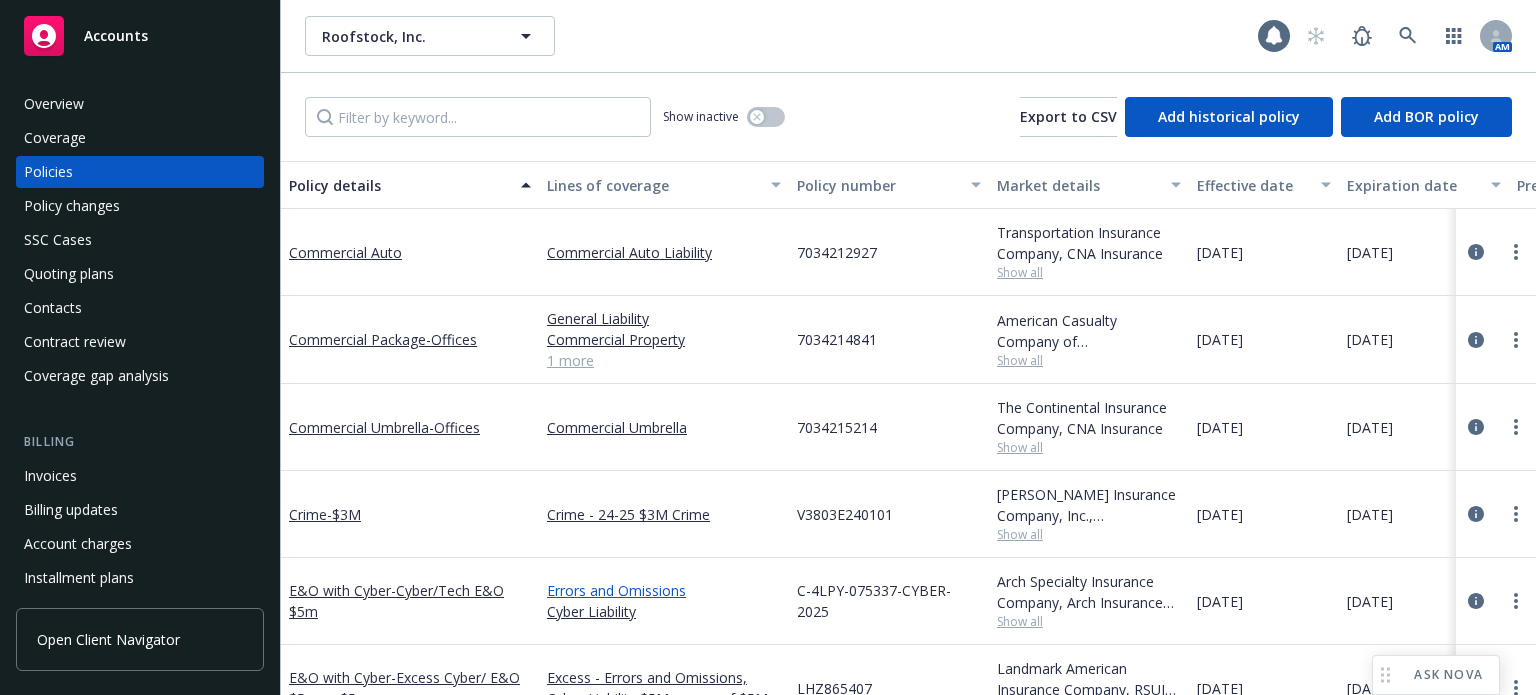 click on "Errors and Omissions" at bounding box center (664, 590) 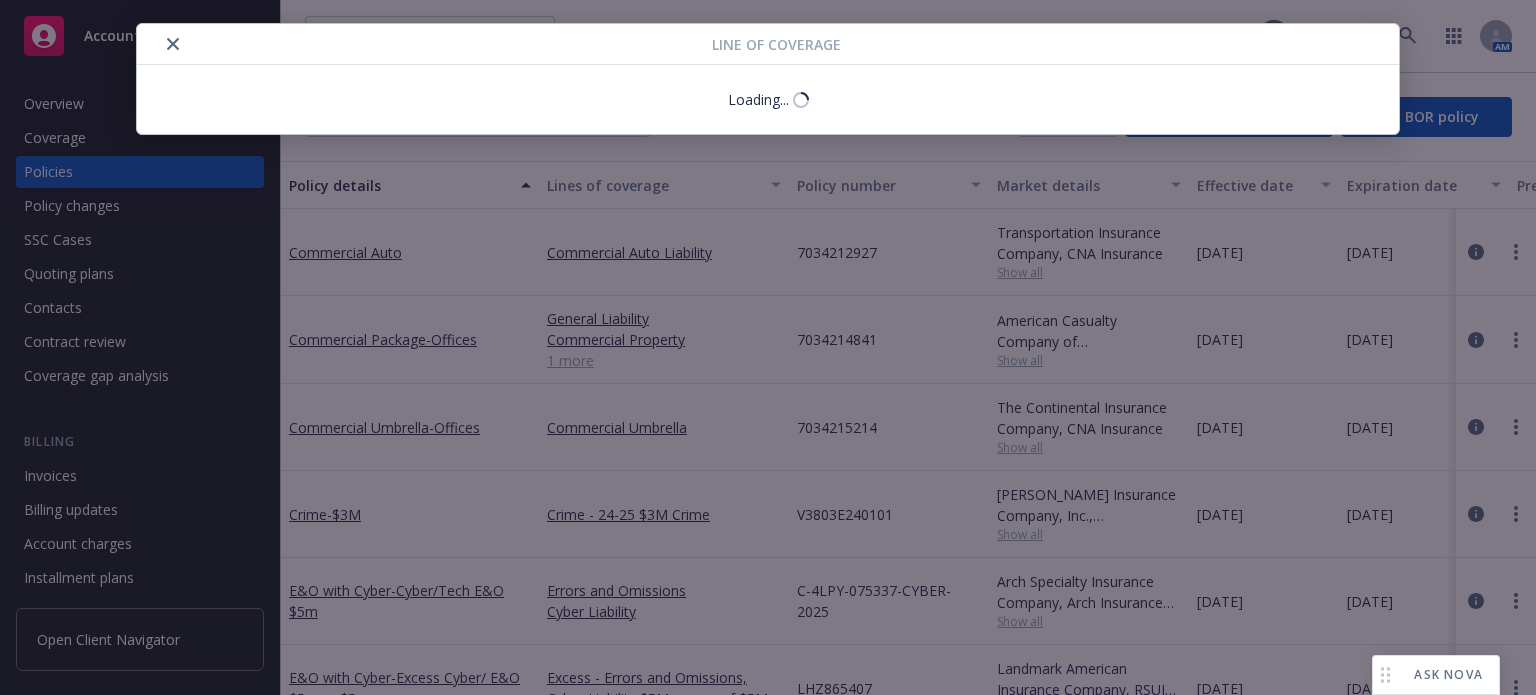 scroll, scrollTop: 64, scrollLeft: 0, axis: vertical 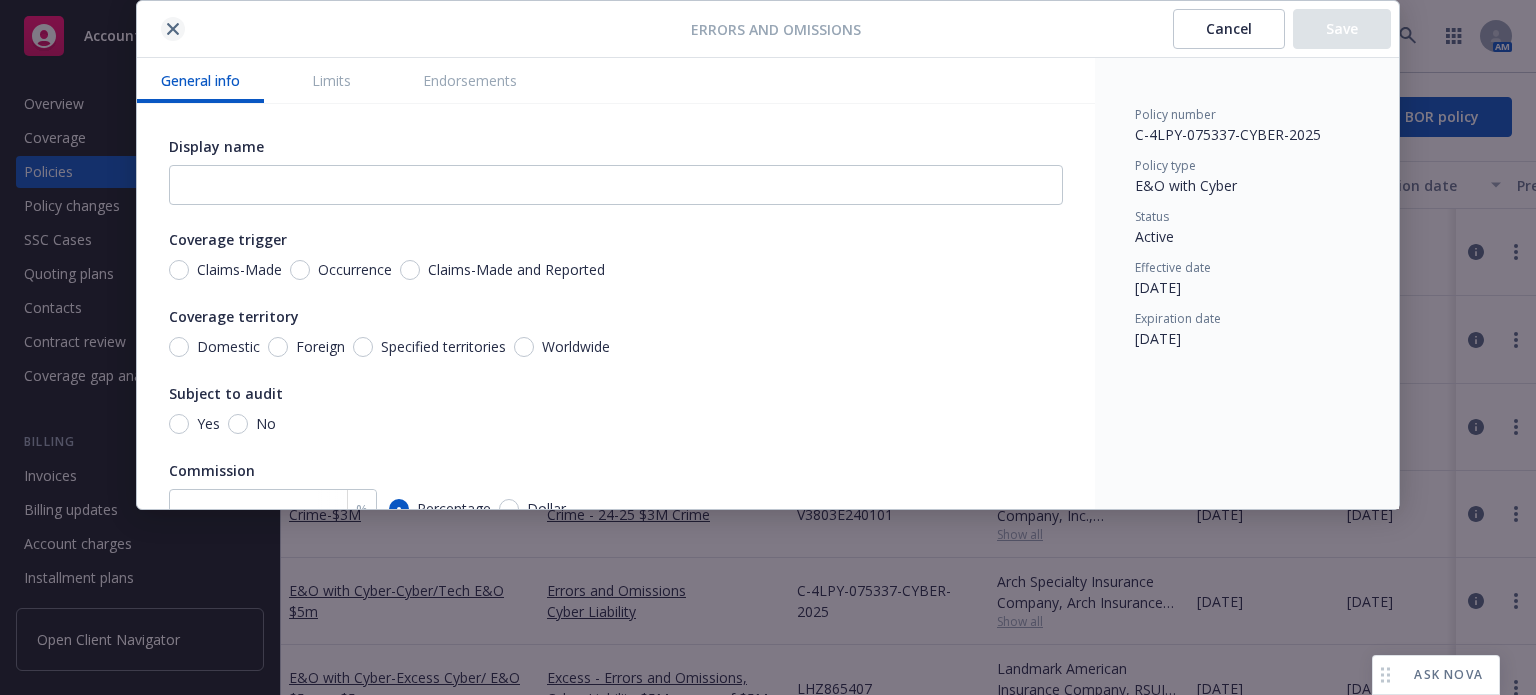 click 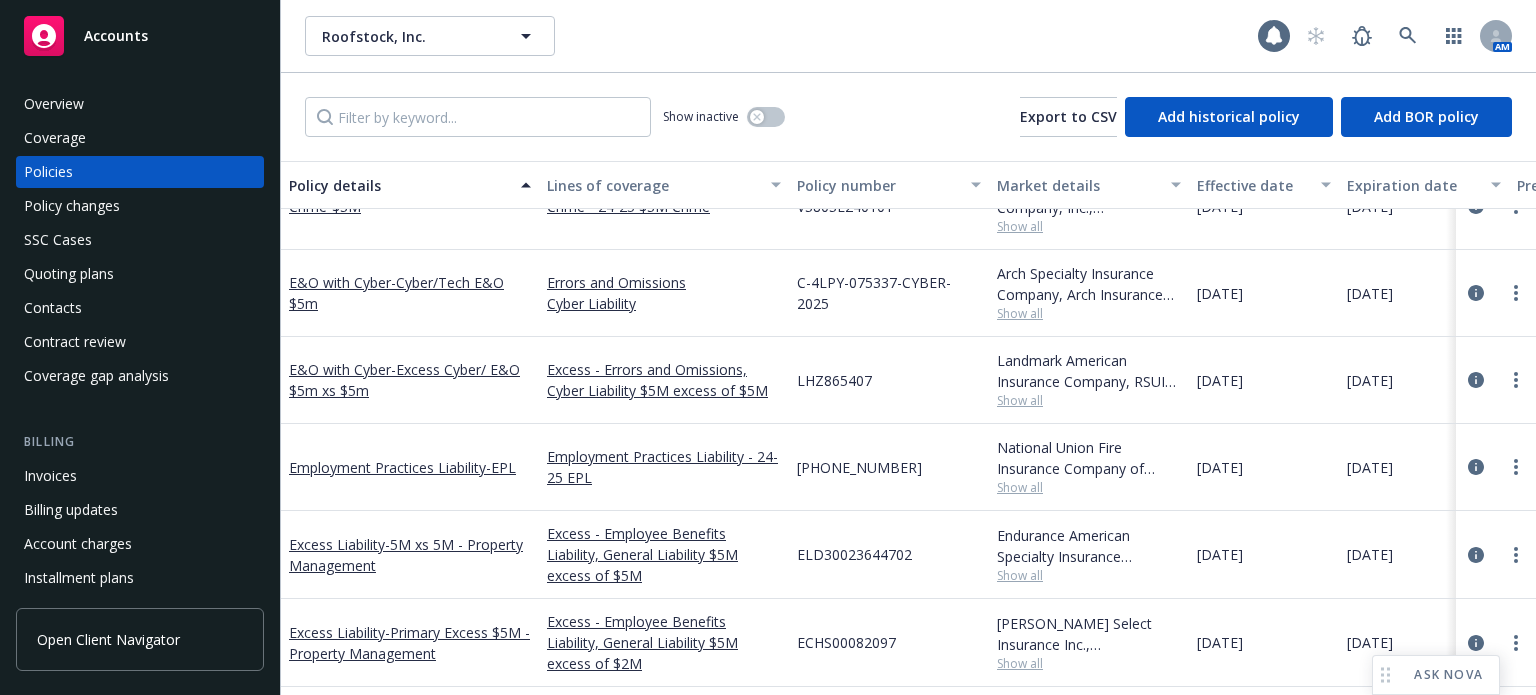 scroll, scrollTop: 300, scrollLeft: 0, axis: vertical 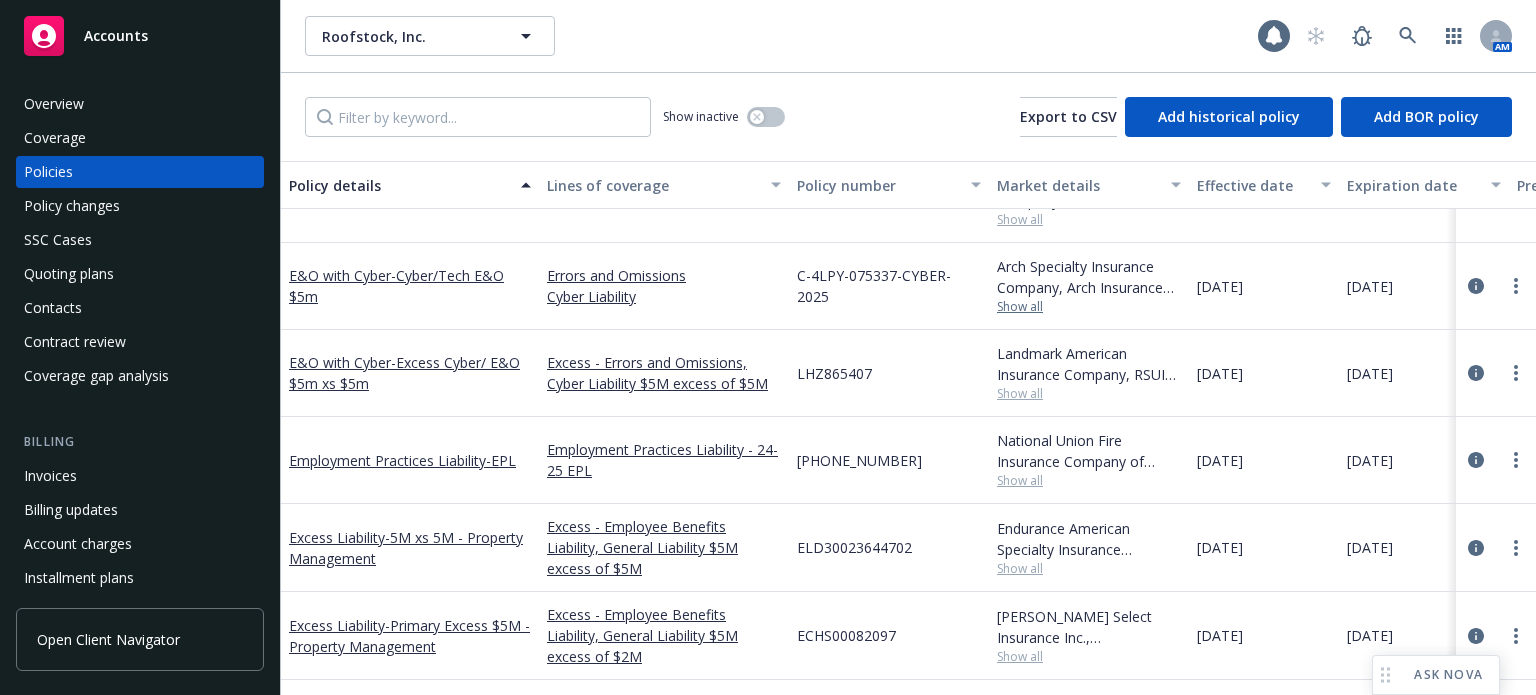click on "Show all" at bounding box center [1089, 307] 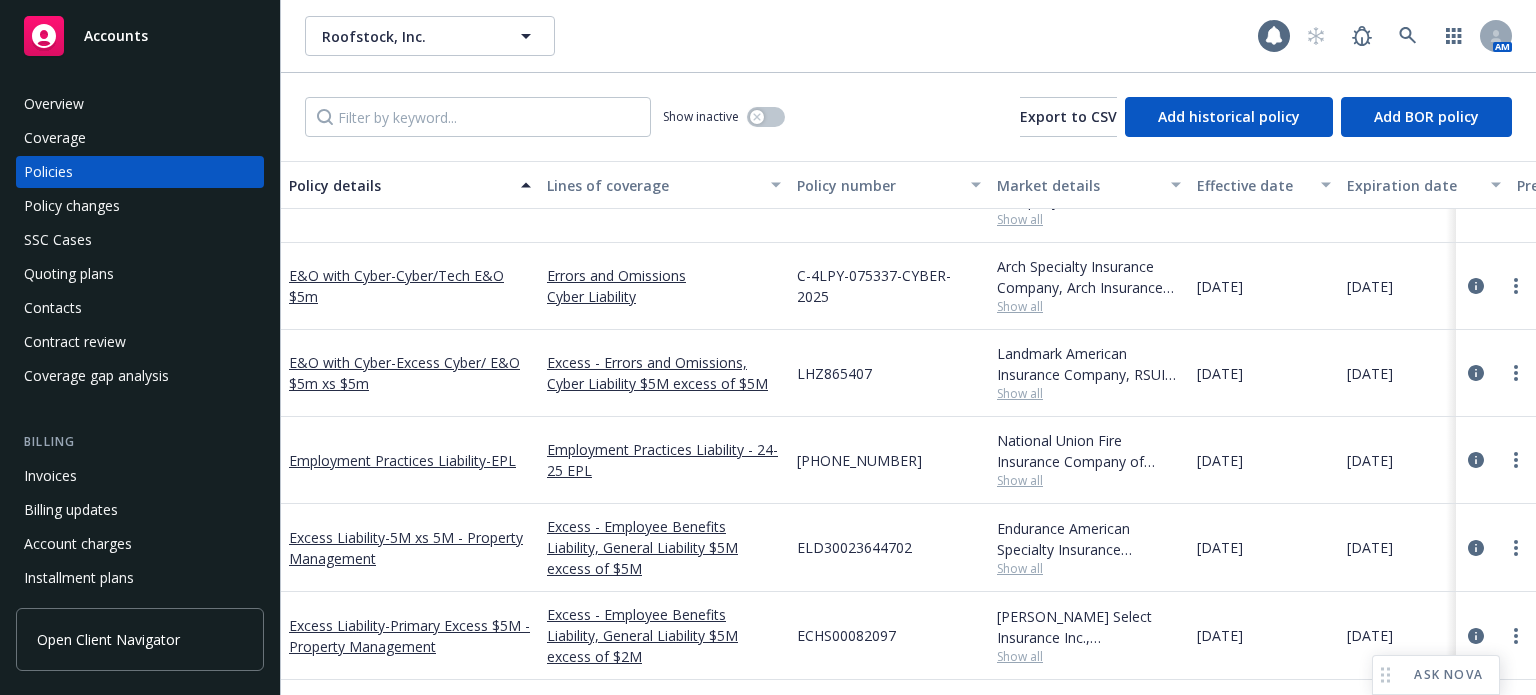 click on "Errors and Omissions Cyber Liability" at bounding box center [664, 286] 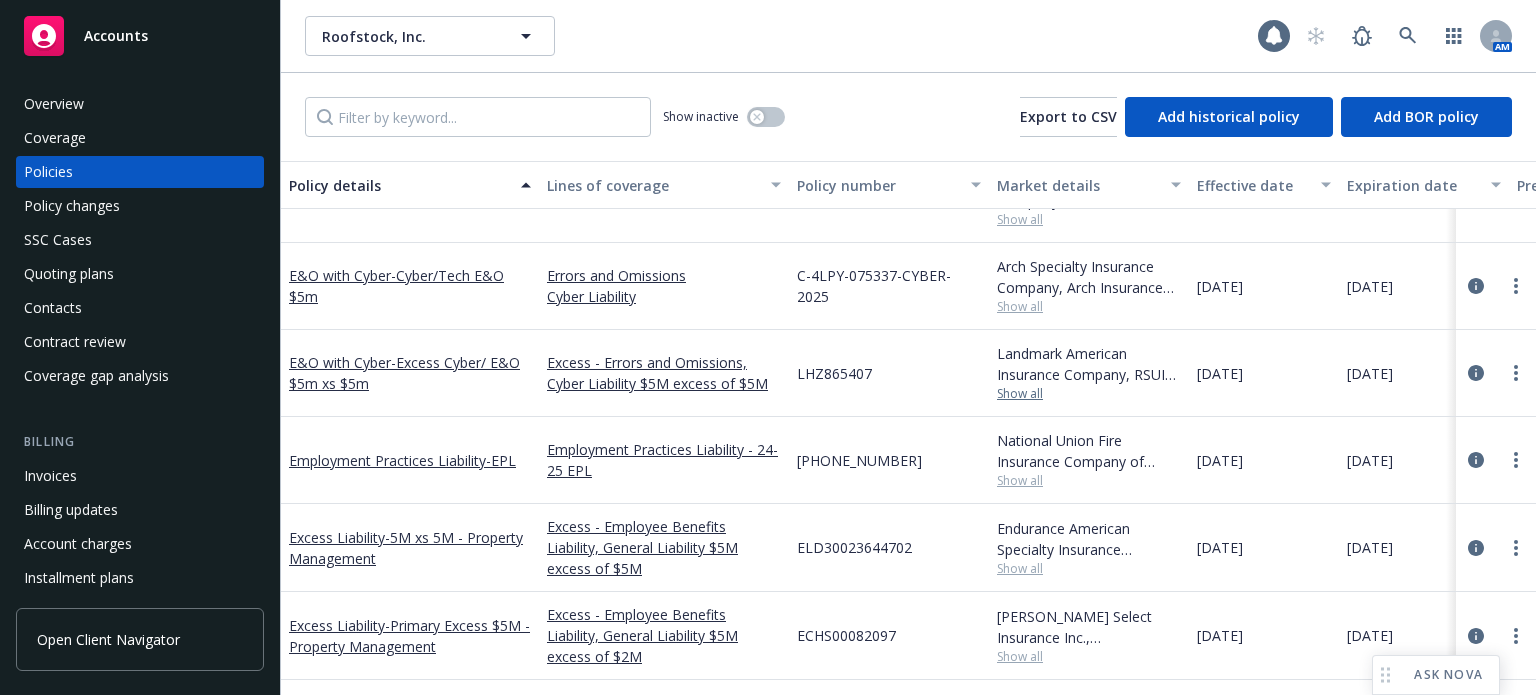 click on "Show all" at bounding box center [1089, 394] 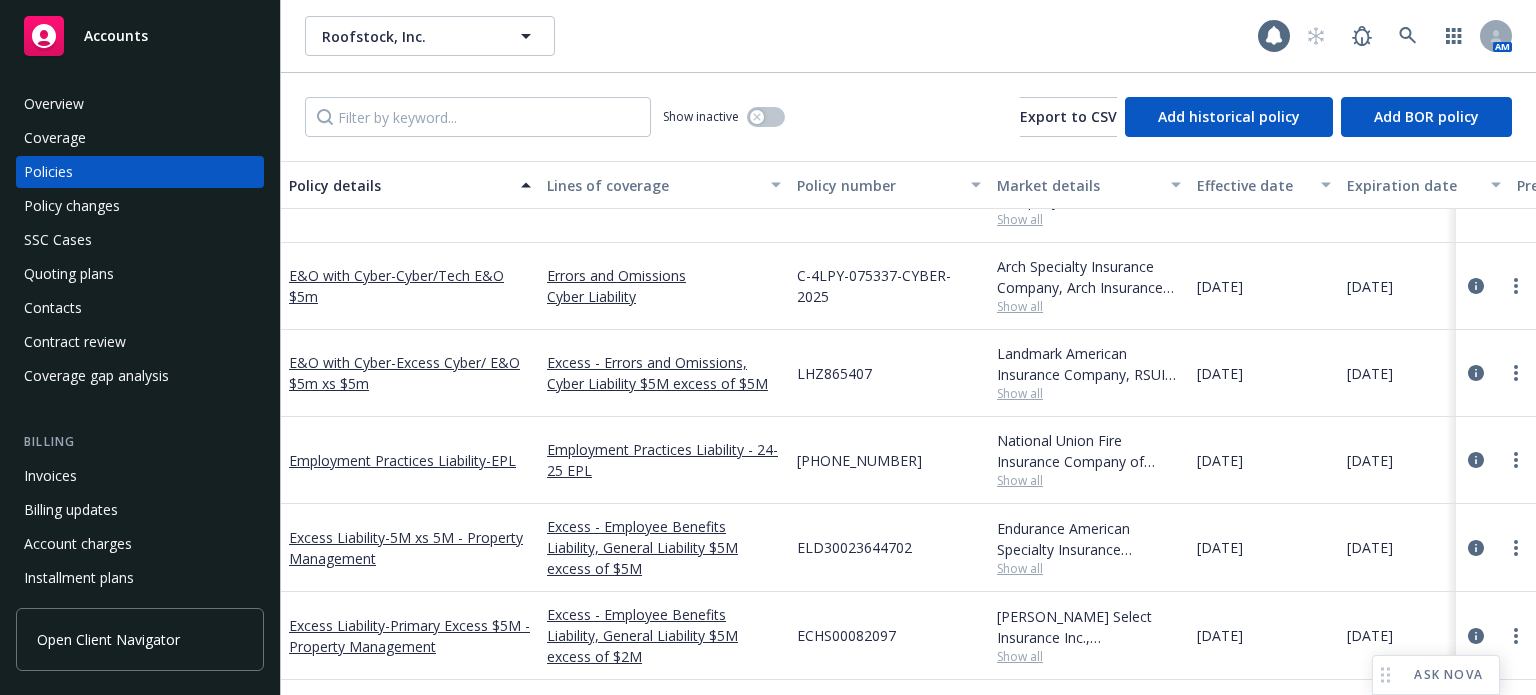 click on "LHZ865407" at bounding box center (889, 373) 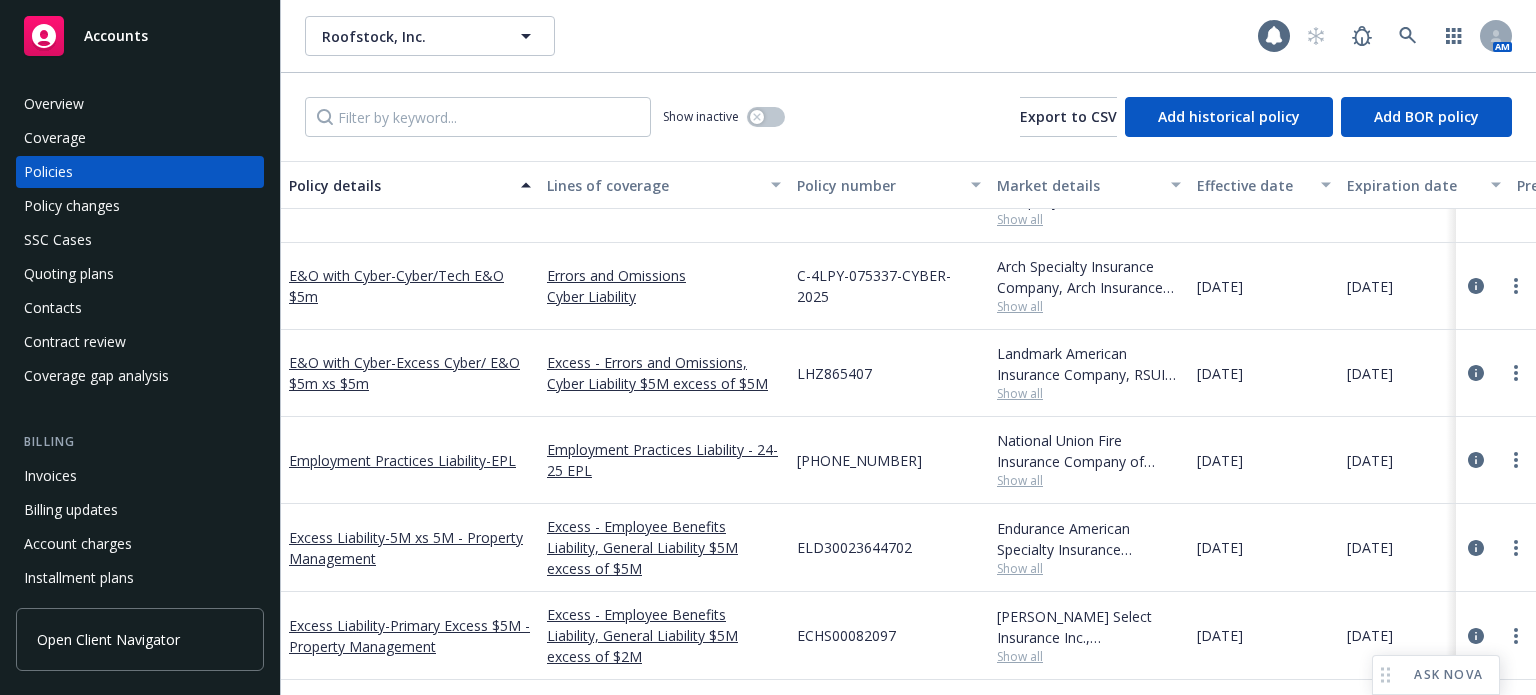 click on "Endurance American Specialty Insurance Company, Sompo International, RT Specialty Insurance Services, LLC (RSG Specialty, LLC) Show all" at bounding box center (1089, 548) 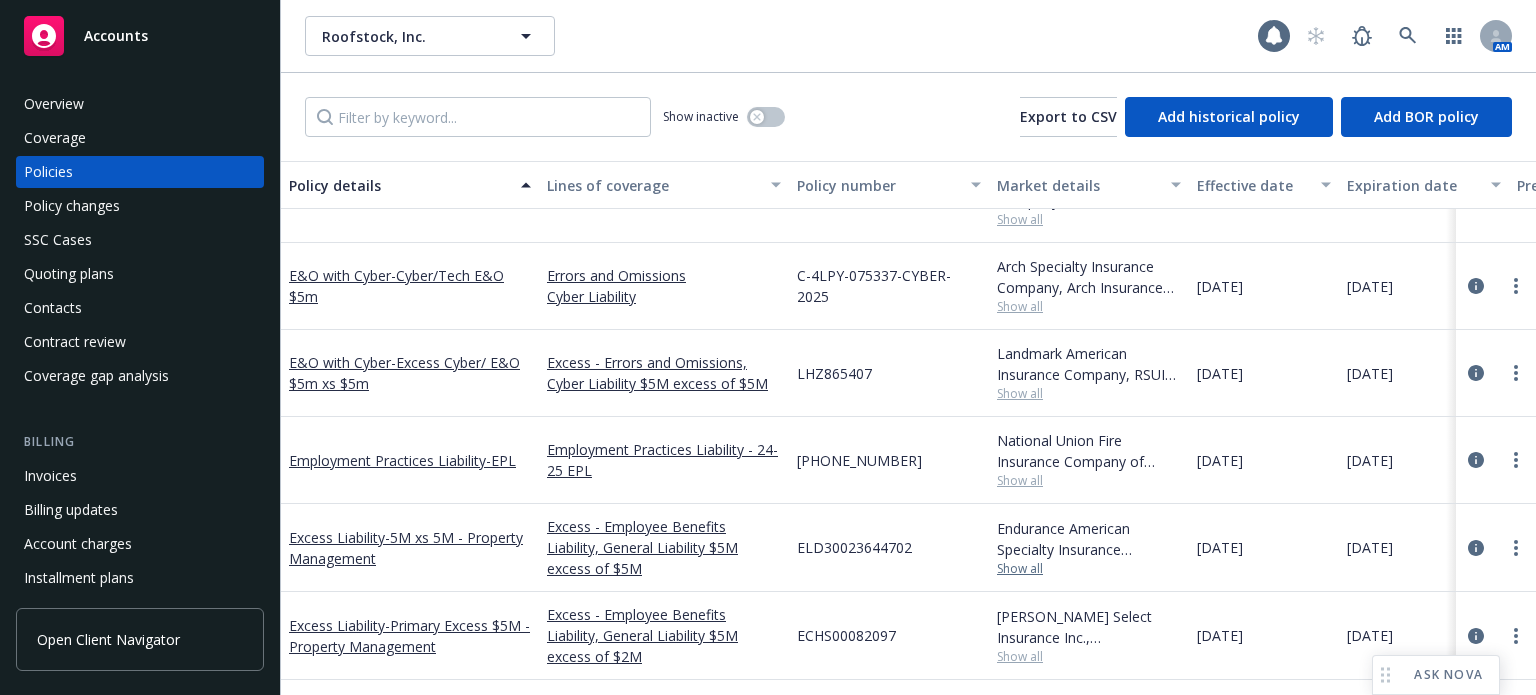click on "Show all" at bounding box center (1089, 569) 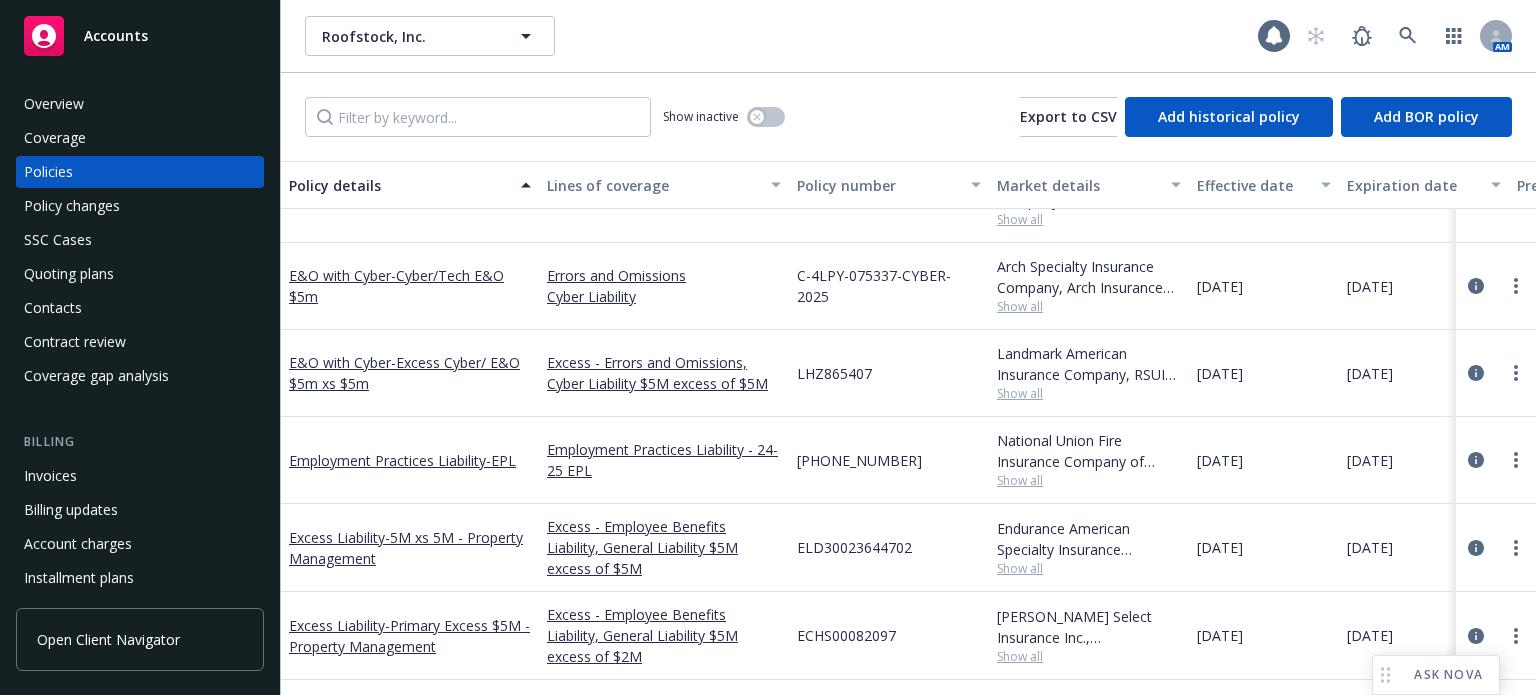 click on "Employment Practices Liability - 24-25 EPL" at bounding box center [664, 460] 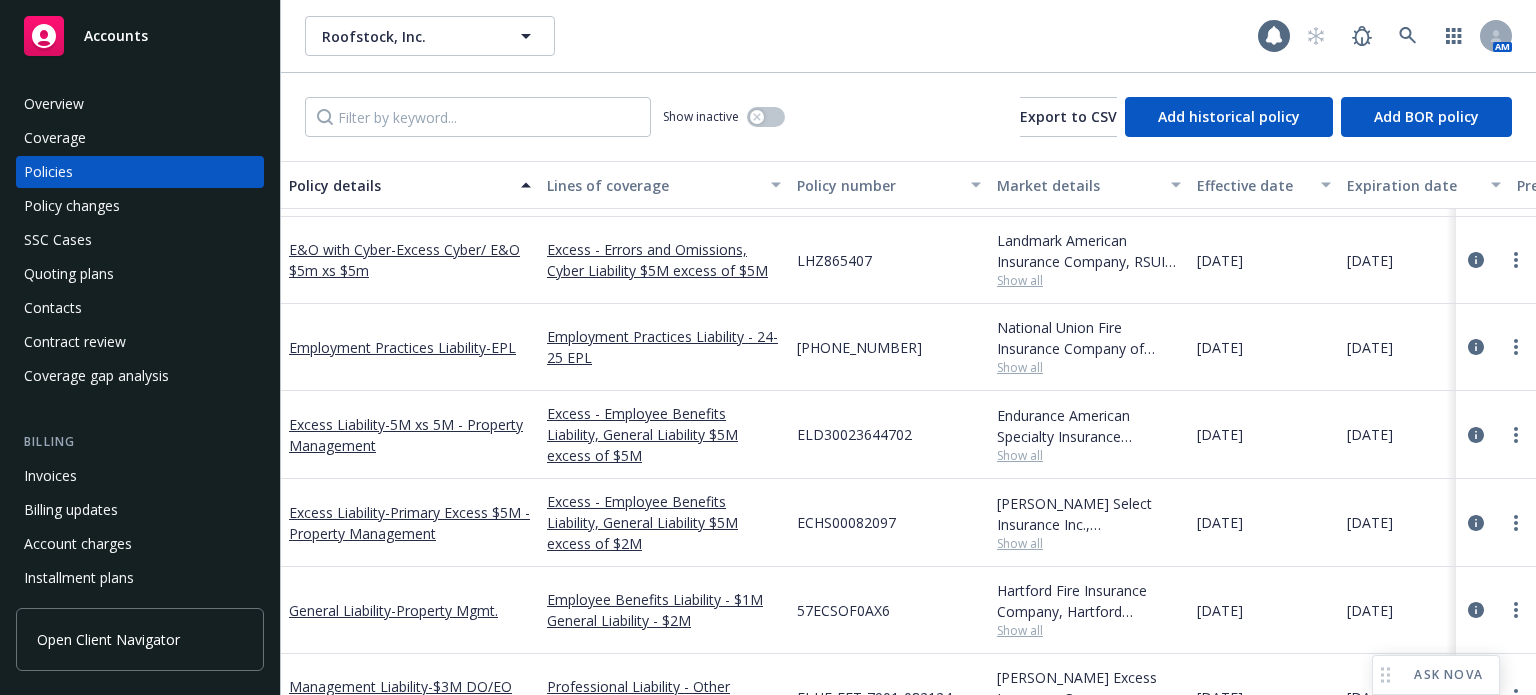 scroll, scrollTop: 400, scrollLeft: 0, axis: vertical 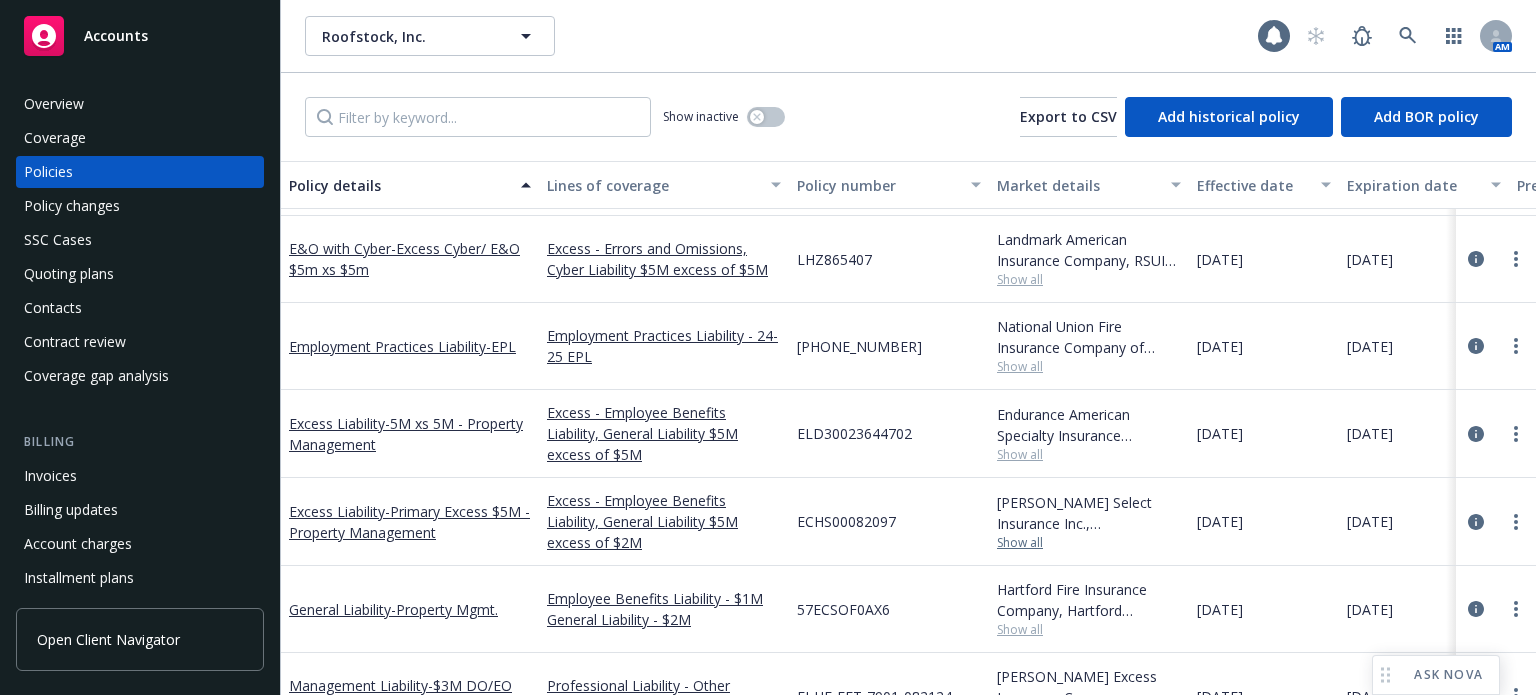click on "[PERSON_NAME] Select Insurance Inc., [PERSON_NAME] Insurance Group, Ltd., RT Specialty Insurance Services, LLC (RSG Specialty, LLC) Show all" at bounding box center (1089, 522) 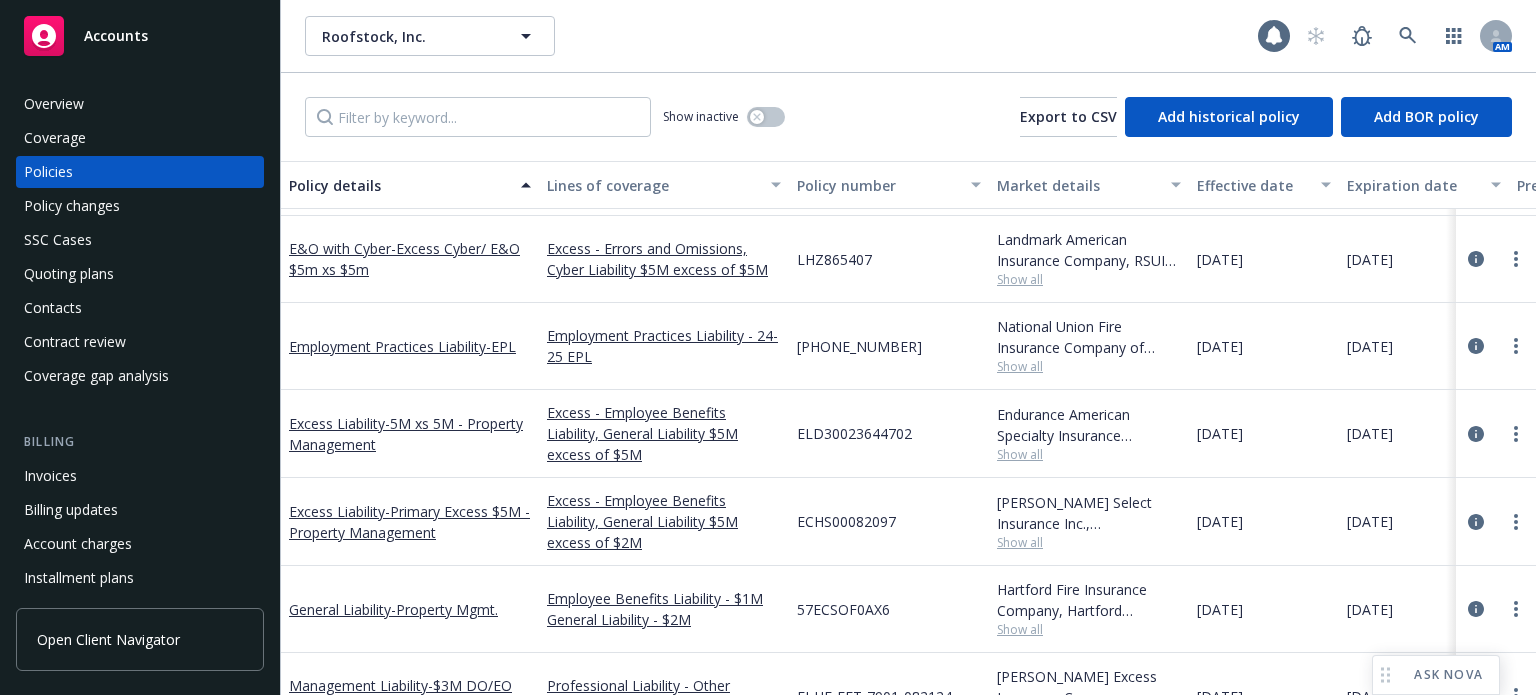 click on "57ECSOF0AX6" at bounding box center [889, 609] 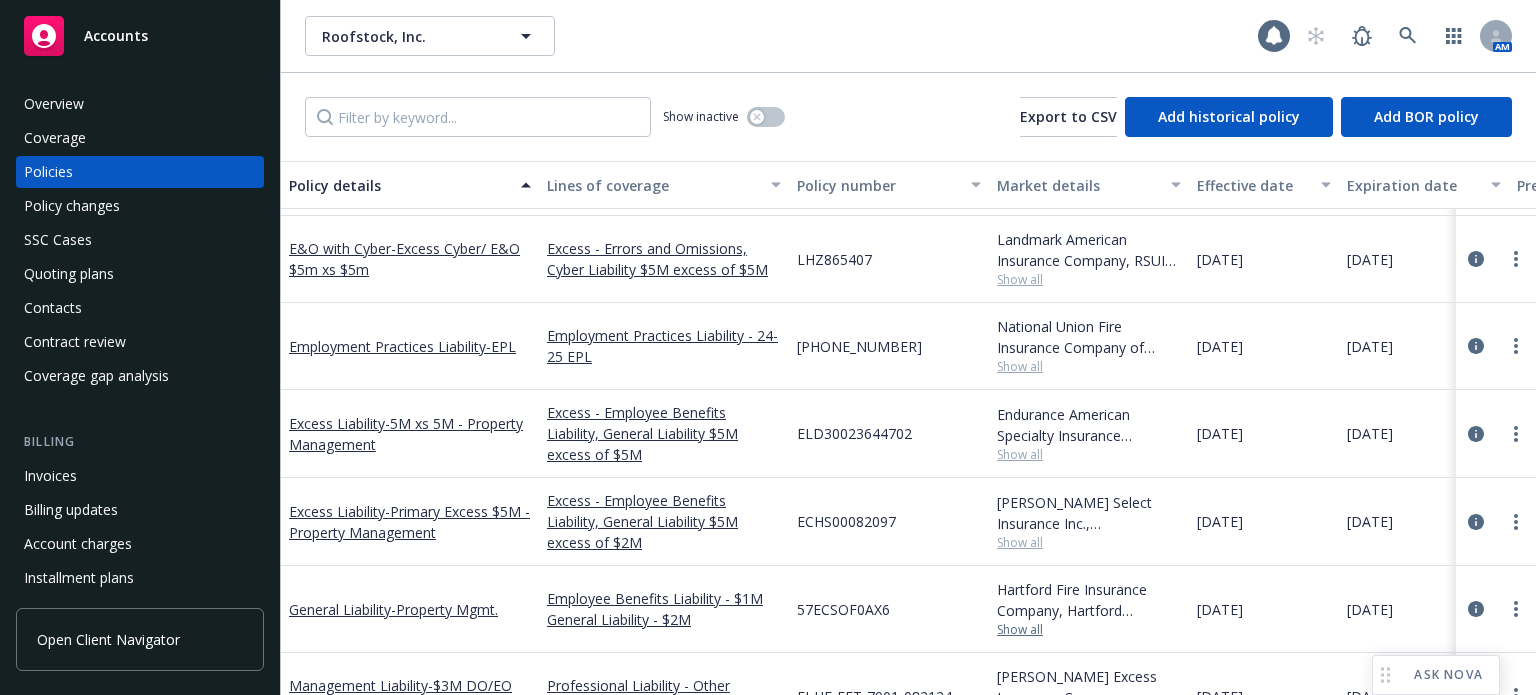 click on "Hartford Fire Insurance Company, Hartford Insurance Group Show all" at bounding box center [1089, 609] 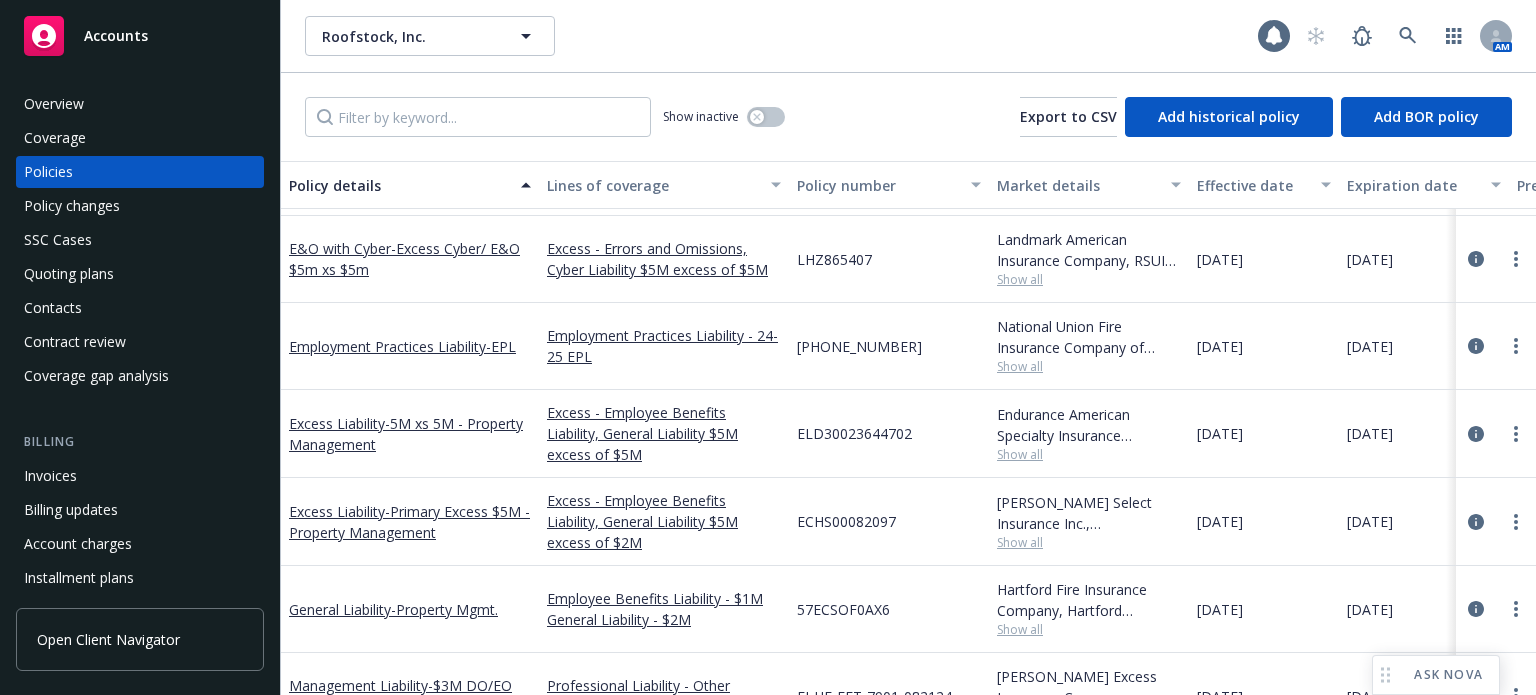 click on "FI-HE-FFT-7901-082124" at bounding box center (889, 696) 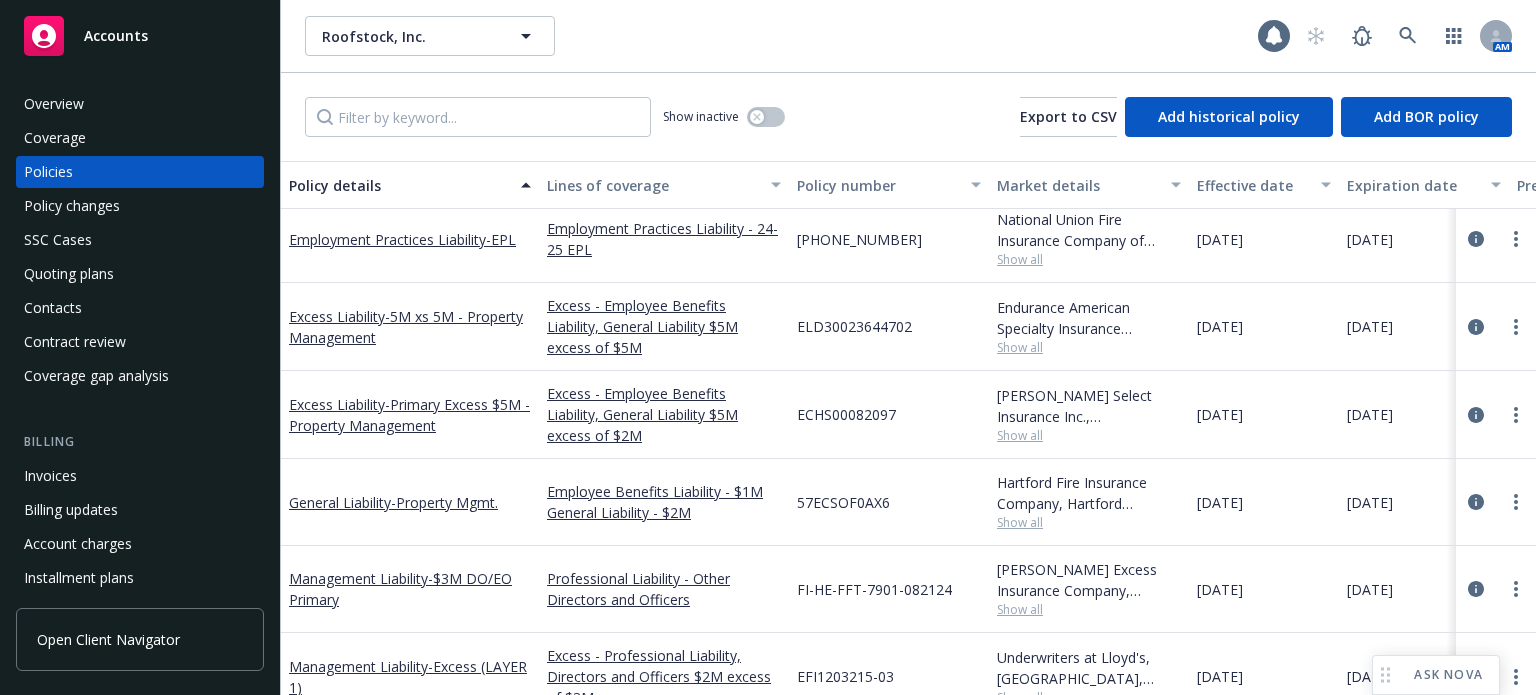 scroll, scrollTop: 600, scrollLeft: 0, axis: vertical 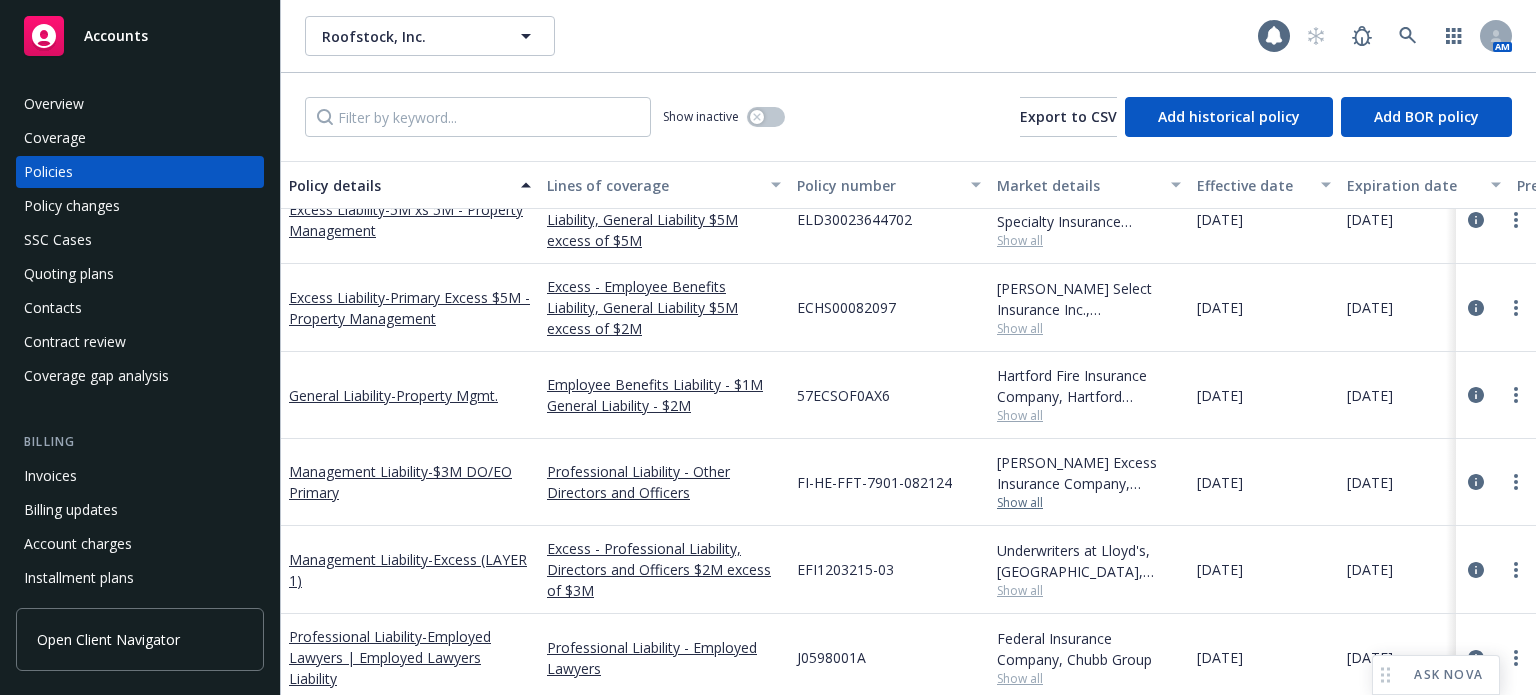 click on "Show all" at bounding box center [1089, 503] 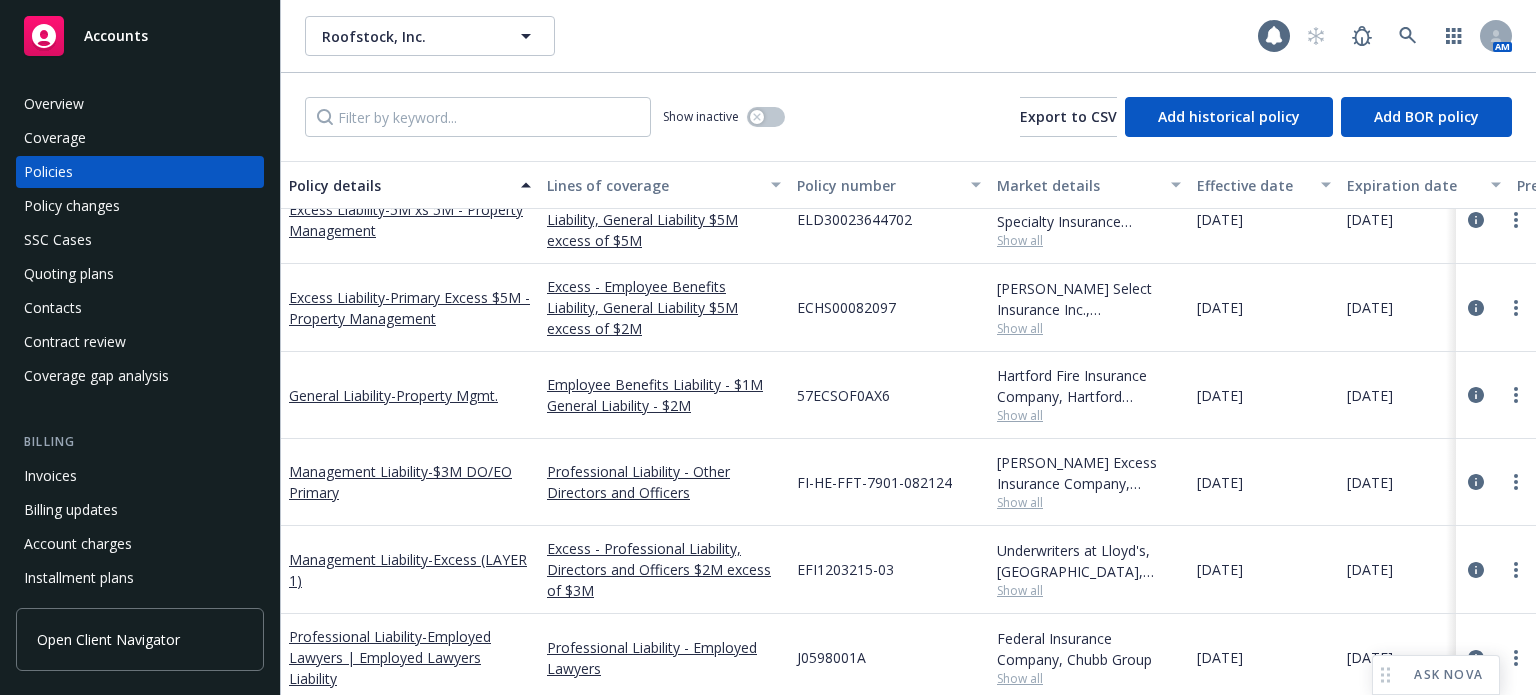 click on "EFI1203215-03" at bounding box center [889, 570] 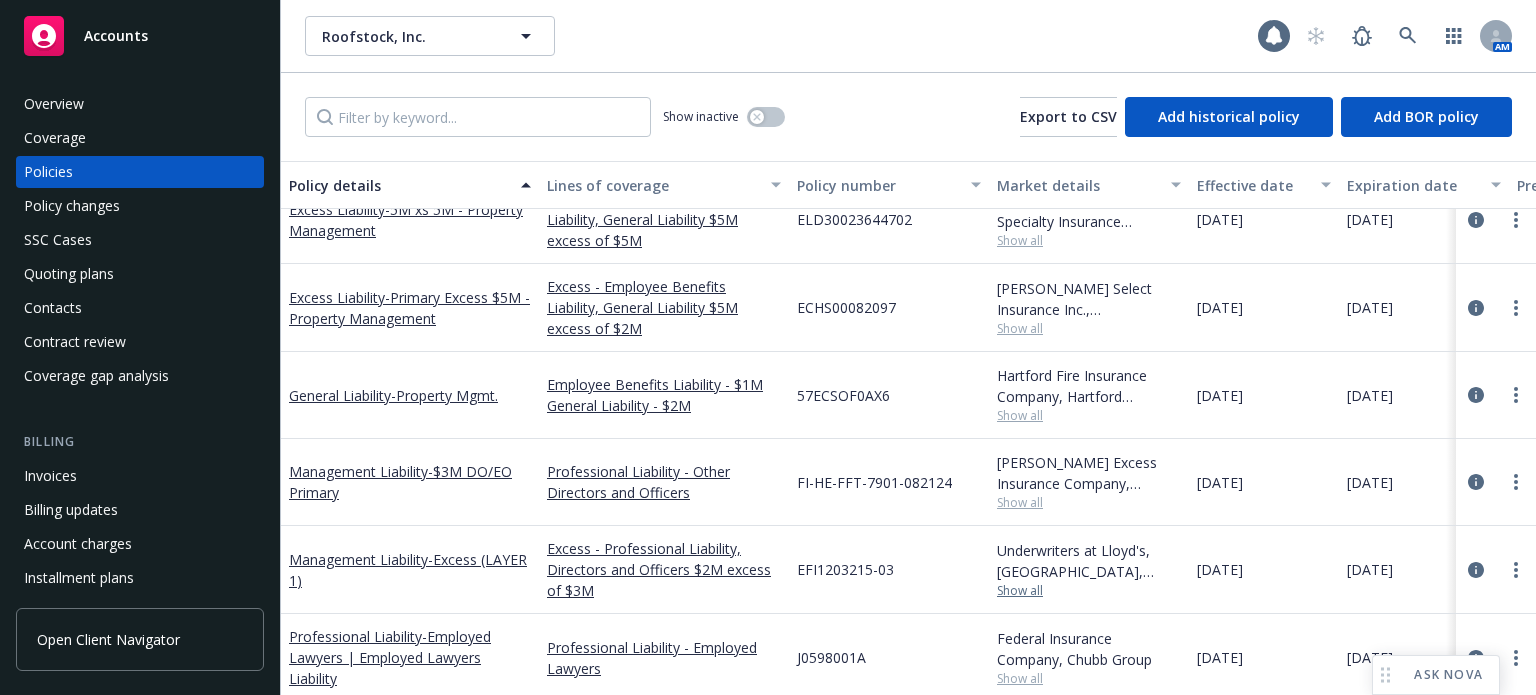 click on "Show all" at bounding box center [1089, 591] 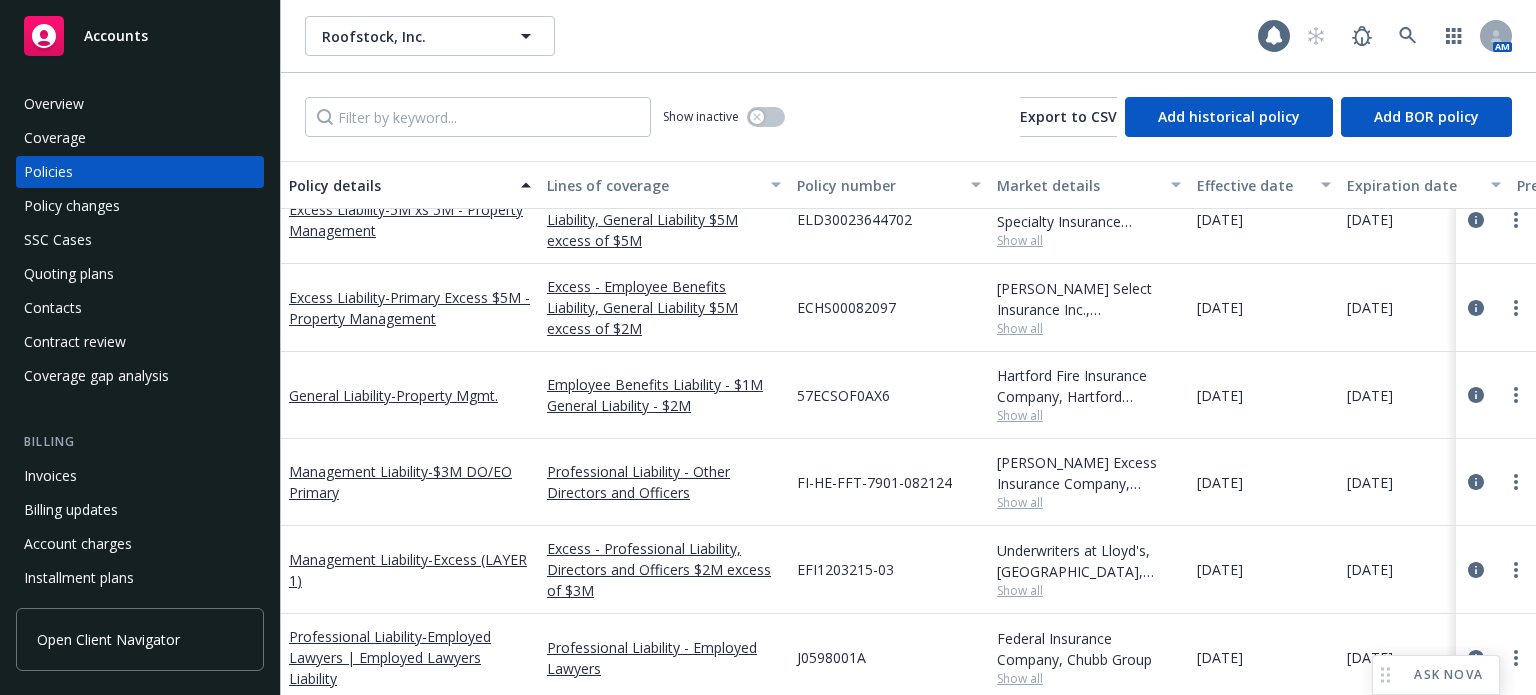 click on "J0598001A" at bounding box center [889, 658] 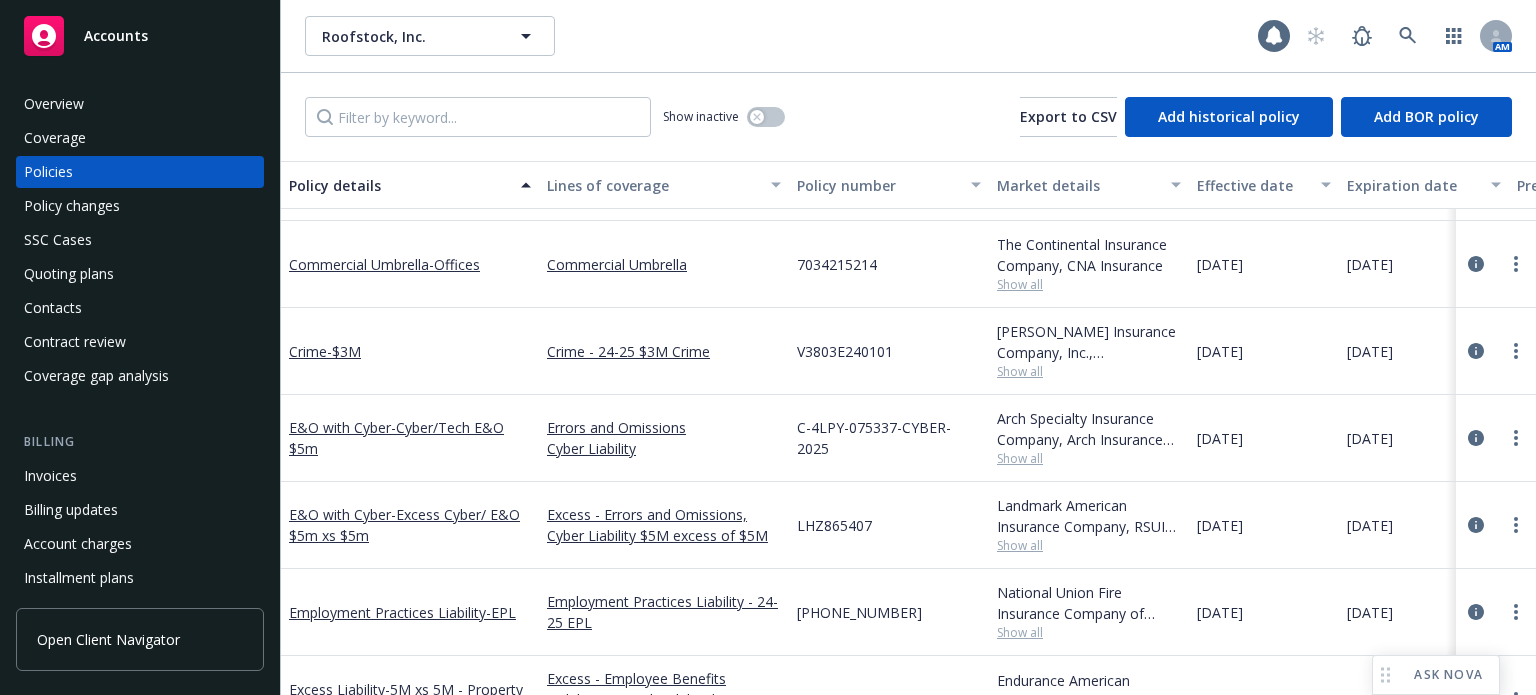 scroll, scrollTop: 0, scrollLeft: 0, axis: both 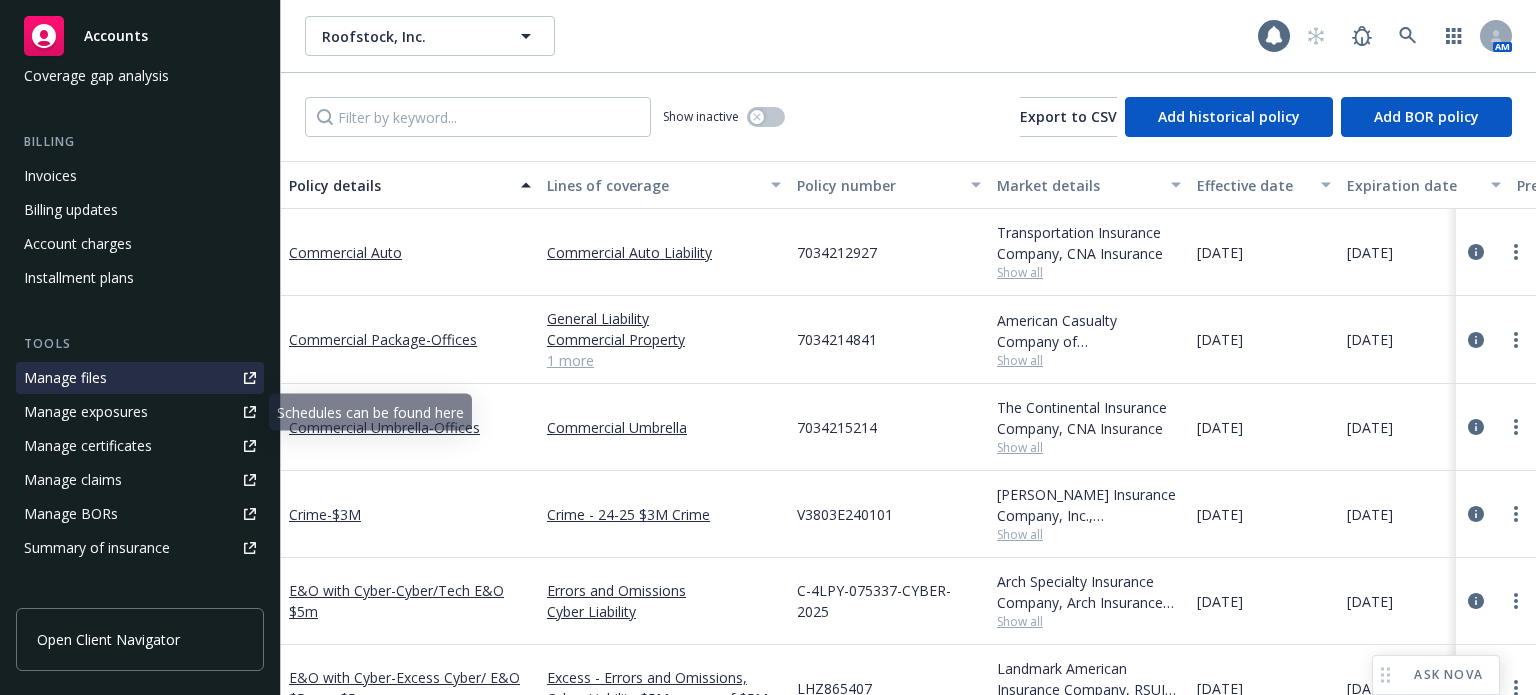 click on "Manage files" at bounding box center (65, 378) 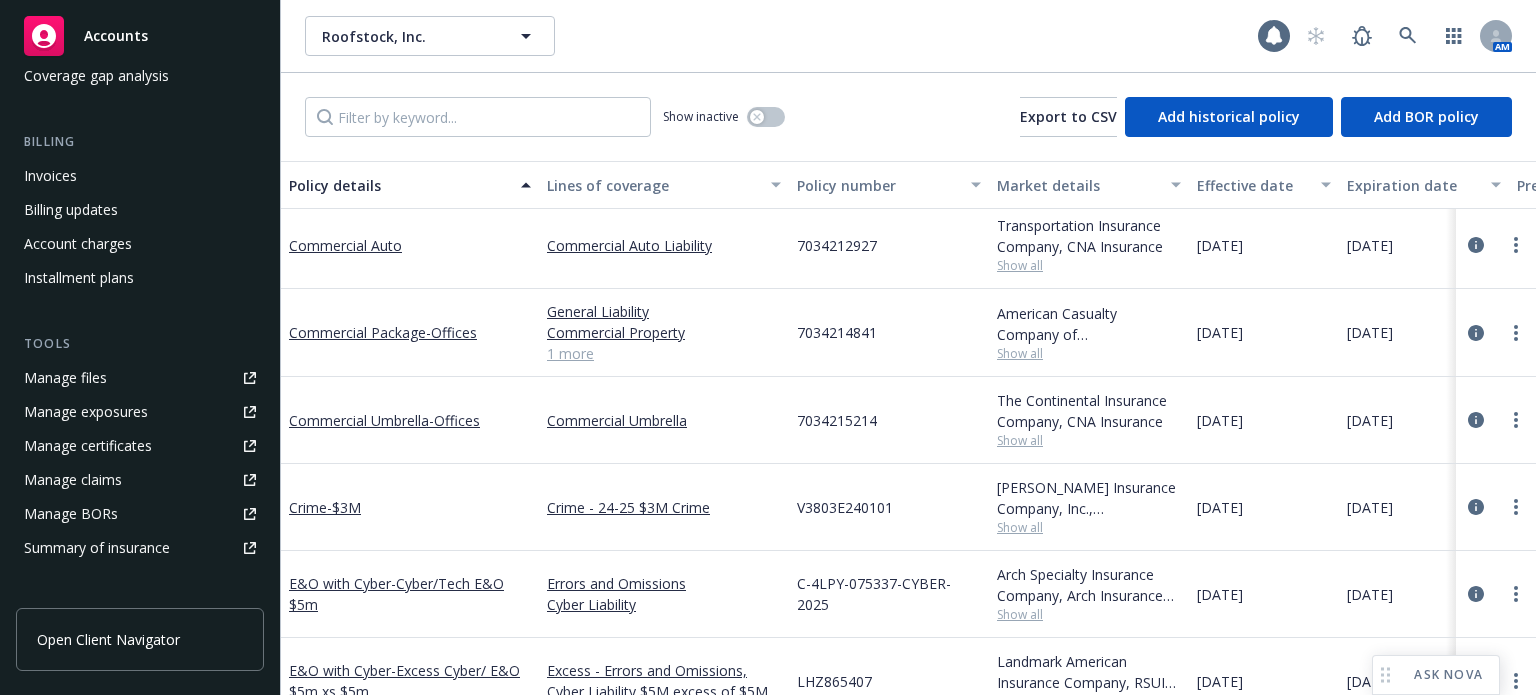 scroll, scrollTop: 0, scrollLeft: 0, axis: both 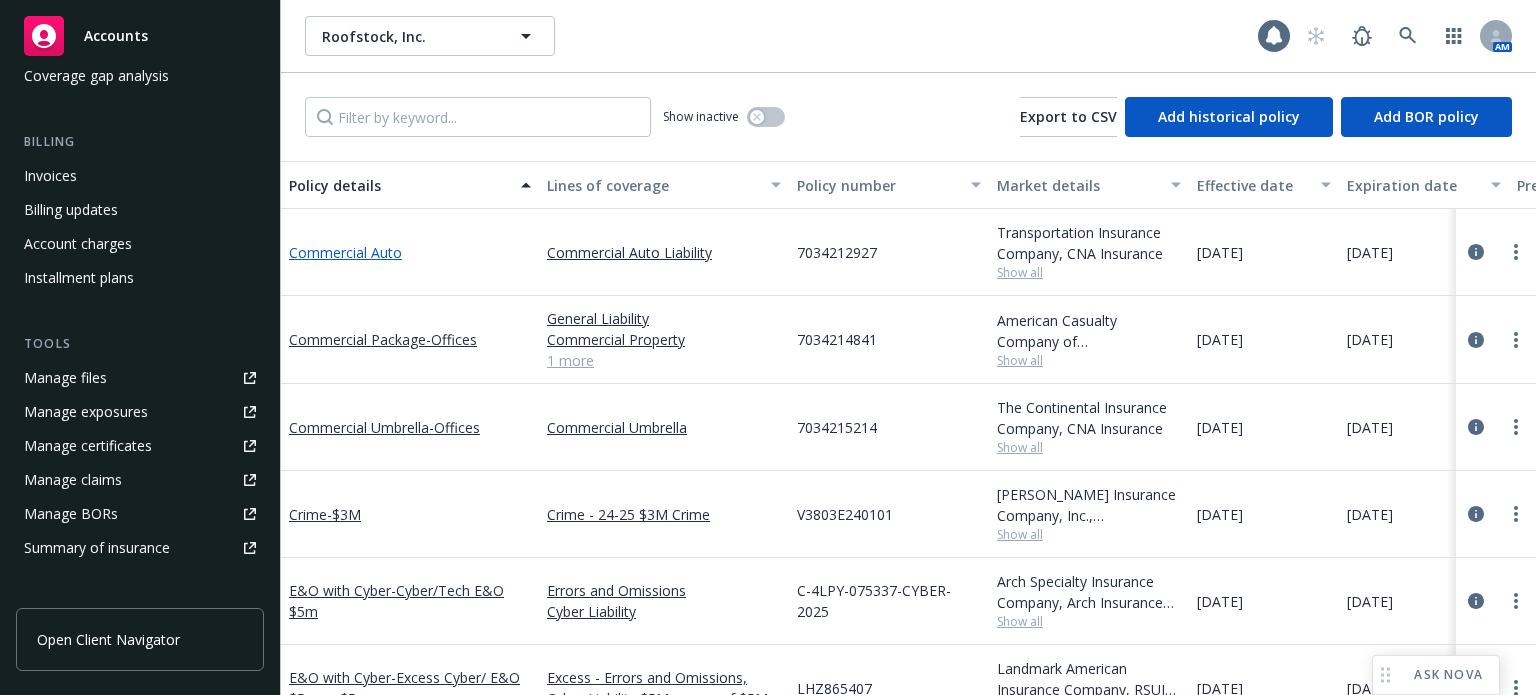 click on "Commercial Auto" at bounding box center [345, 252] 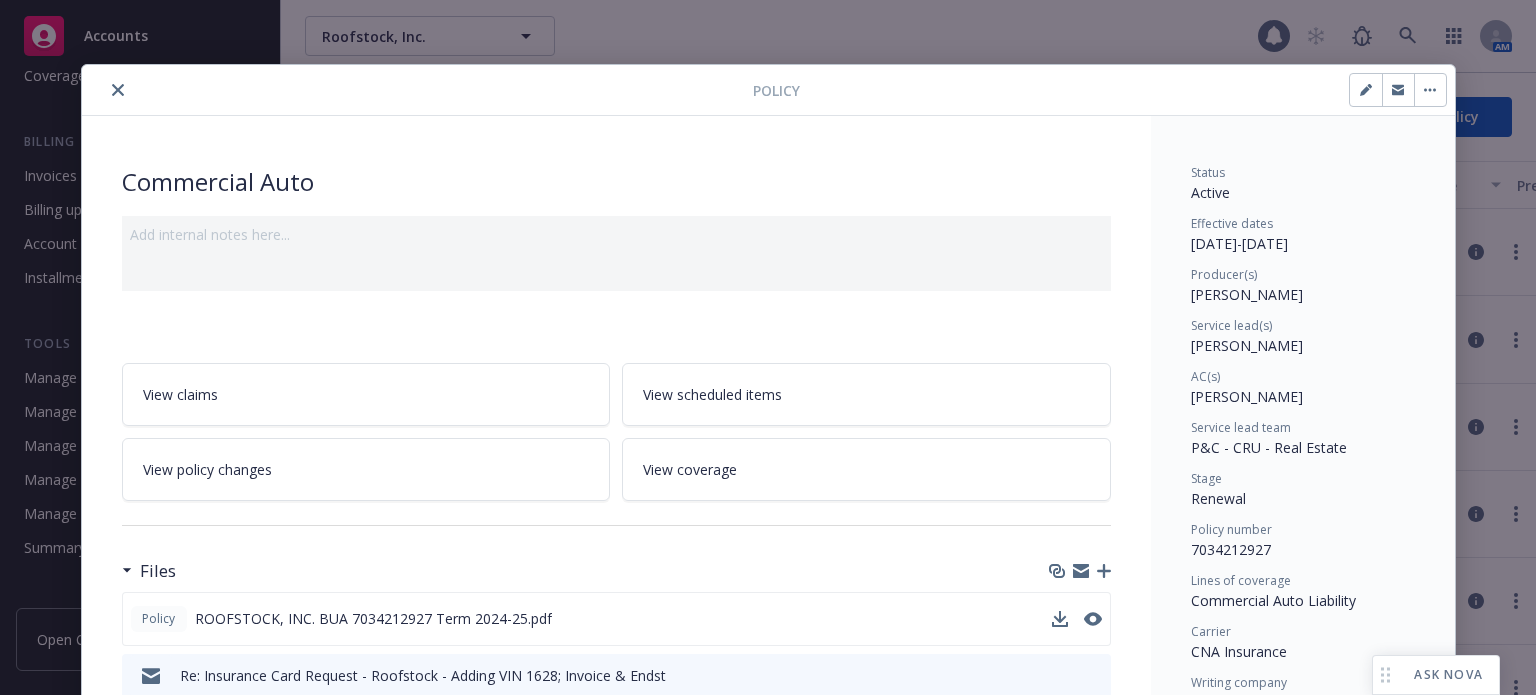 click on "Policy ROOFSTOCK, INC.  BUA 7034212927 Term 2024-25.pdf" at bounding box center (616, 619) 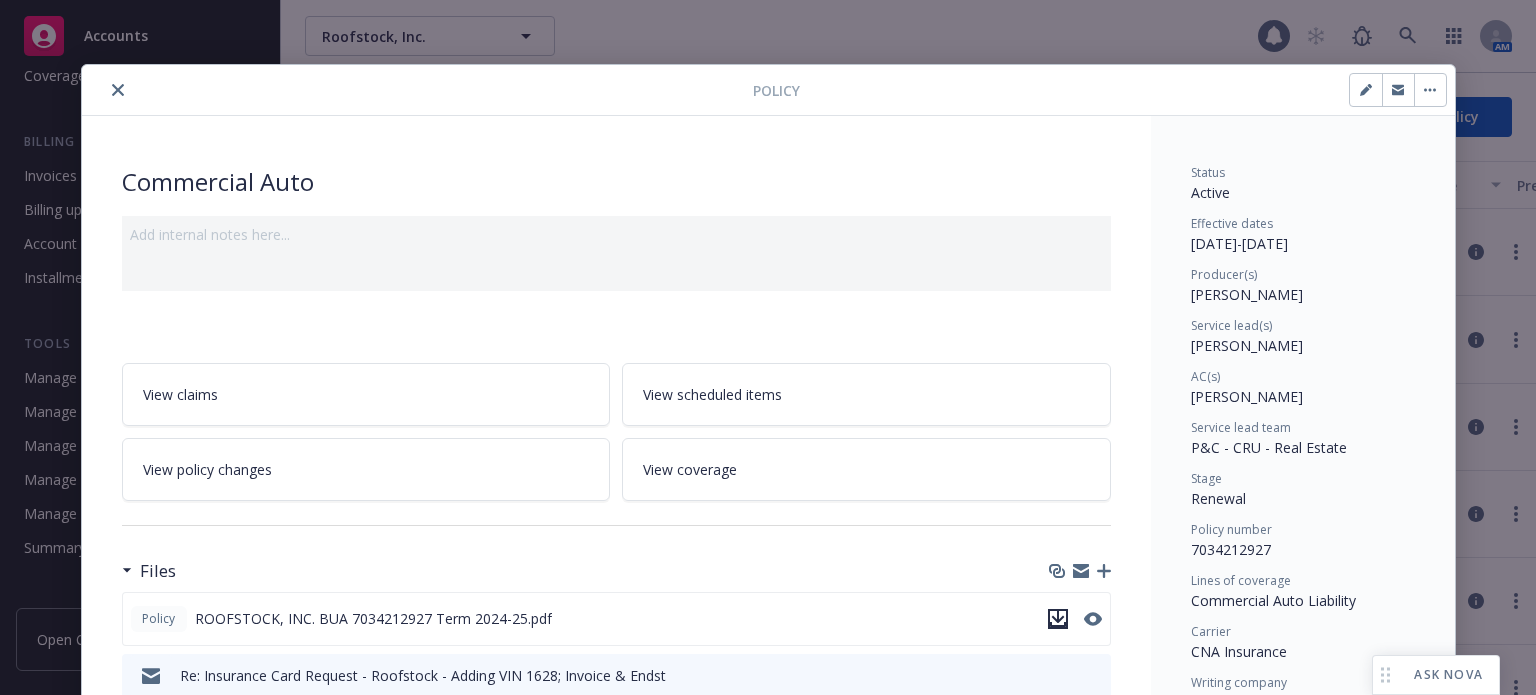 click 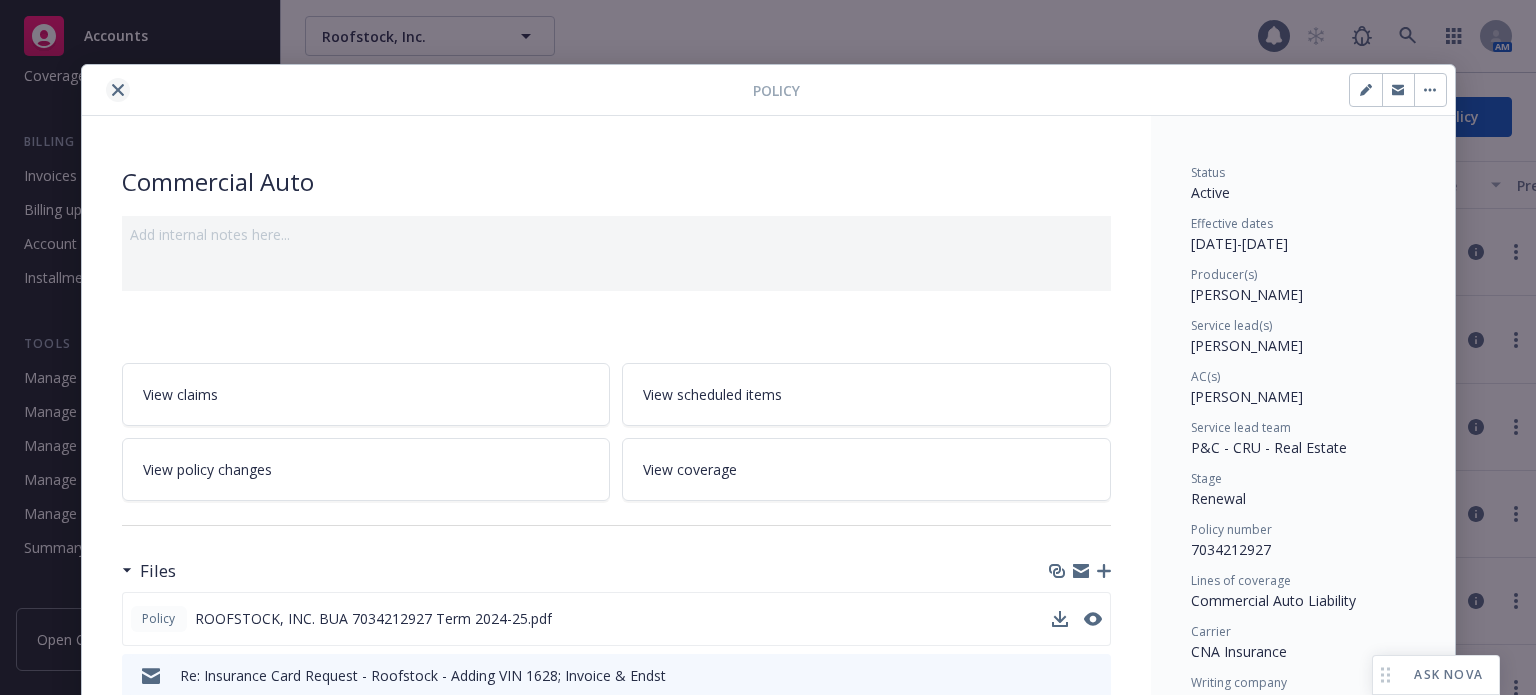 click at bounding box center (118, 90) 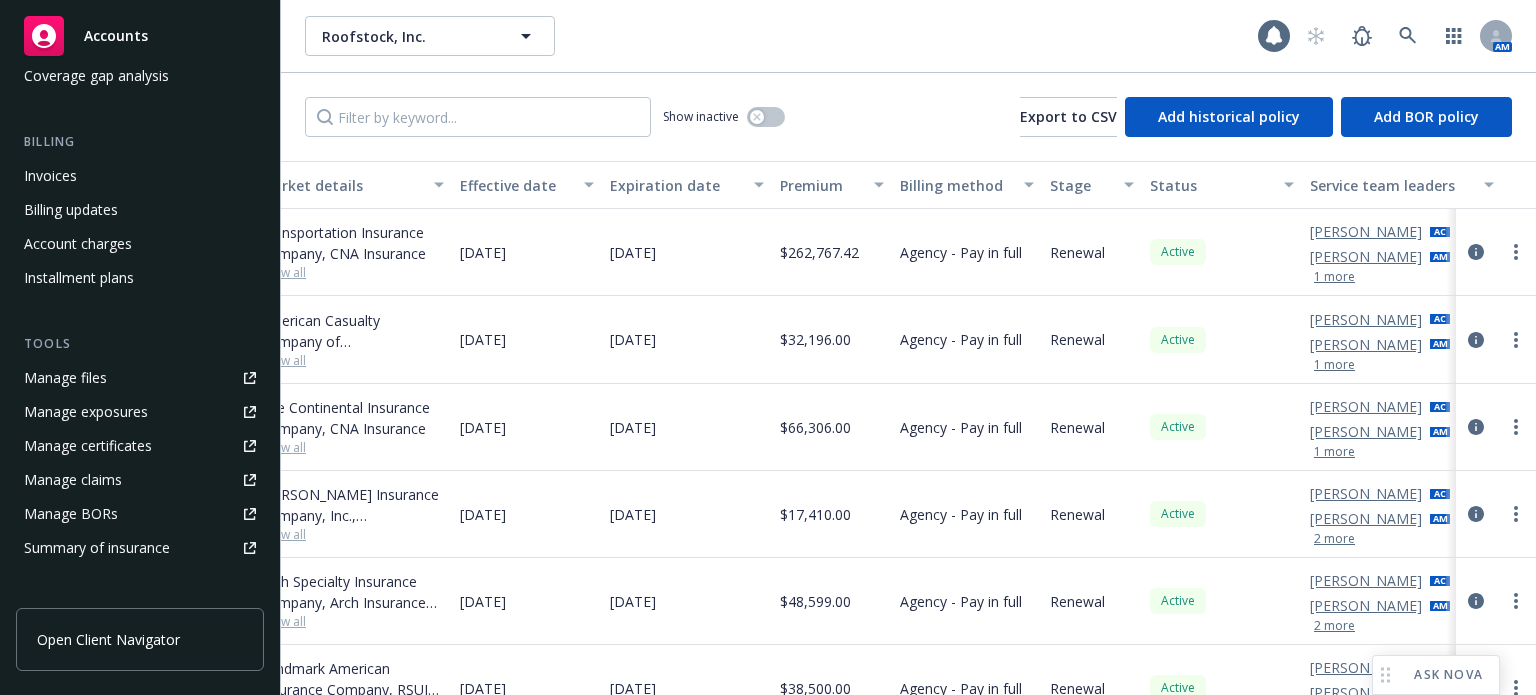 scroll, scrollTop: 0, scrollLeft: 798, axis: horizontal 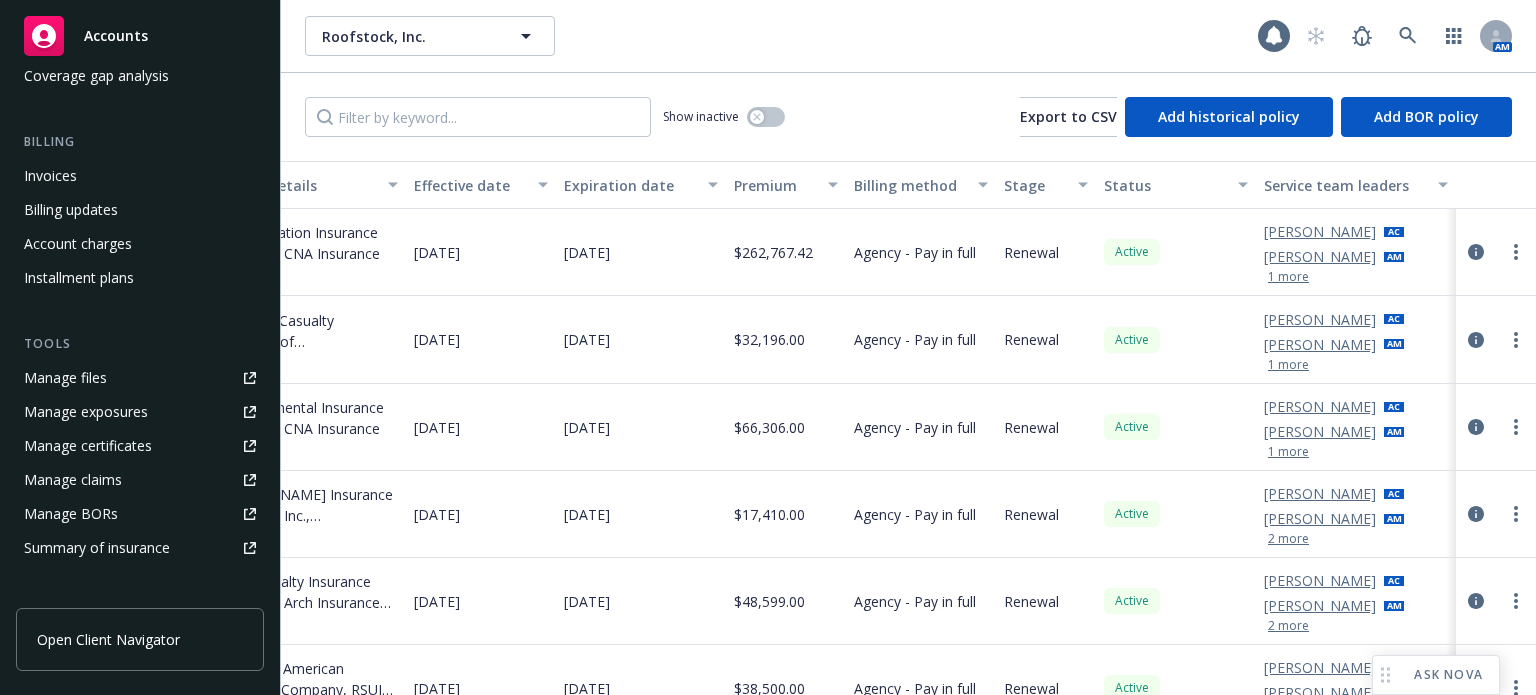 click on "1 more" at bounding box center [1288, 277] 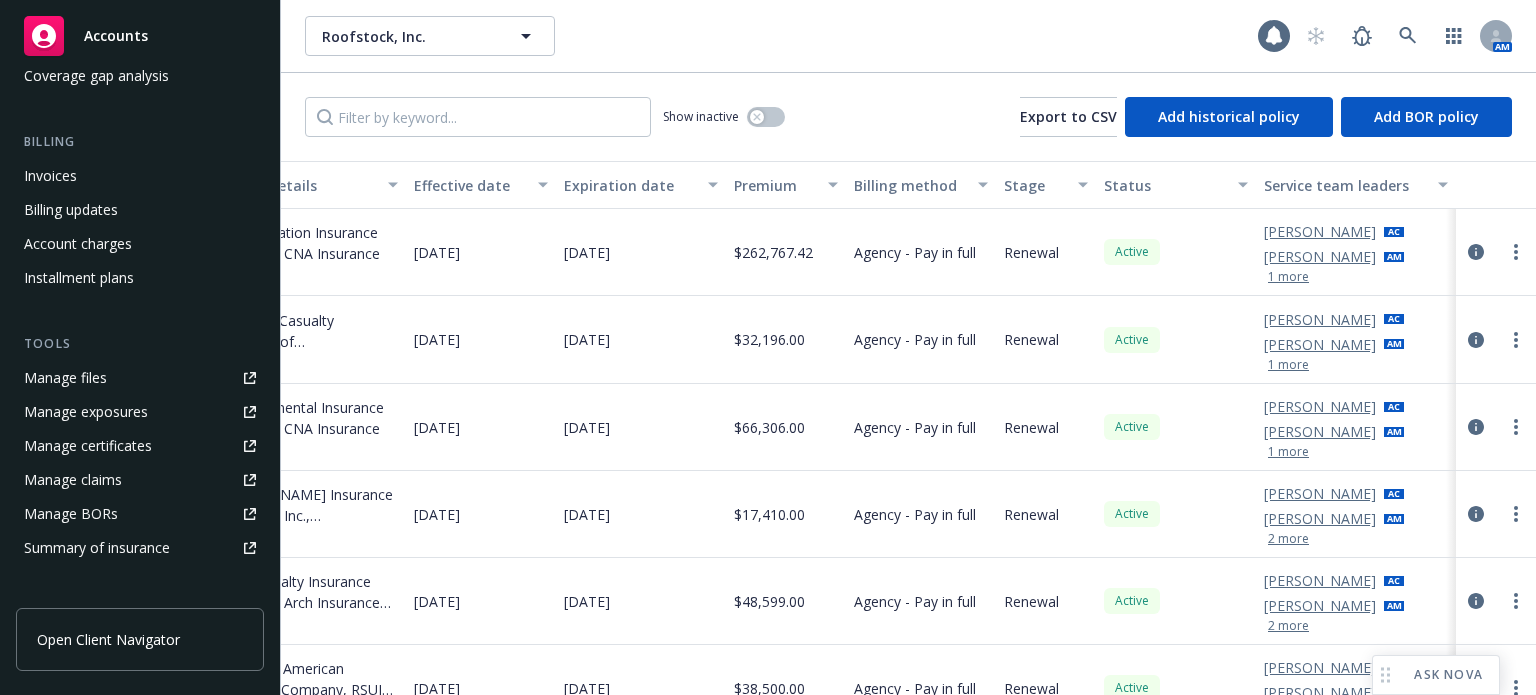 scroll, scrollTop: 0, scrollLeft: 0, axis: both 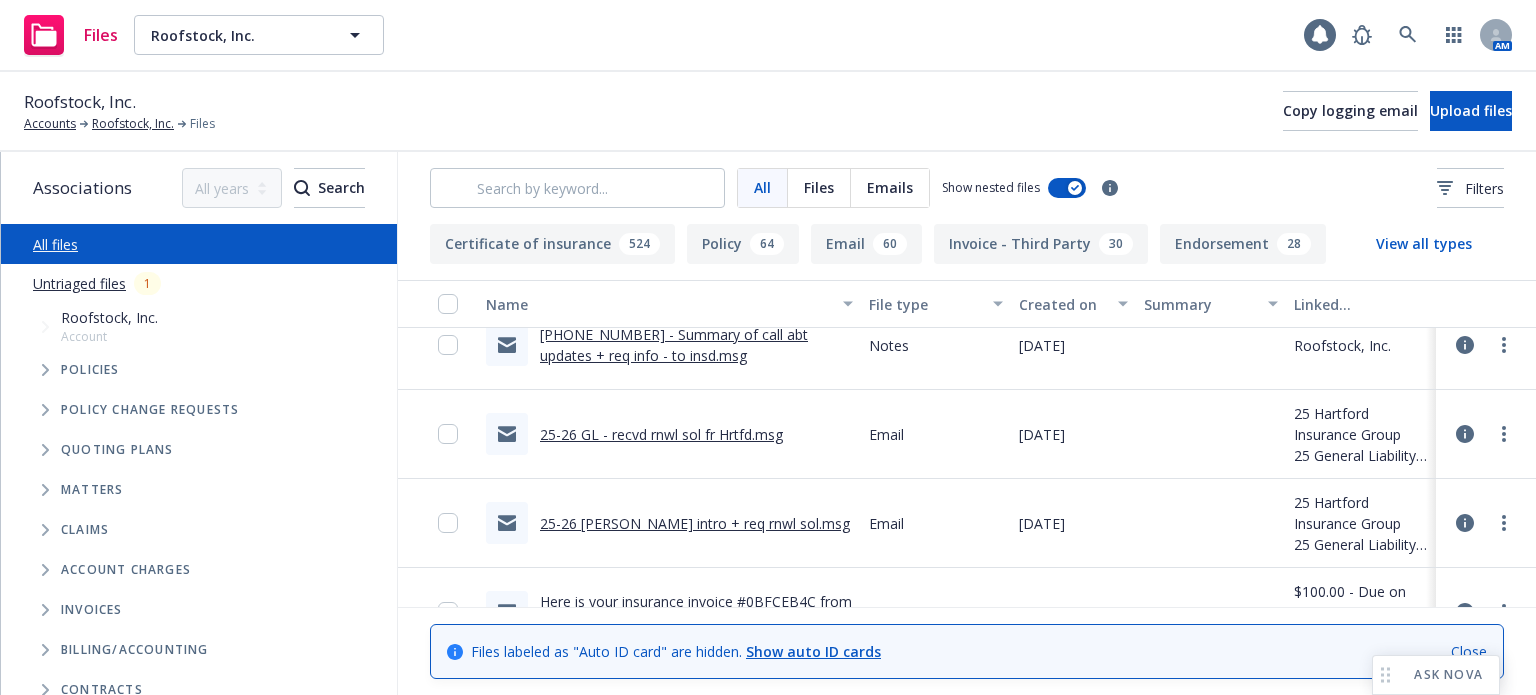 click on "25-26 GL - recvd rnwl sol fr Hrtfd.msg" at bounding box center [661, 434] 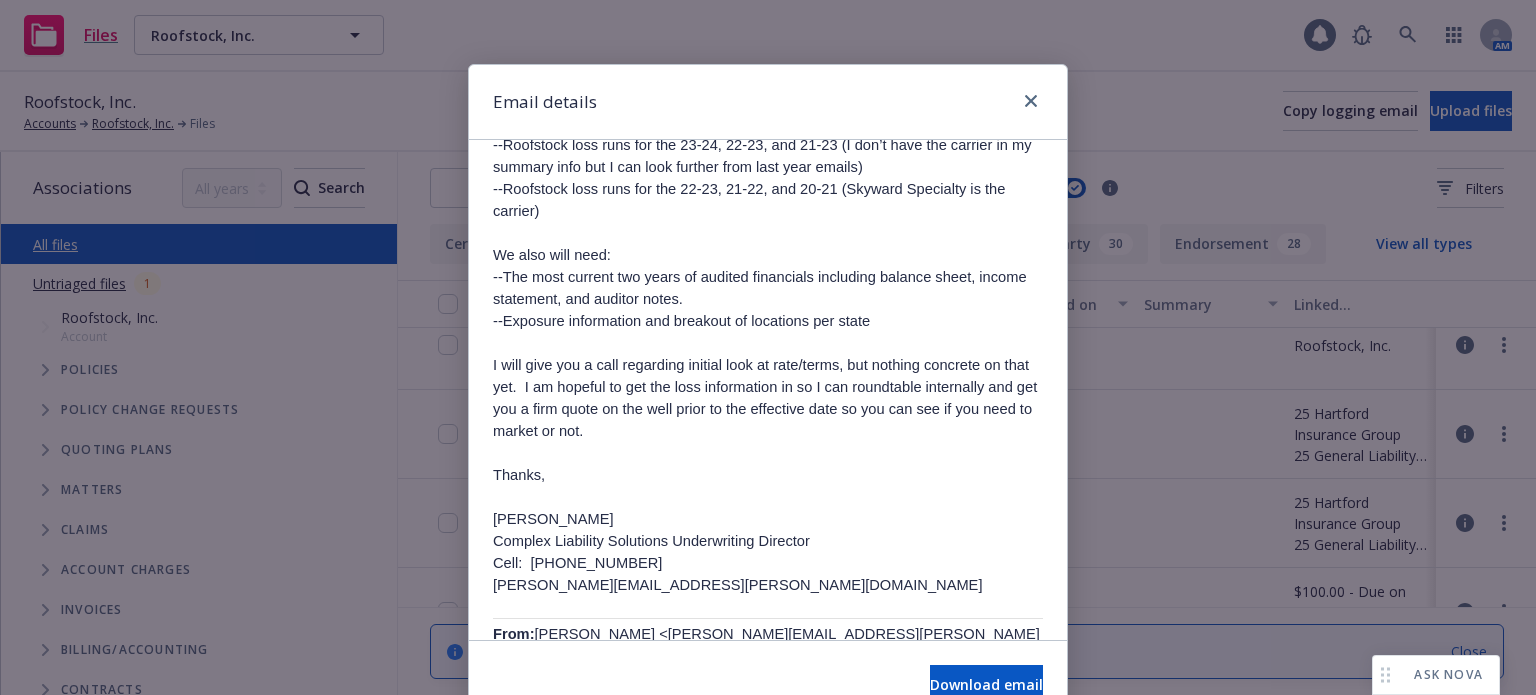 scroll, scrollTop: 400, scrollLeft: 0, axis: vertical 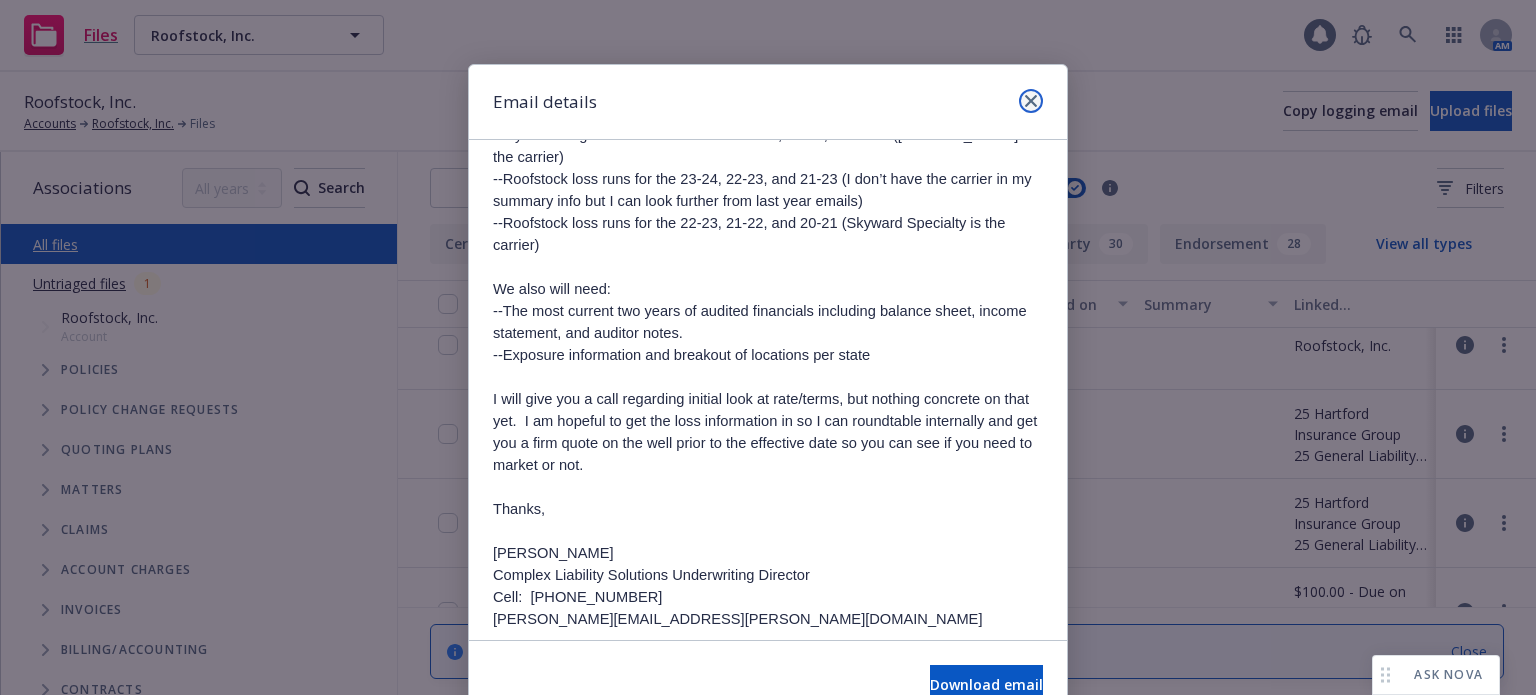 click 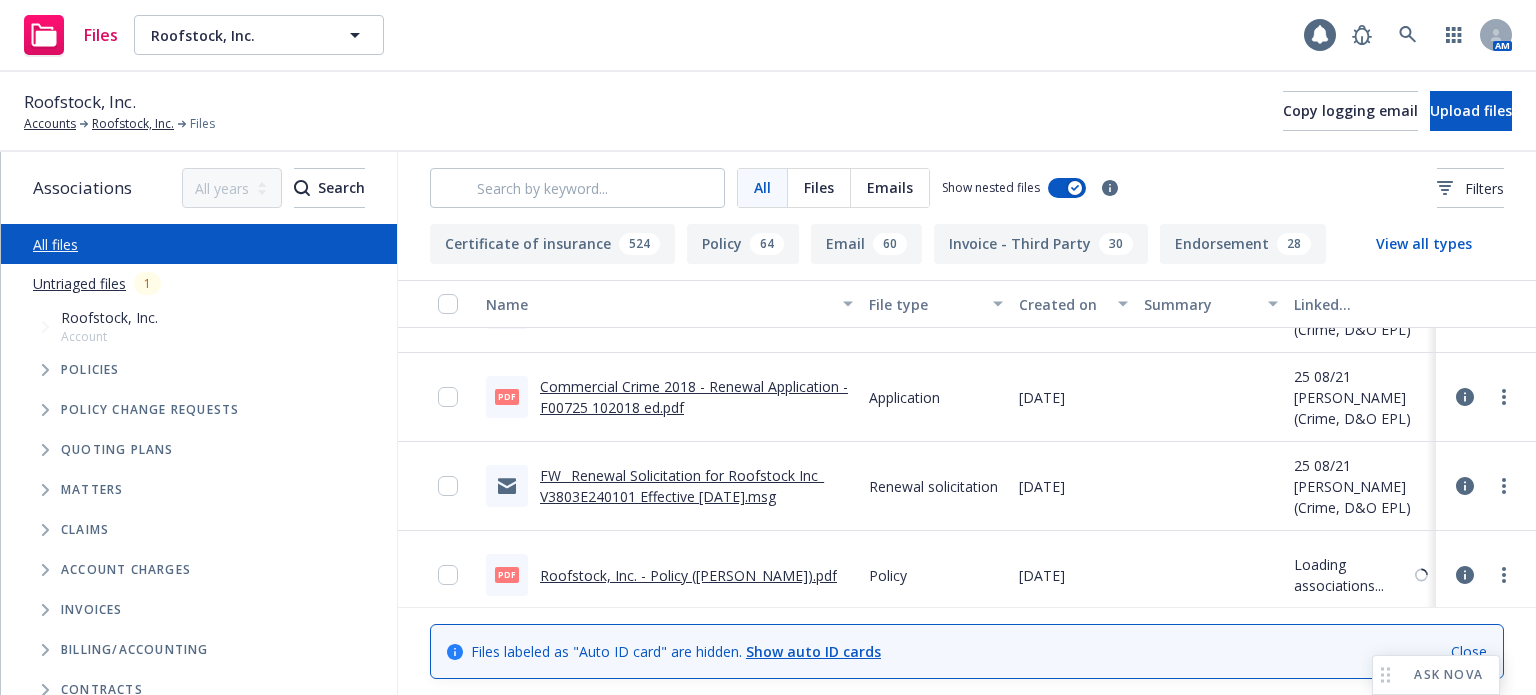 scroll, scrollTop: 10100, scrollLeft: 0, axis: vertical 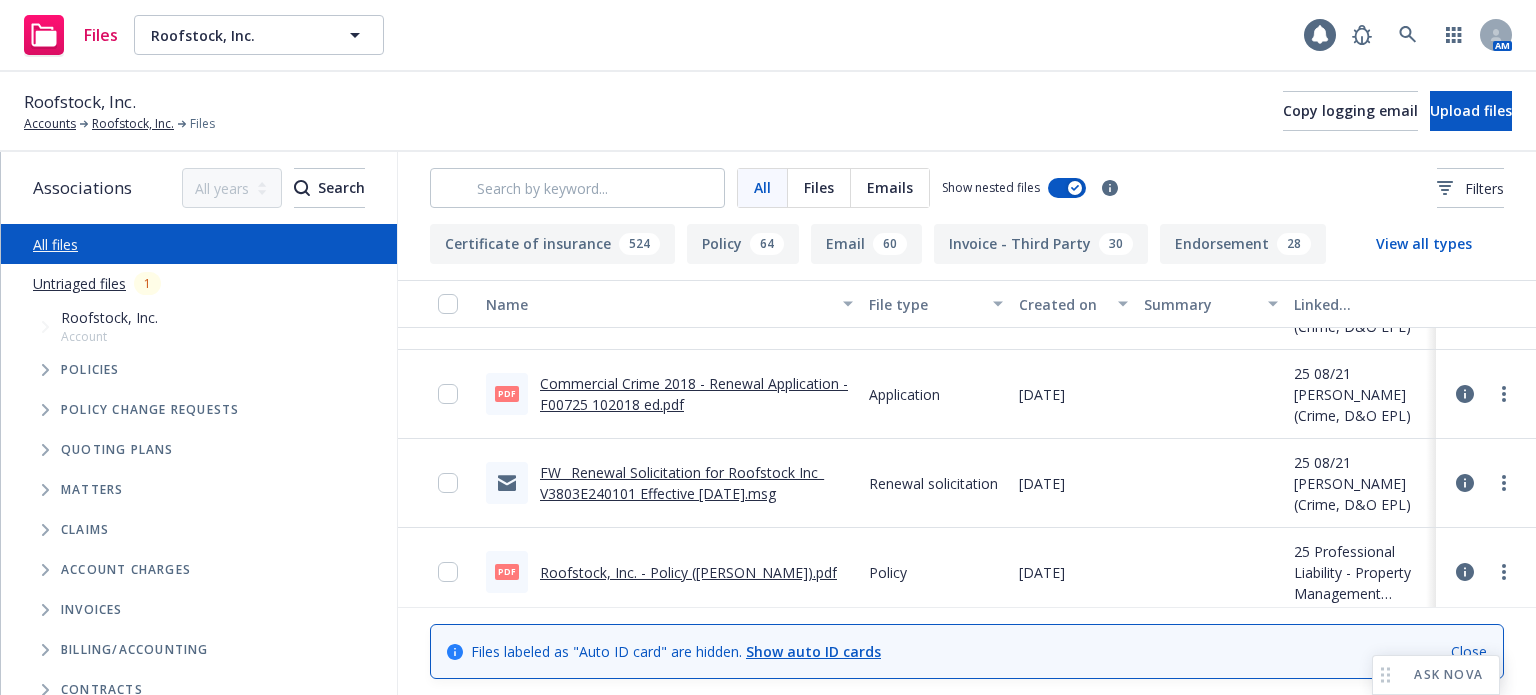 click on "FW_ Renewal Solicitation for Roofstock Inc_ V3803E240101 Effective 22-Aug-2025.msg" at bounding box center [682, 483] 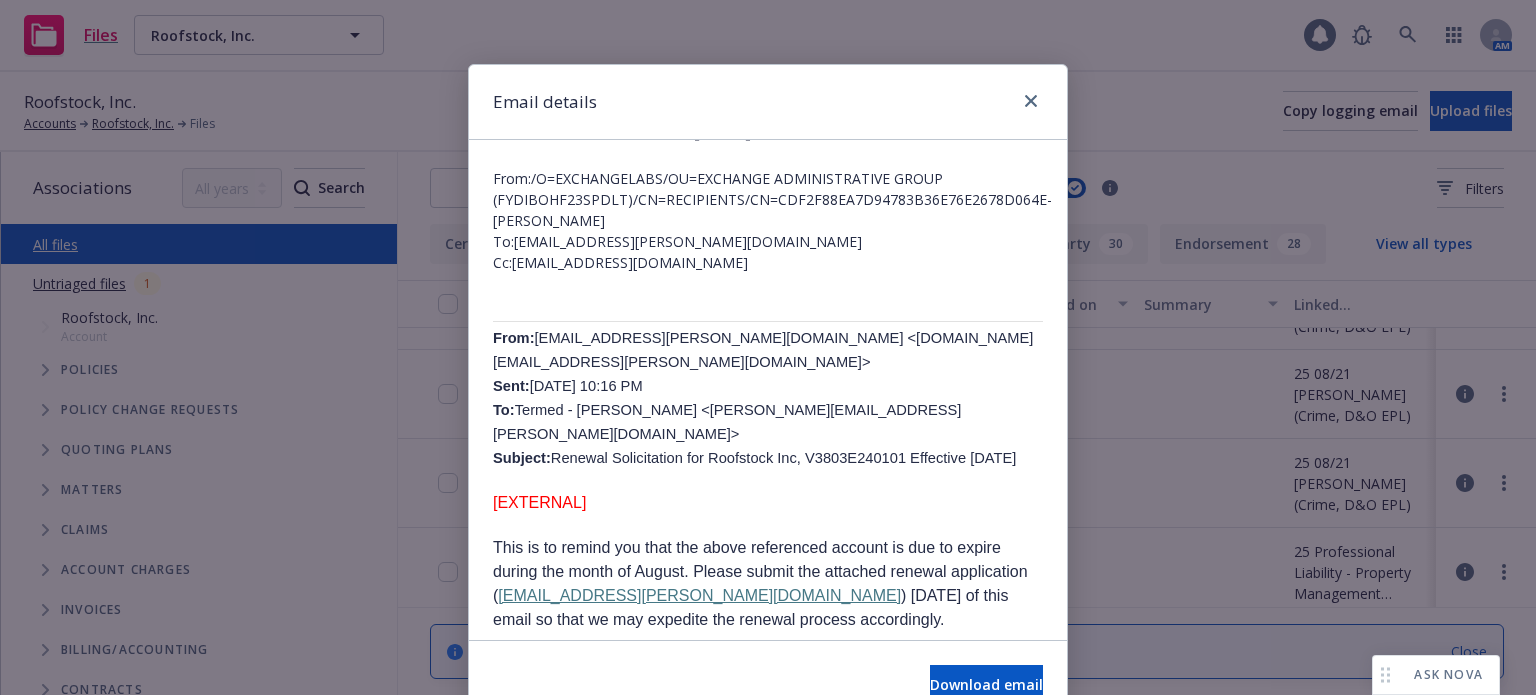 scroll, scrollTop: 0, scrollLeft: 0, axis: both 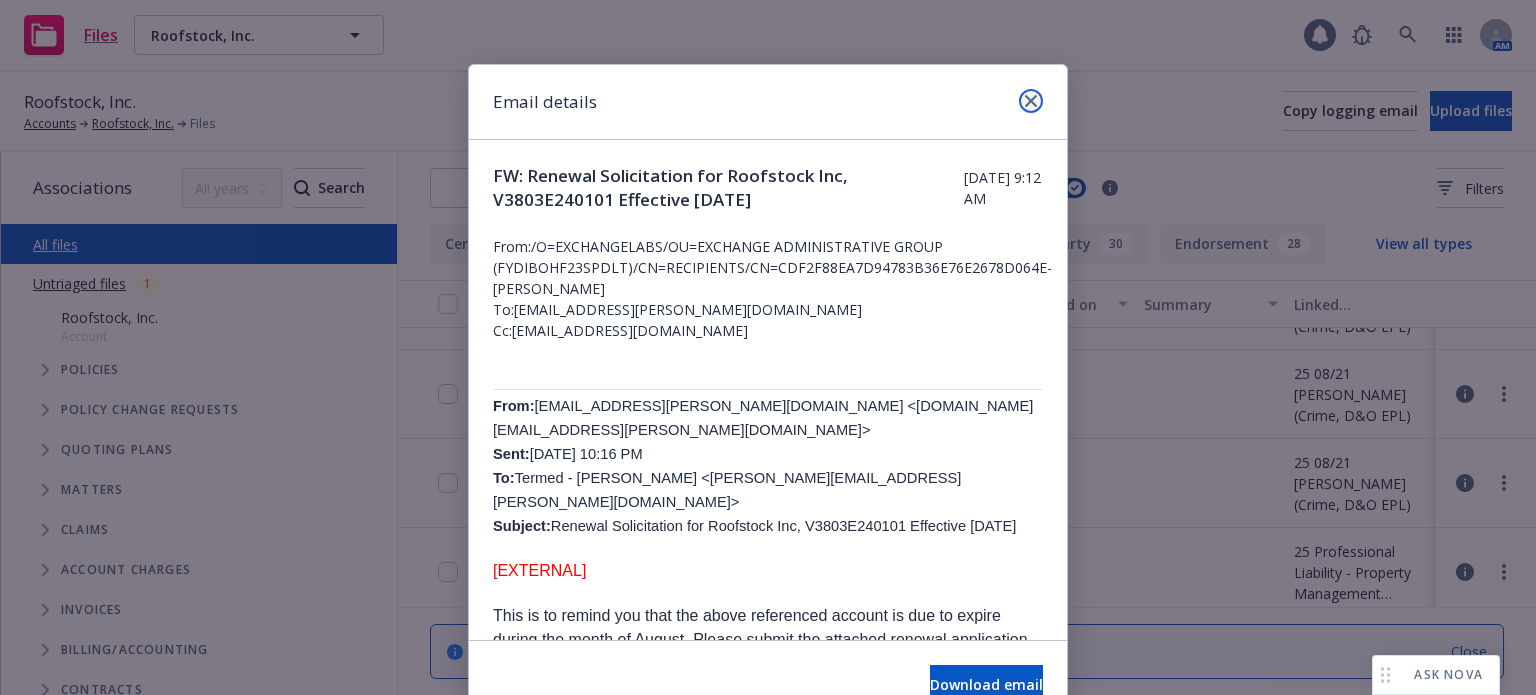 click at bounding box center (1031, 101) 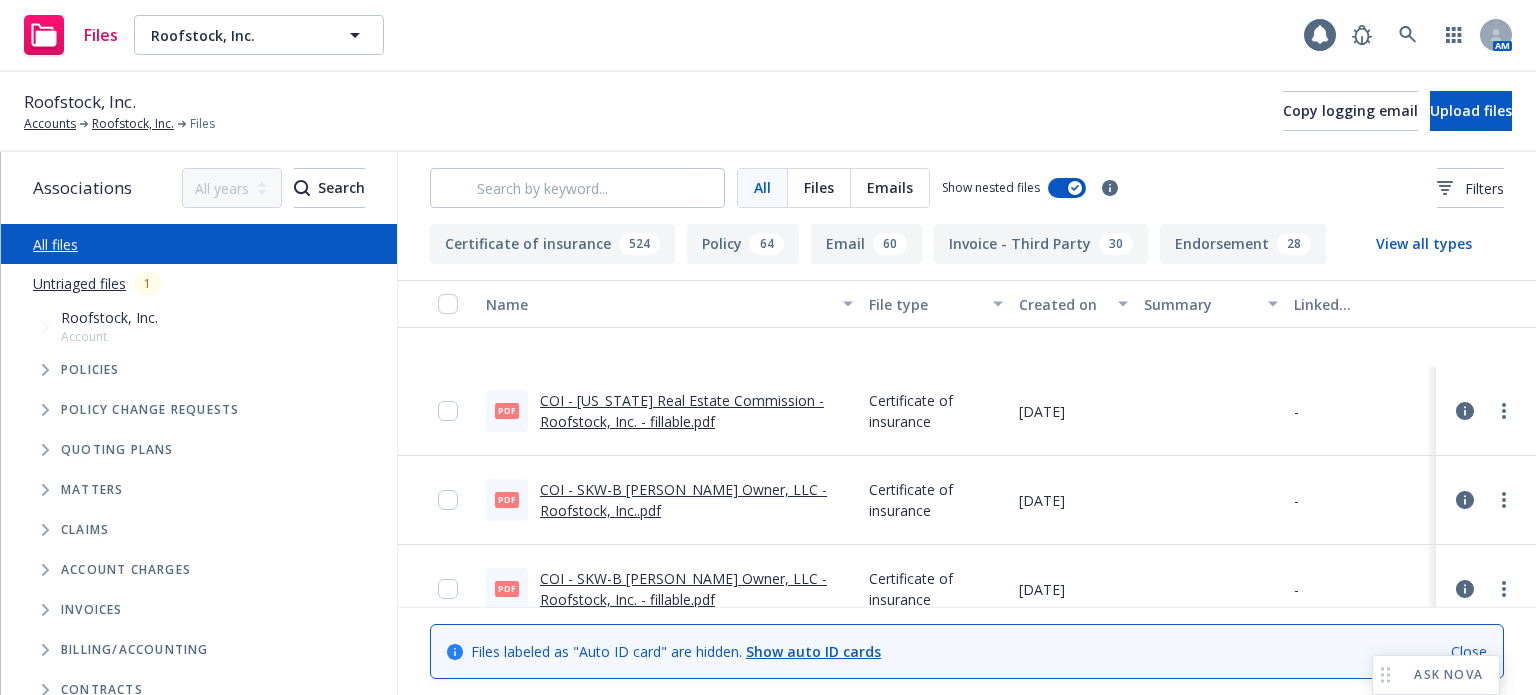 scroll, scrollTop: 10600, scrollLeft: 0, axis: vertical 